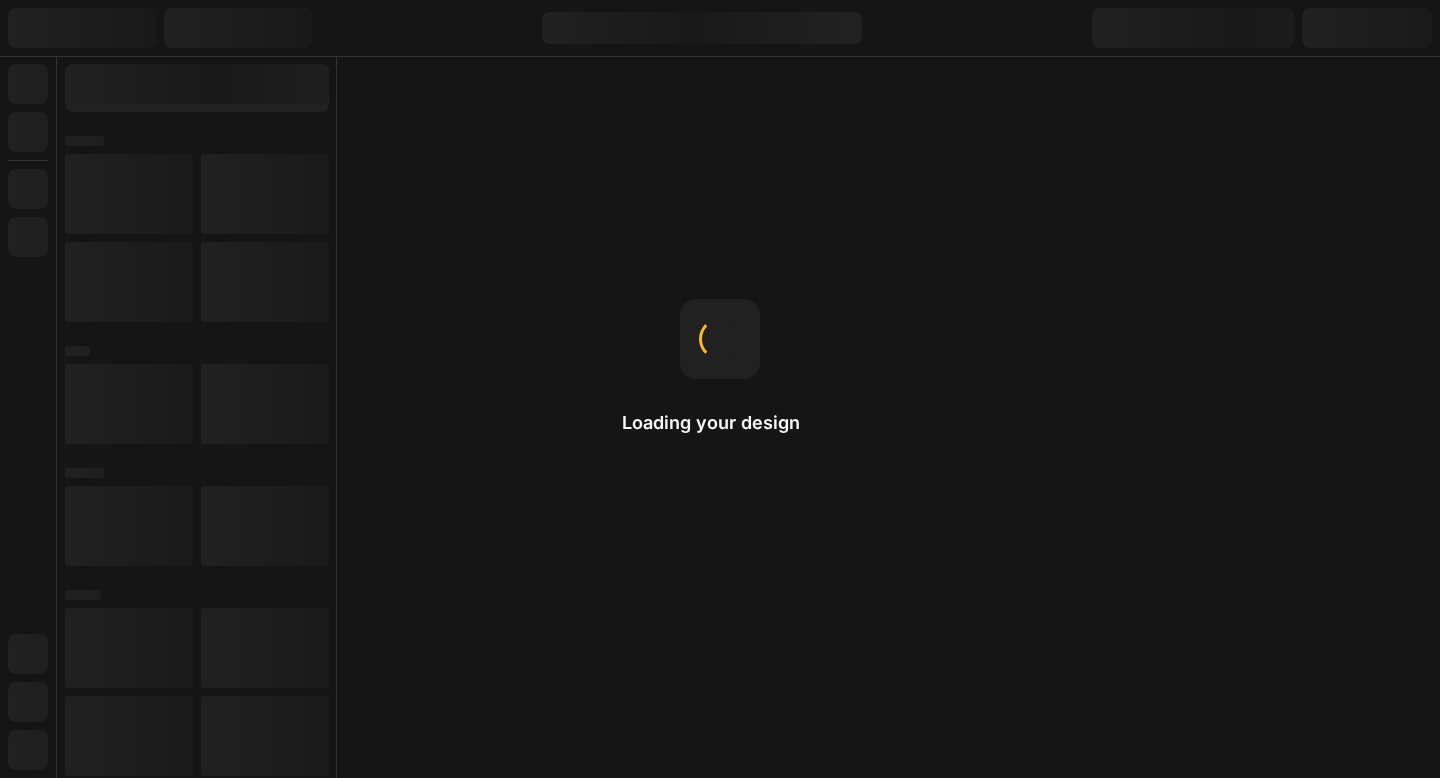 scroll, scrollTop: 0, scrollLeft: 0, axis: both 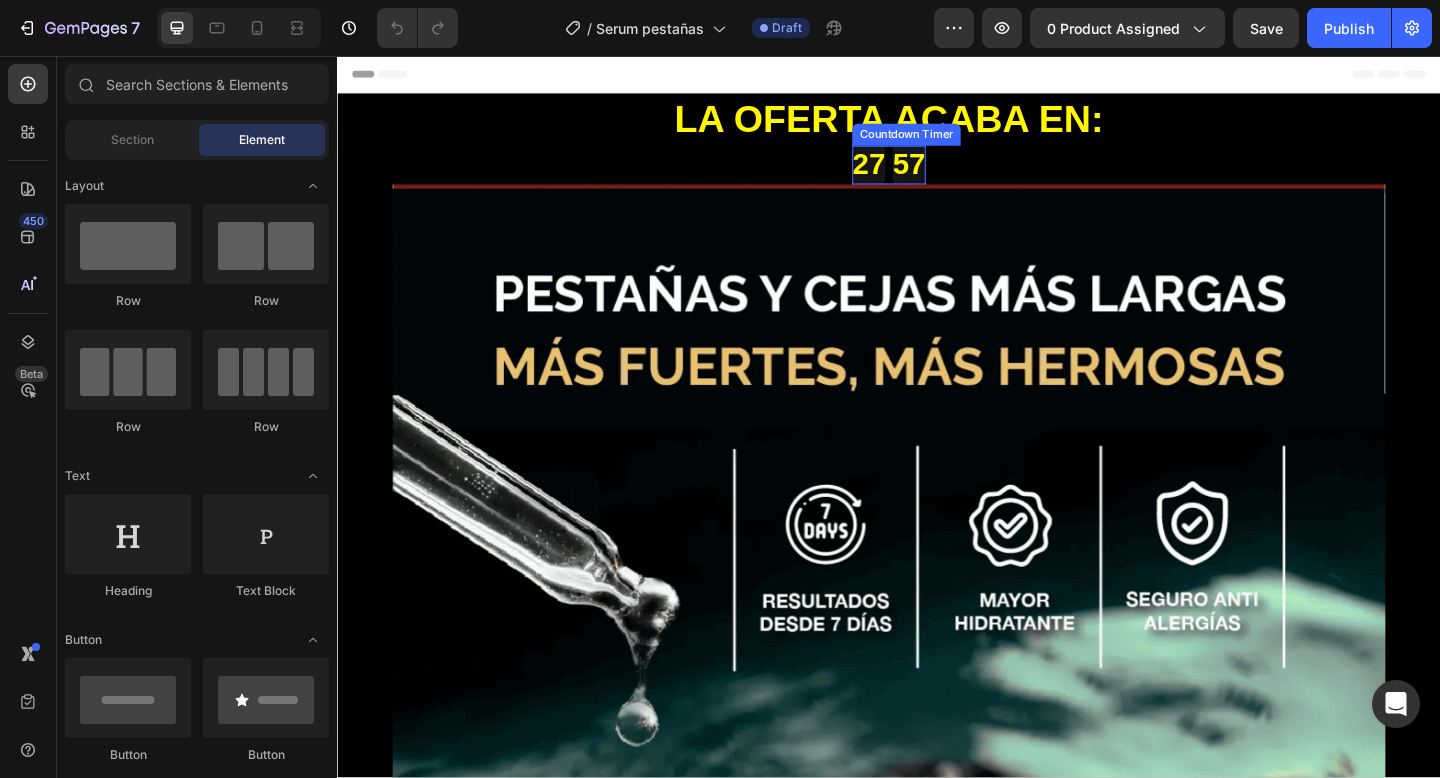 click on "57" at bounding box center (959, 175) 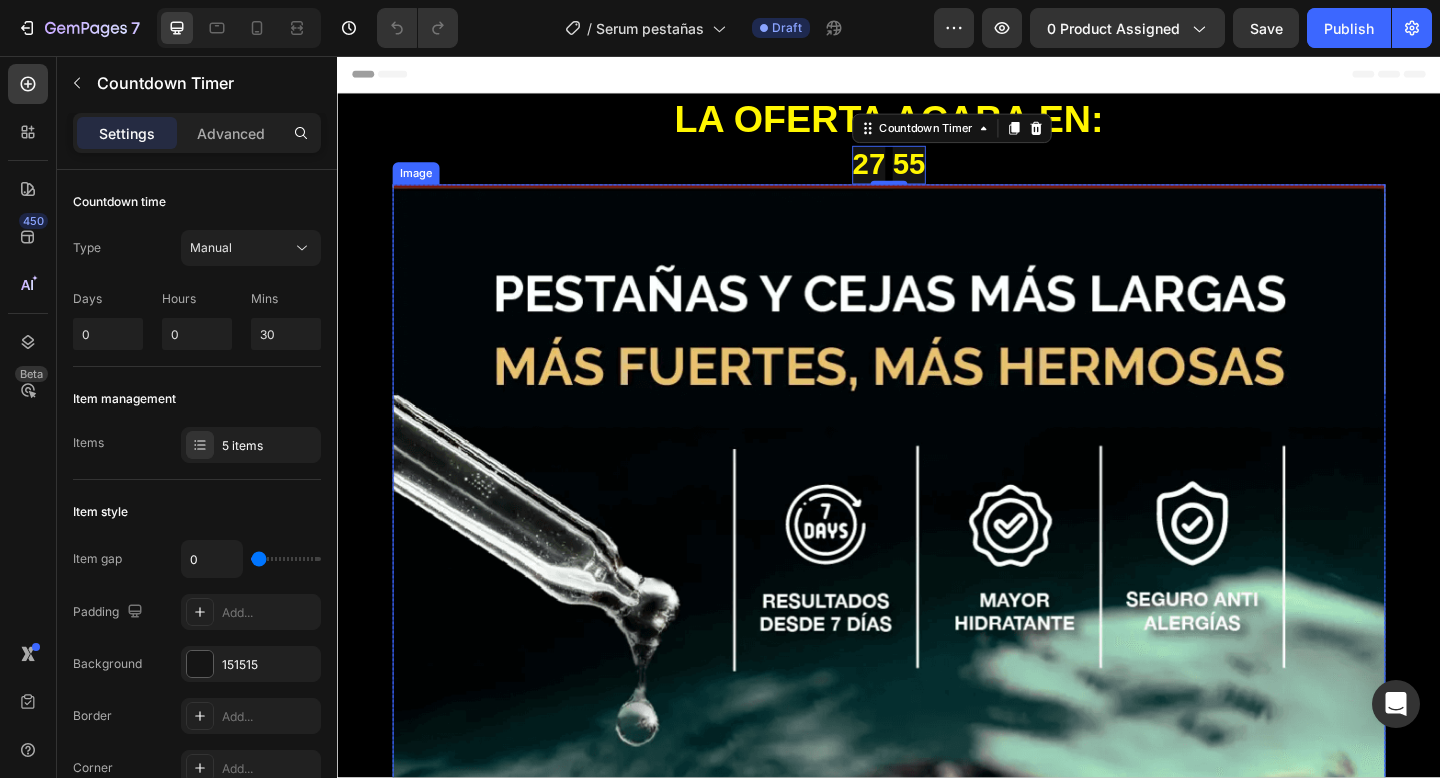 click at bounding box center [937, 1066] 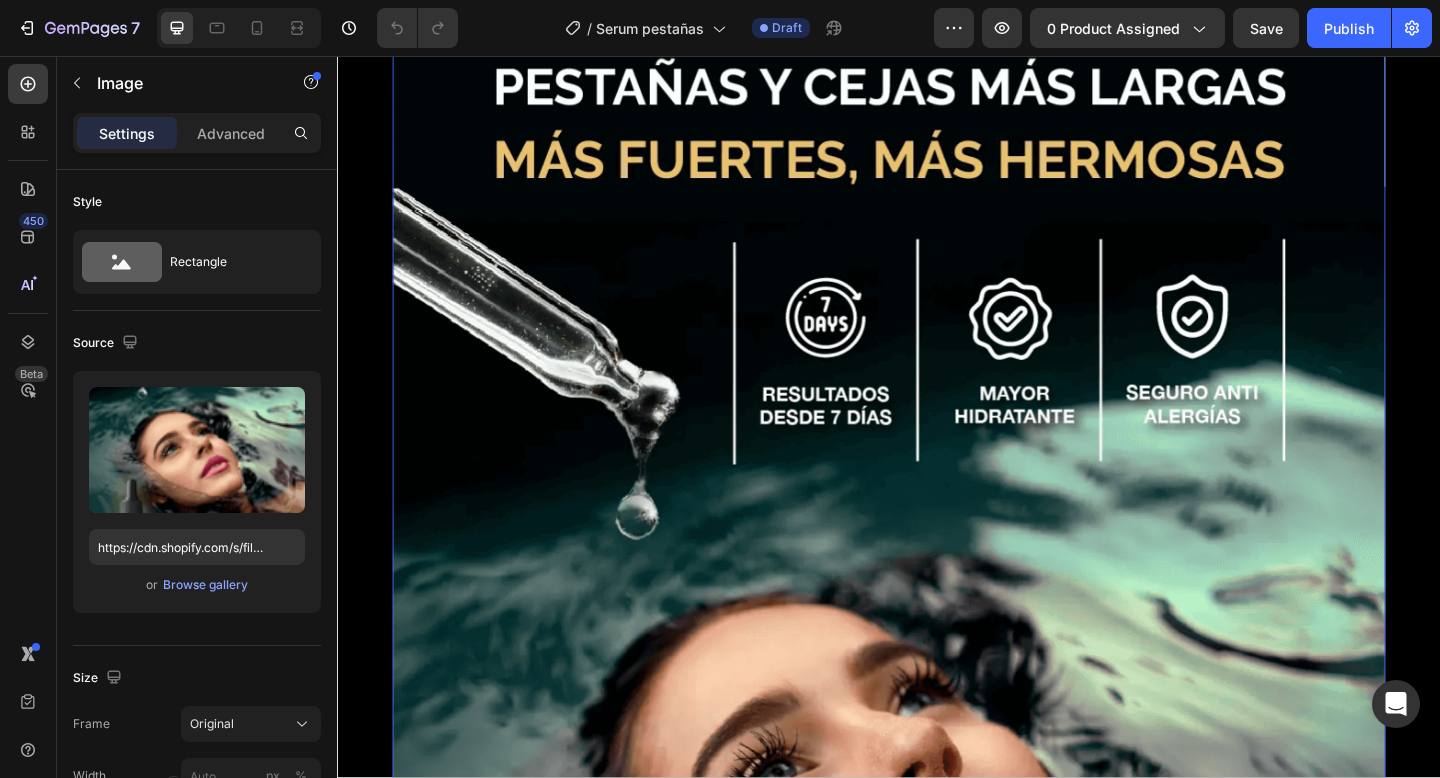scroll, scrollTop: 236, scrollLeft: 0, axis: vertical 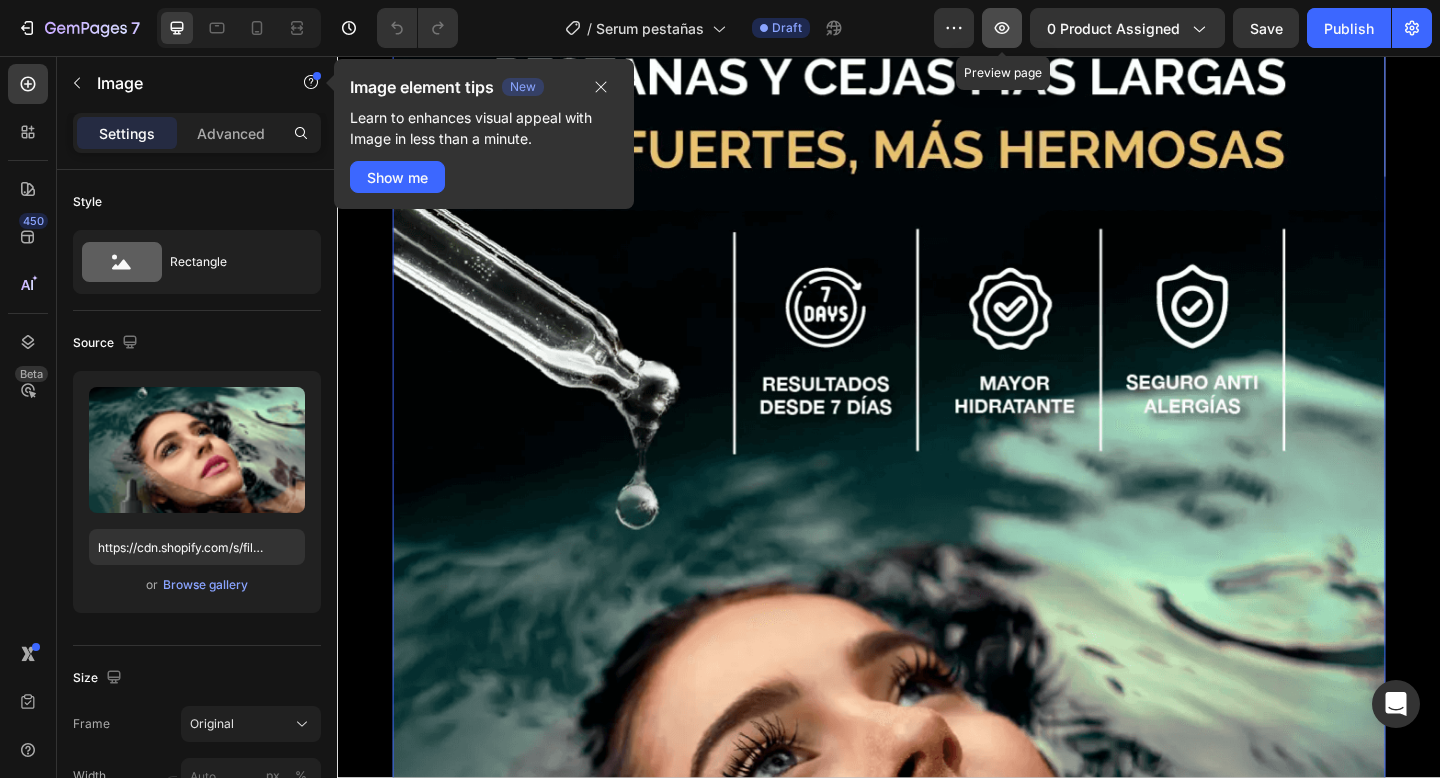 click 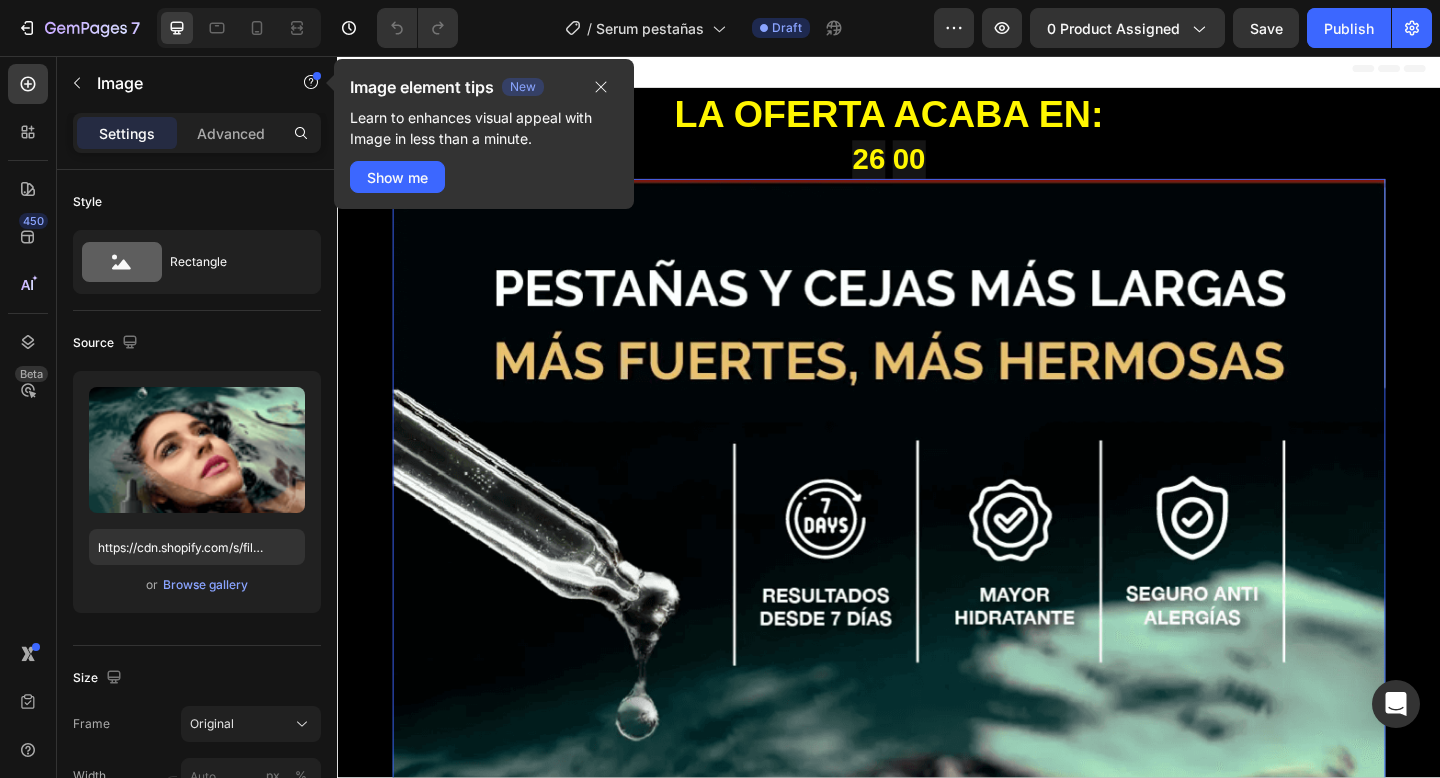 scroll, scrollTop: 0, scrollLeft: 0, axis: both 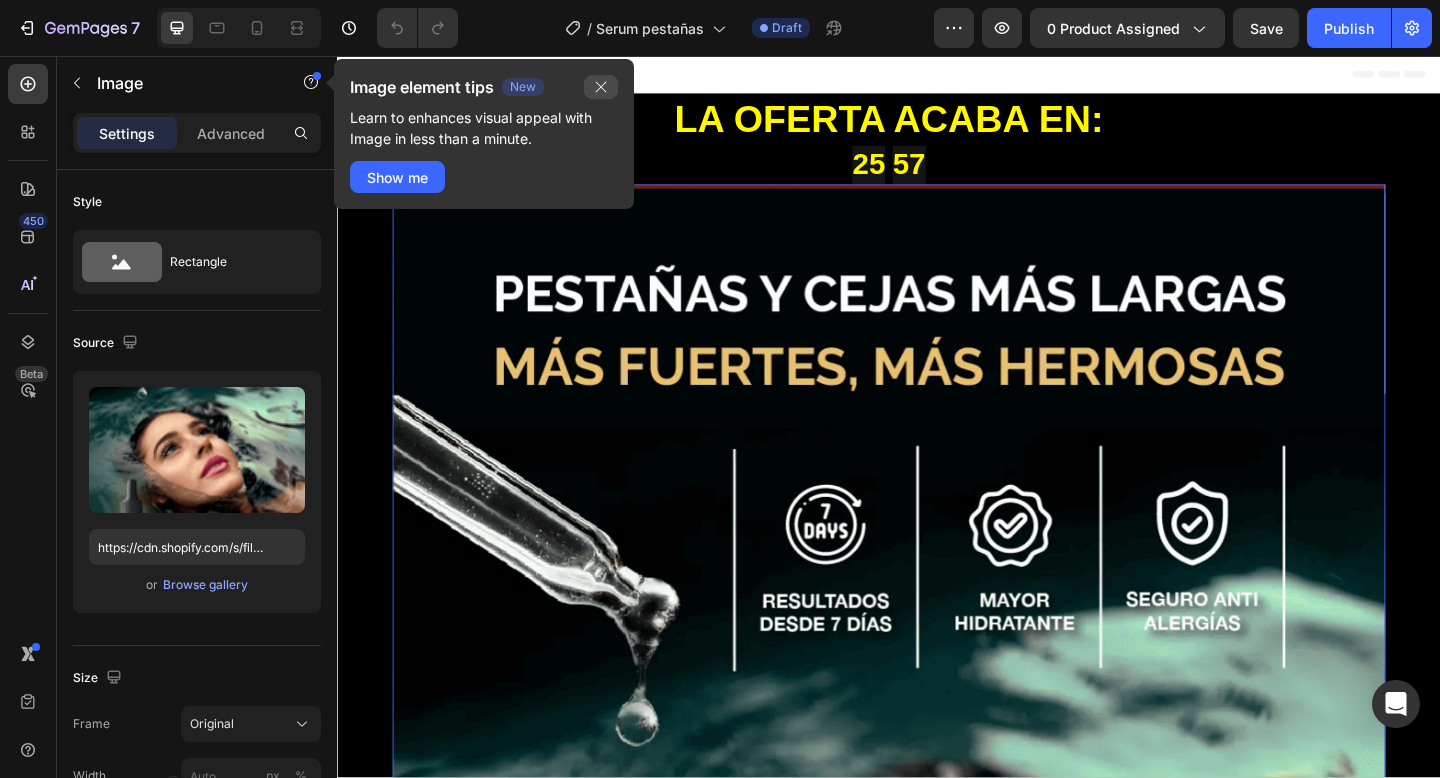 click 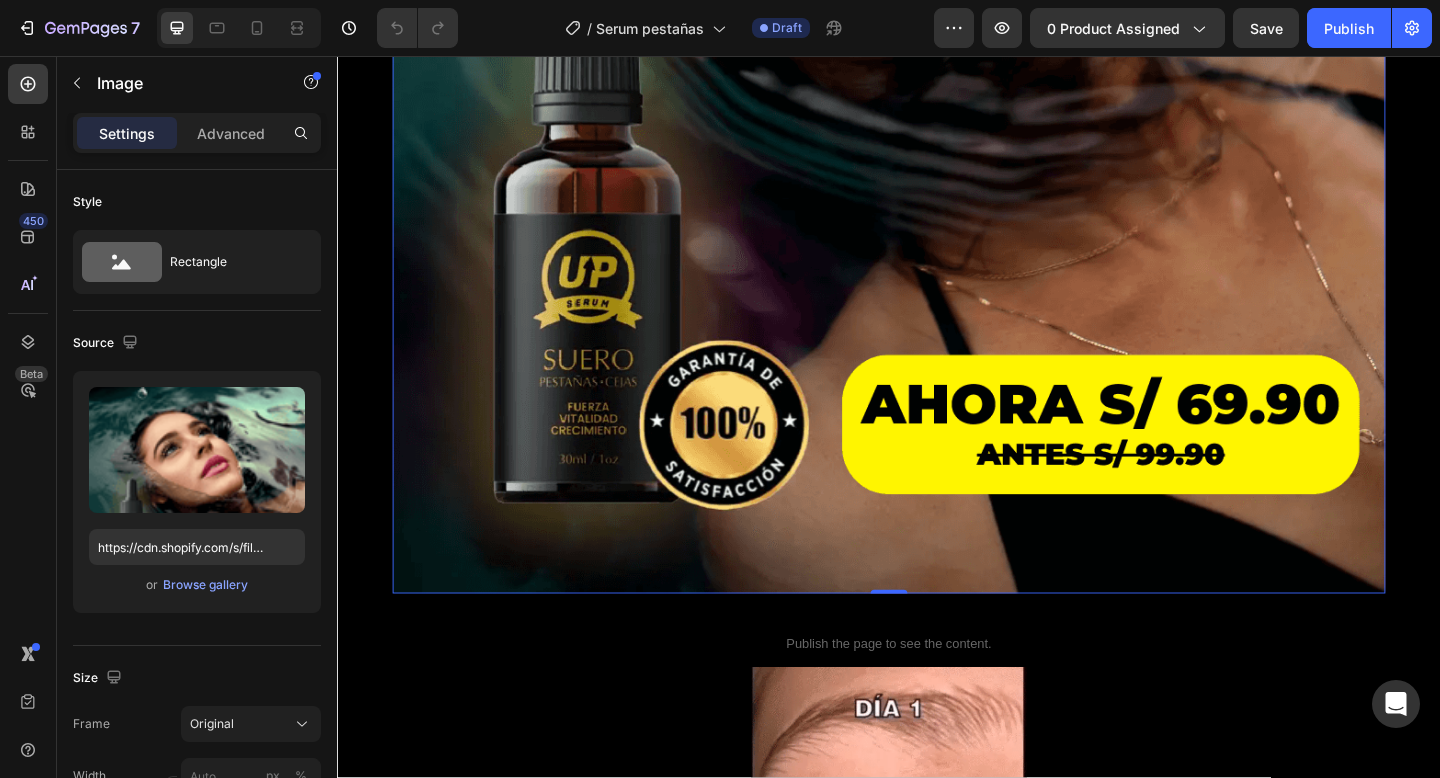 scroll, scrollTop: 1304, scrollLeft: 0, axis: vertical 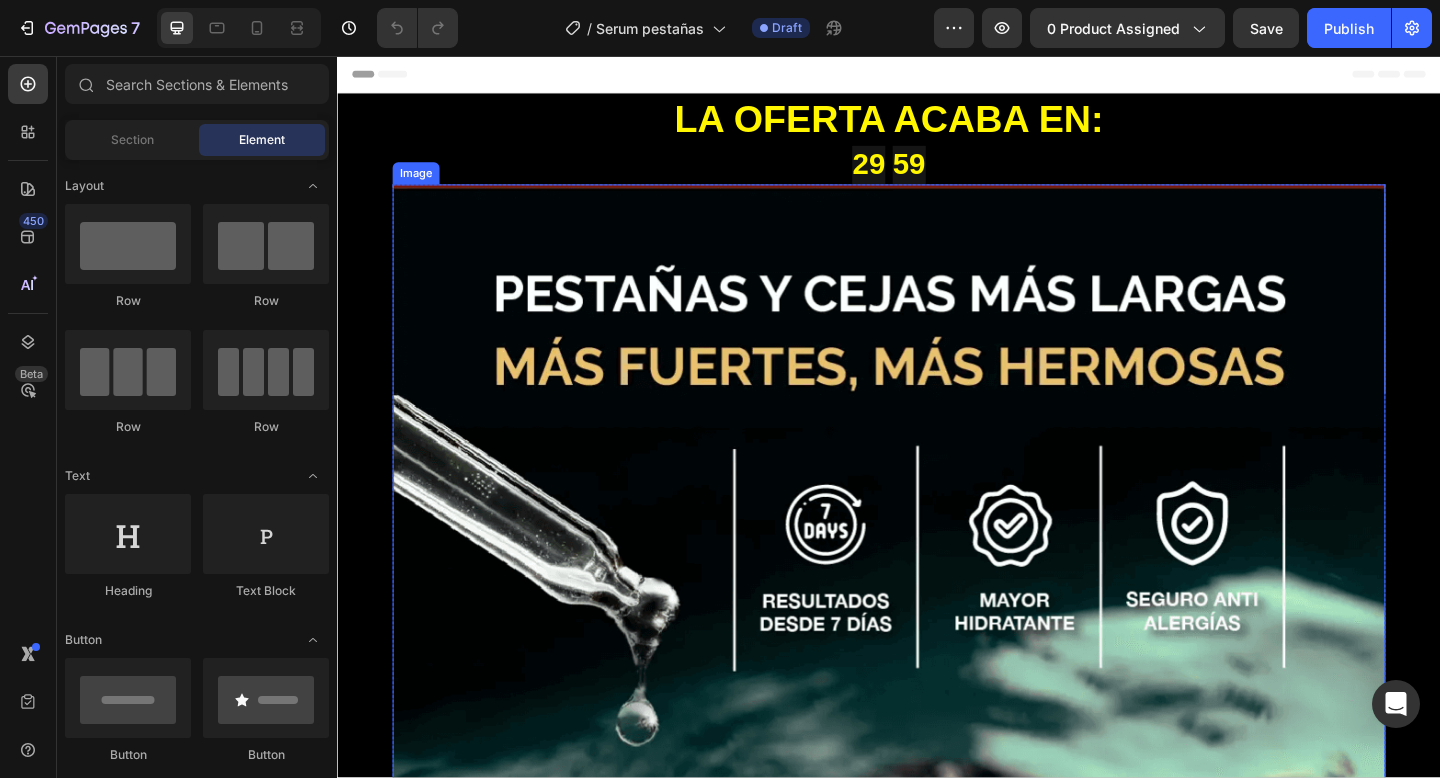 click at bounding box center [937, 1066] 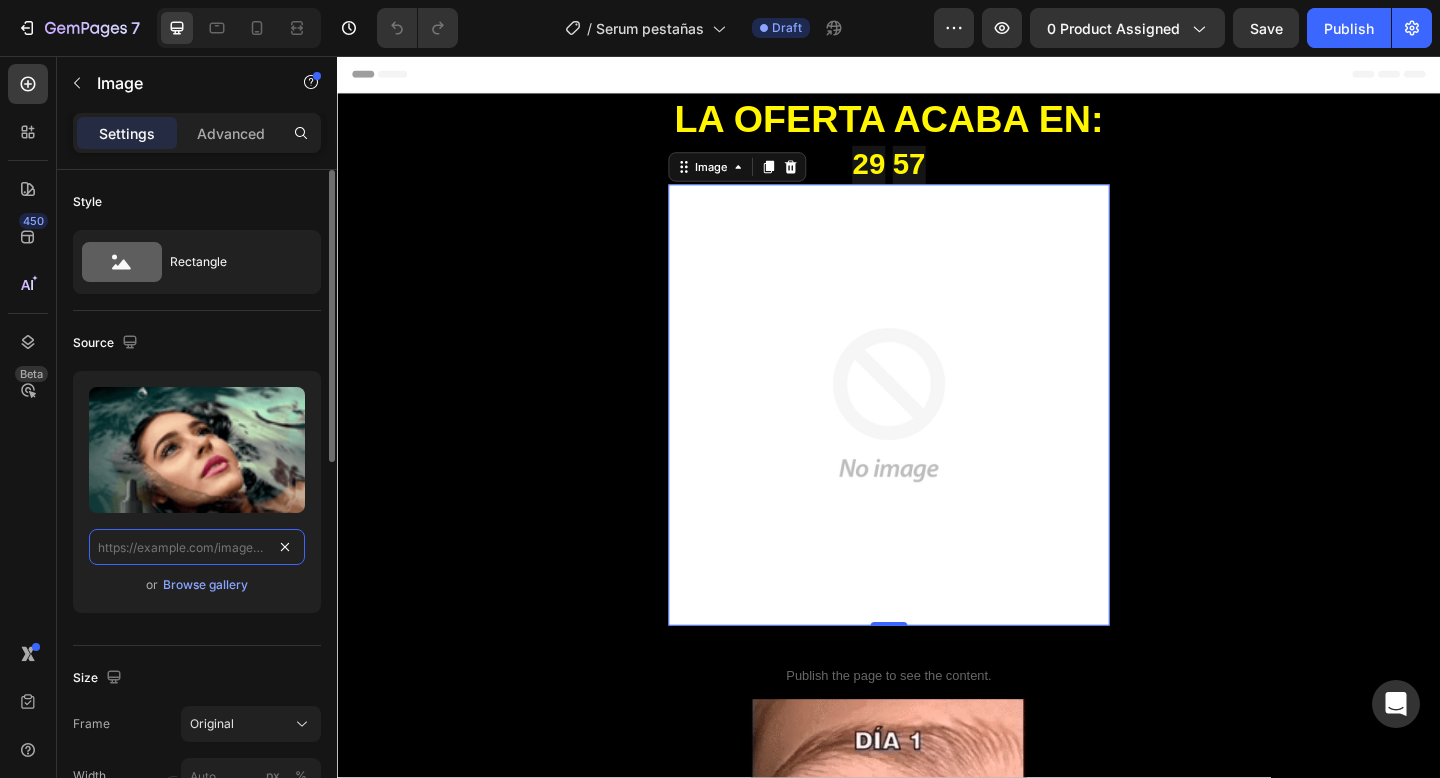 scroll, scrollTop: 0, scrollLeft: 0, axis: both 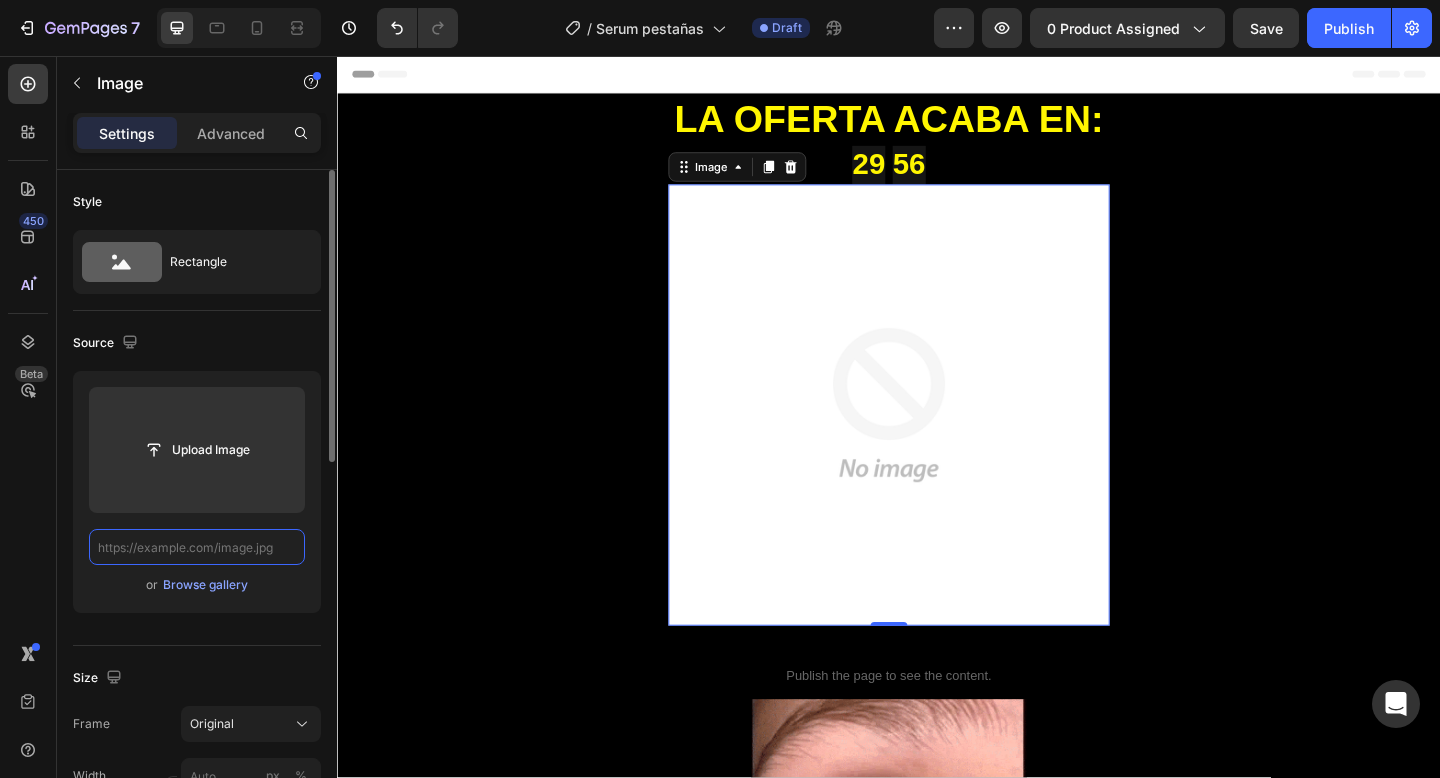 click at bounding box center [197, 547] 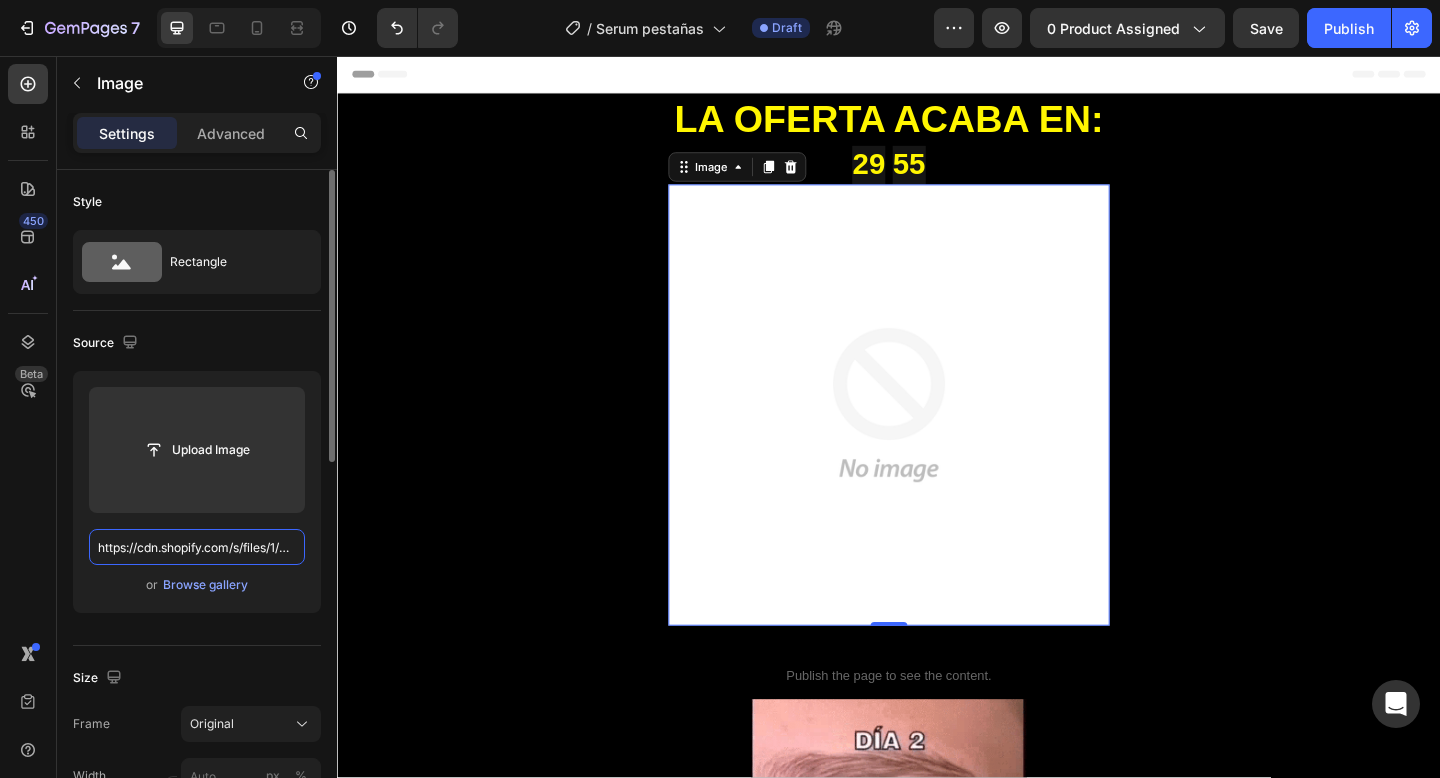 scroll, scrollTop: 0, scrollLeft: 426, axis: horizontal 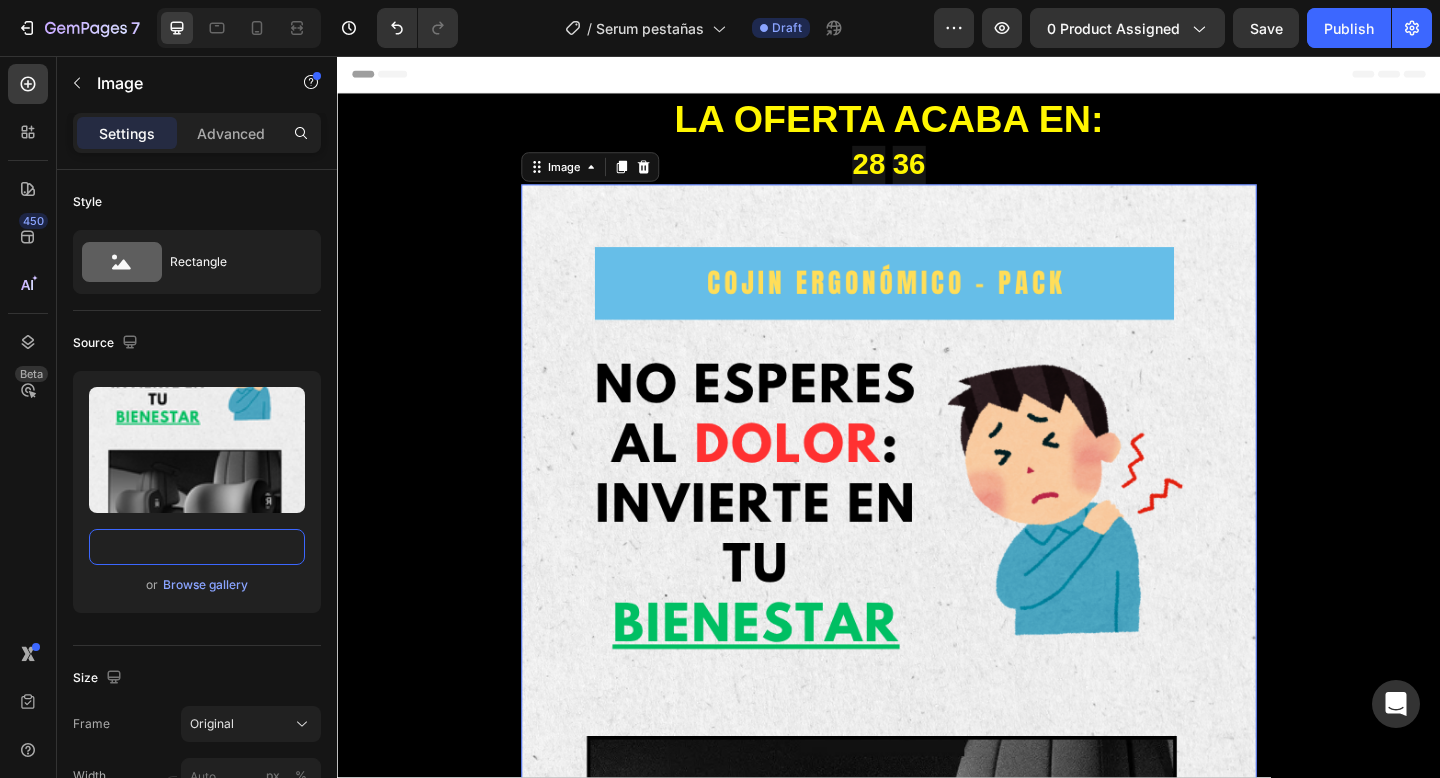 type on "https://cdn.shopify.com/s/files/1/0711/7265/3214/files/COJIN_ERGONoMICO_-_PACK.png?v=1754157246" 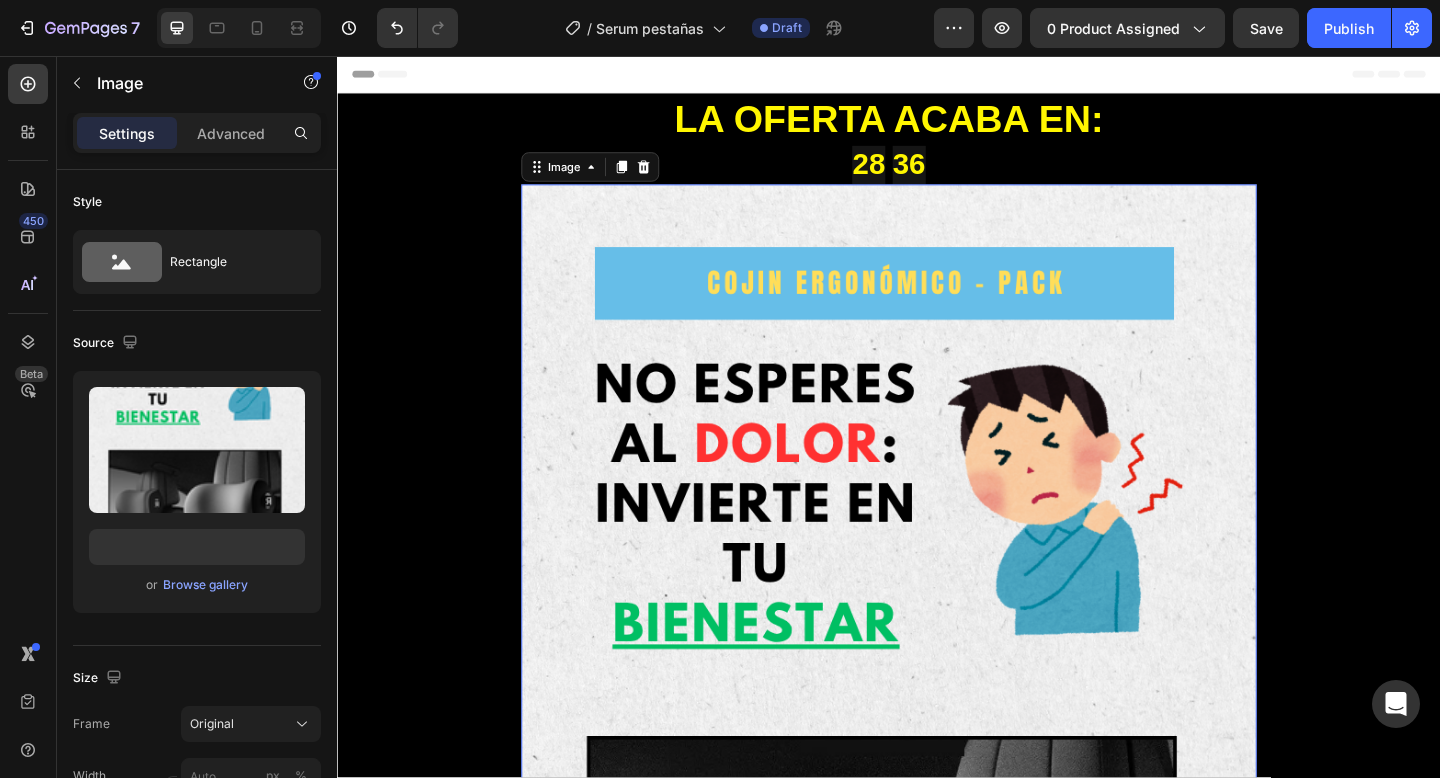 scroll, scrollTop: 0, scrollLeft: 0, axis: both 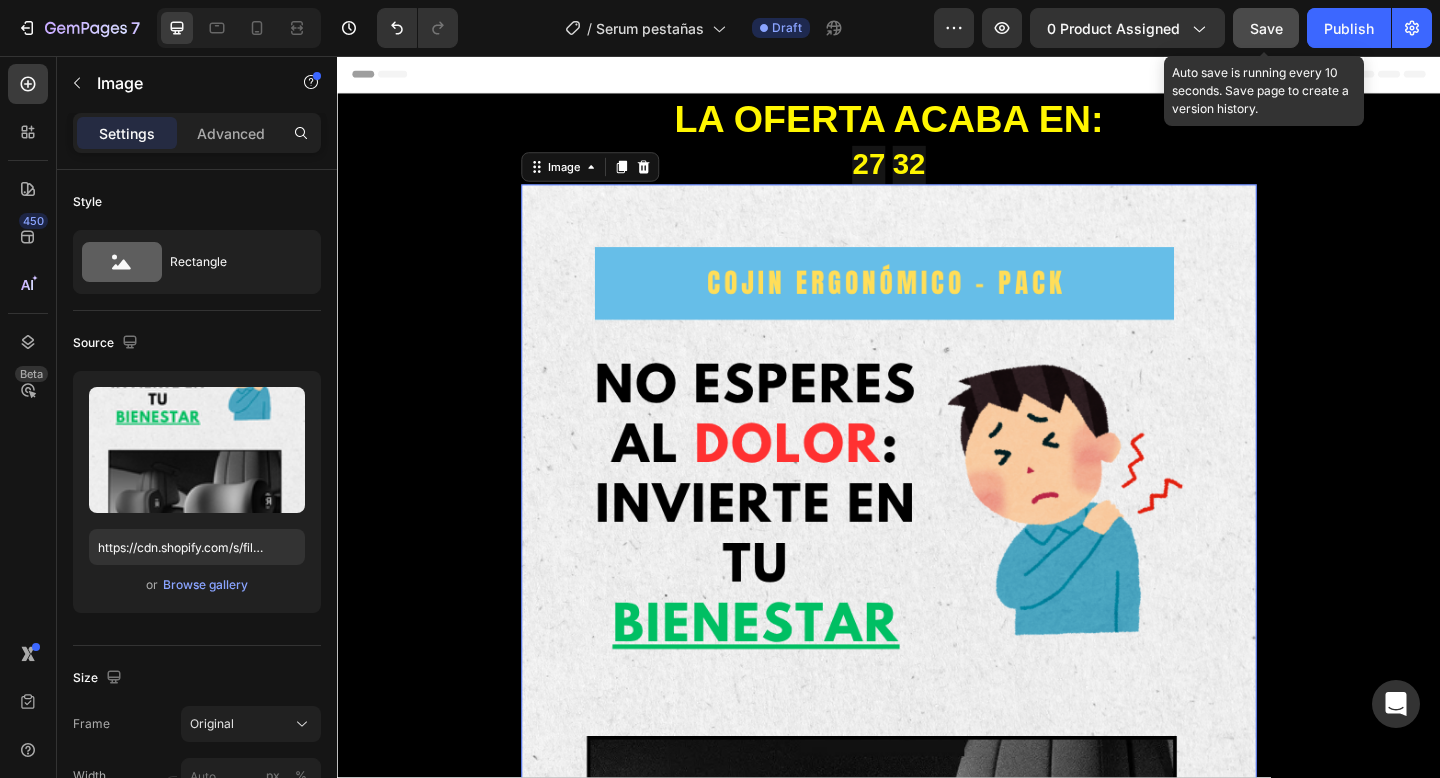click on "Save" at bounding box center [1266, 28] 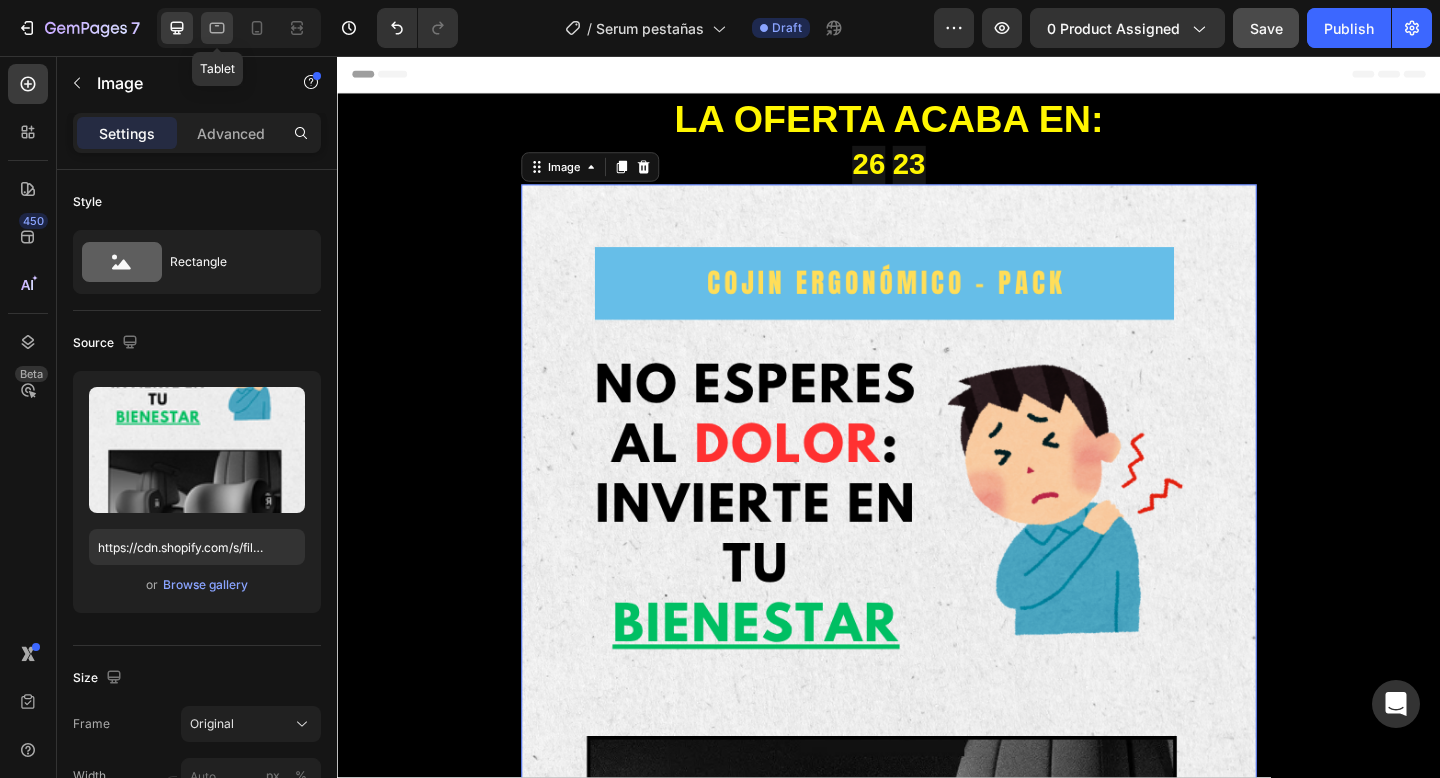 click 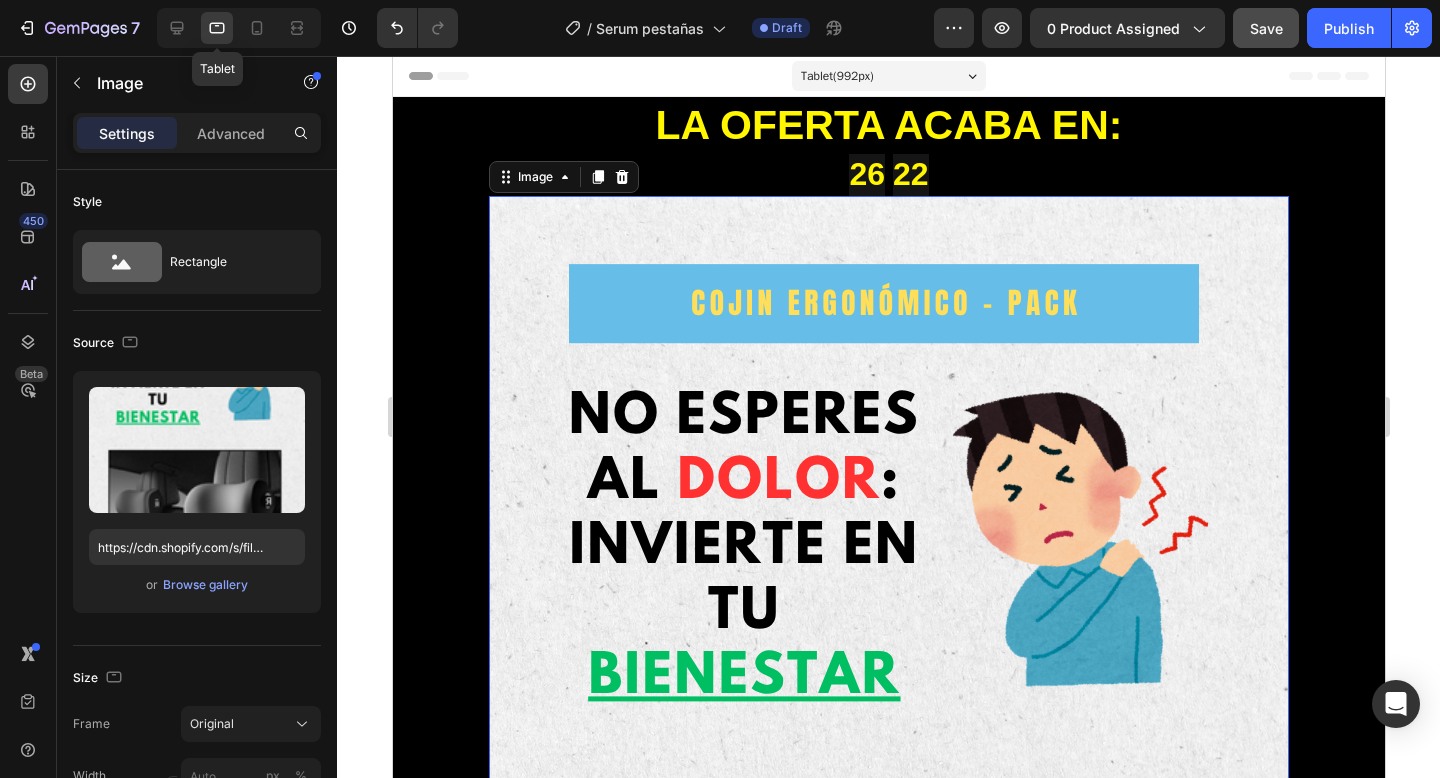 scroll, scrollTop: 70, scrollLeft: 0, axis: vertical 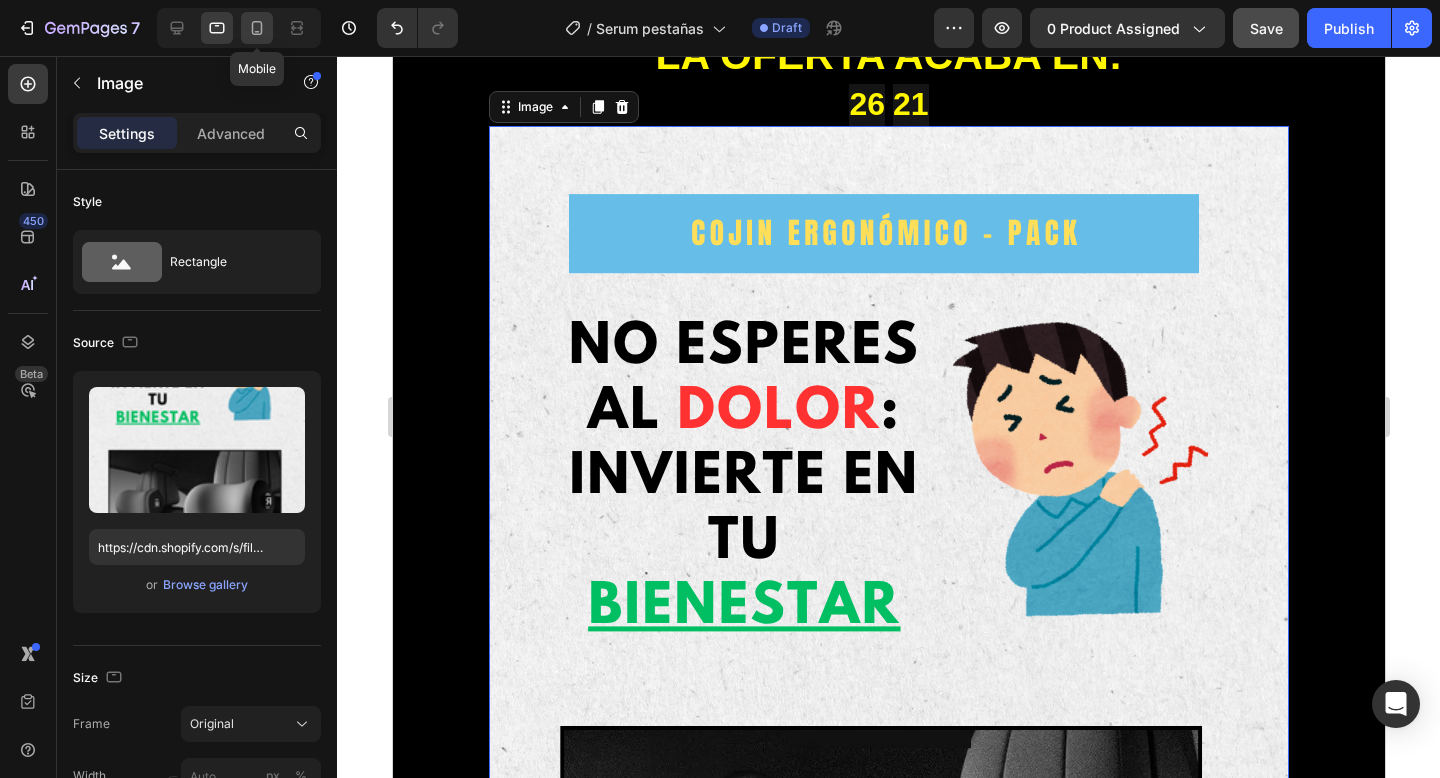 click 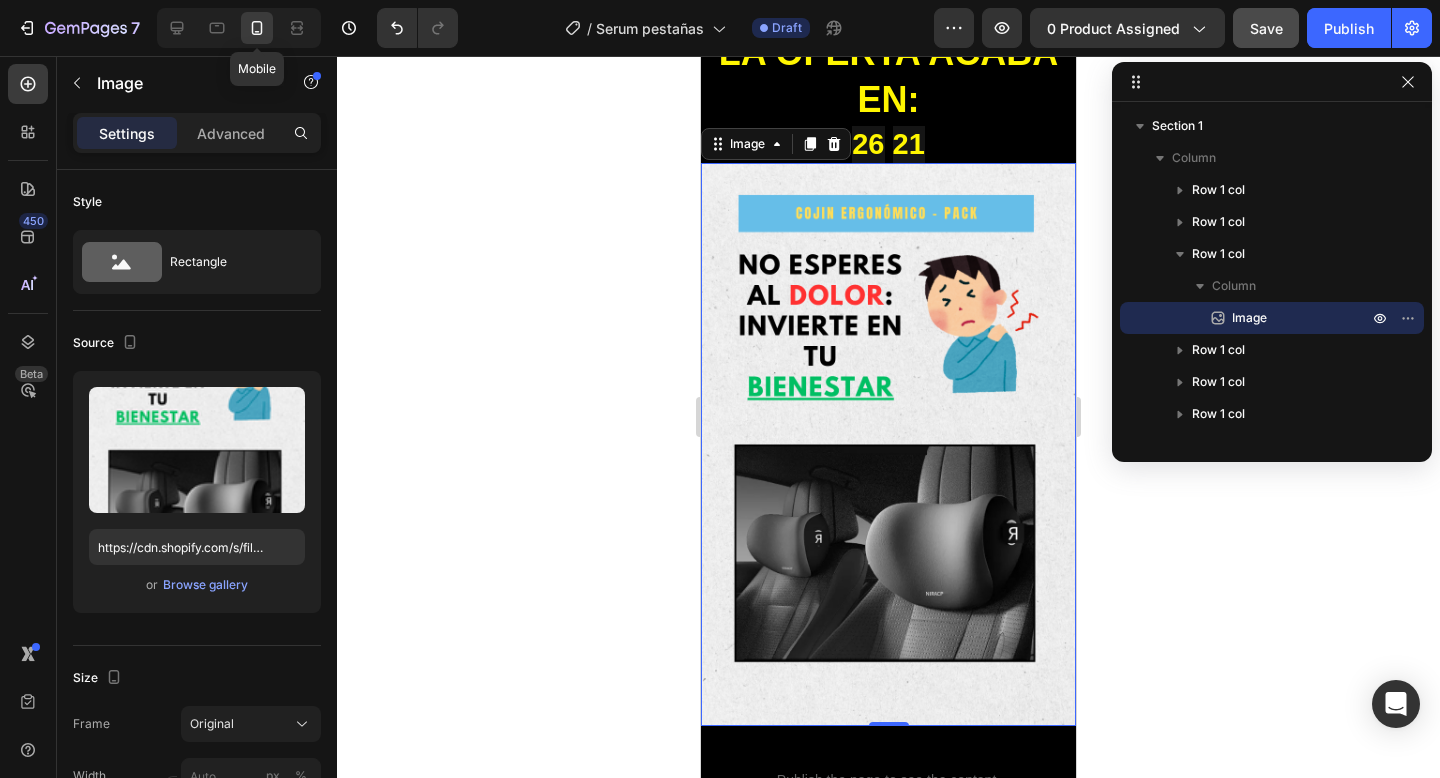 scroll, scrollTop: 106, scrollLeft: 0, axis: vertical 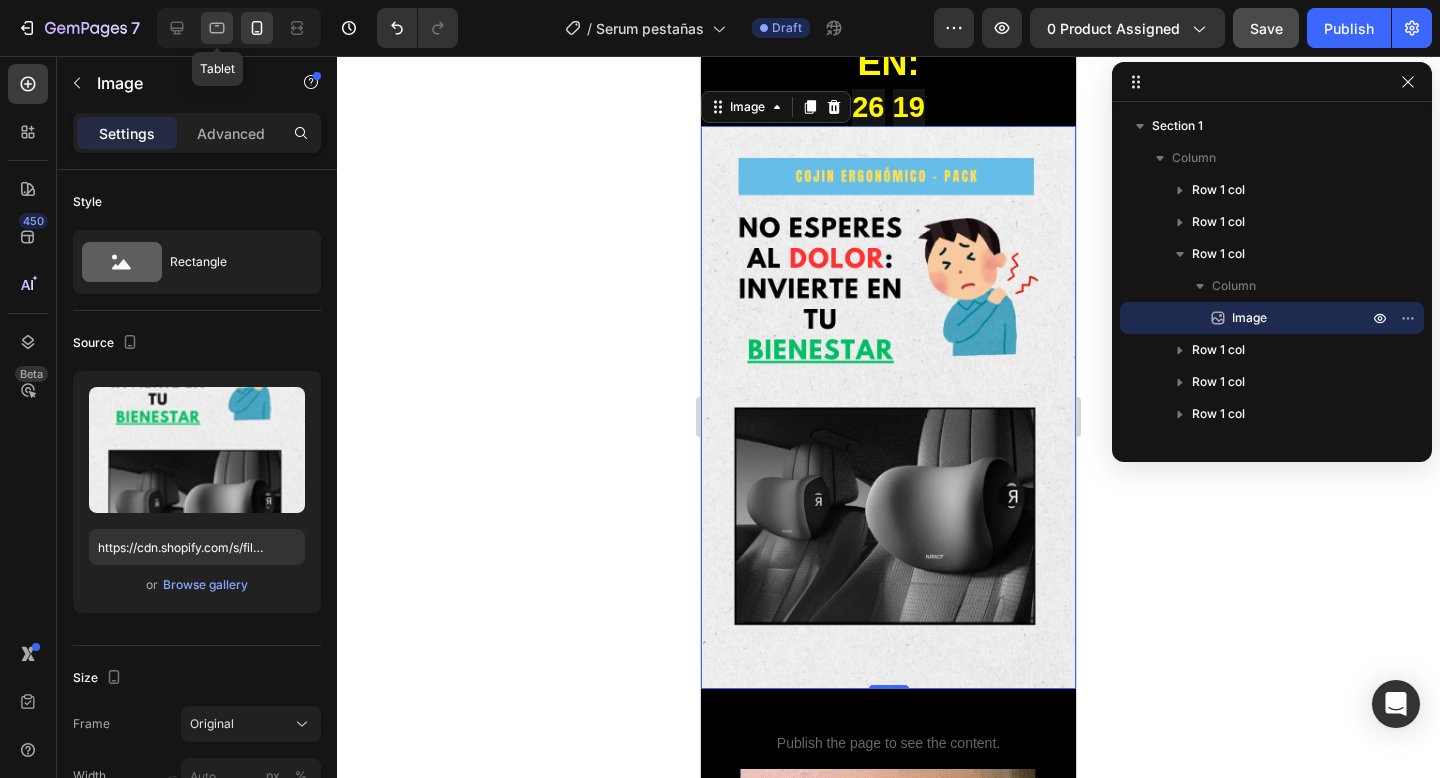 click 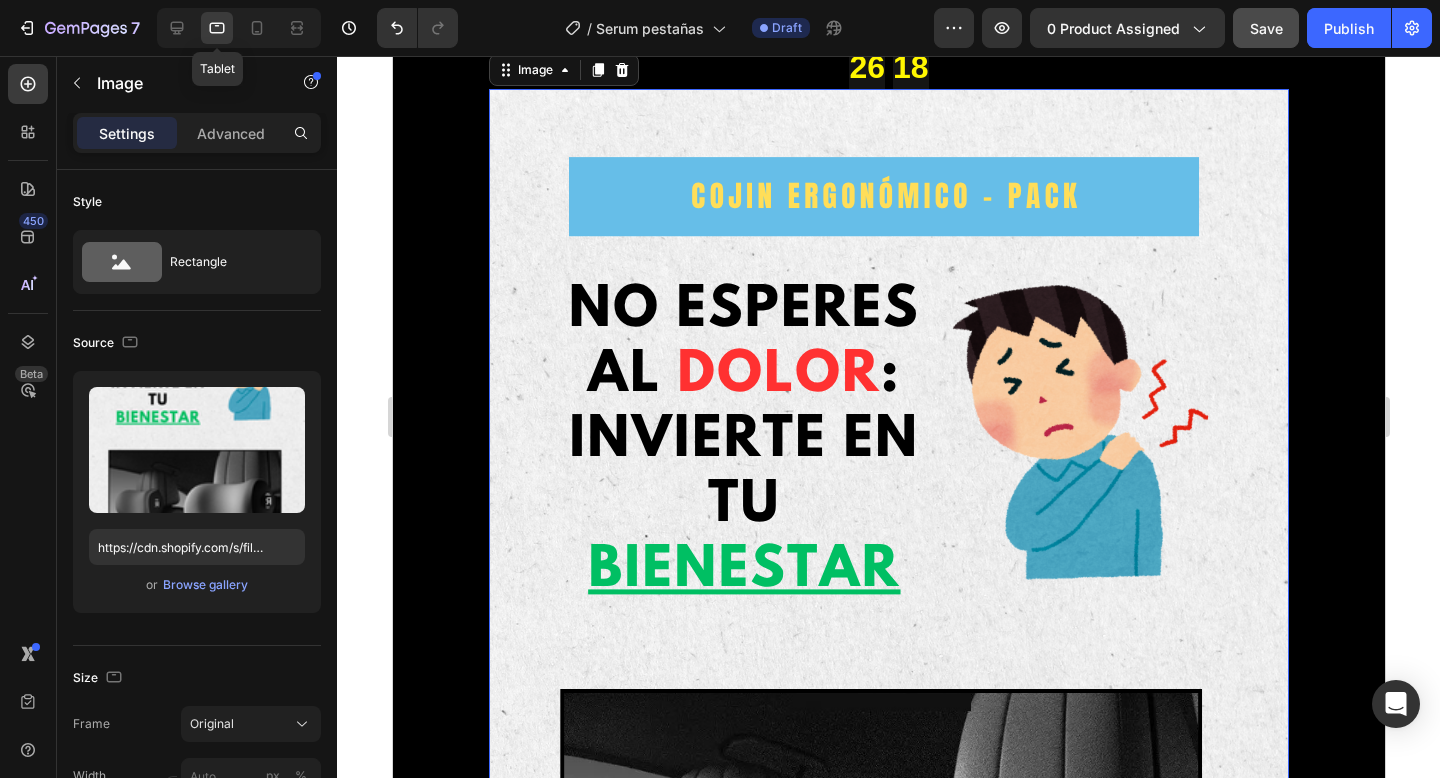scroll, scrollTop: 70, scrollLeft: 0, axis: vertical 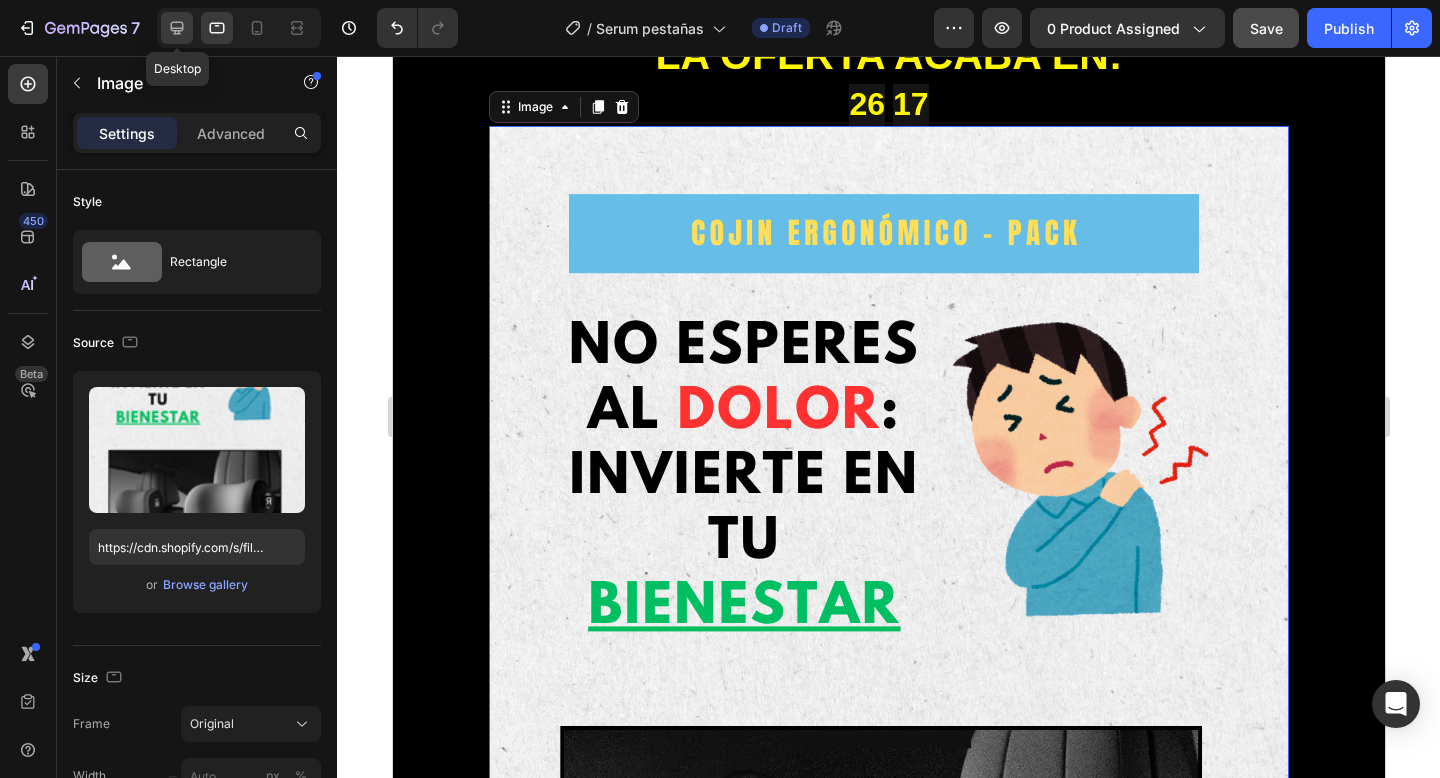 click 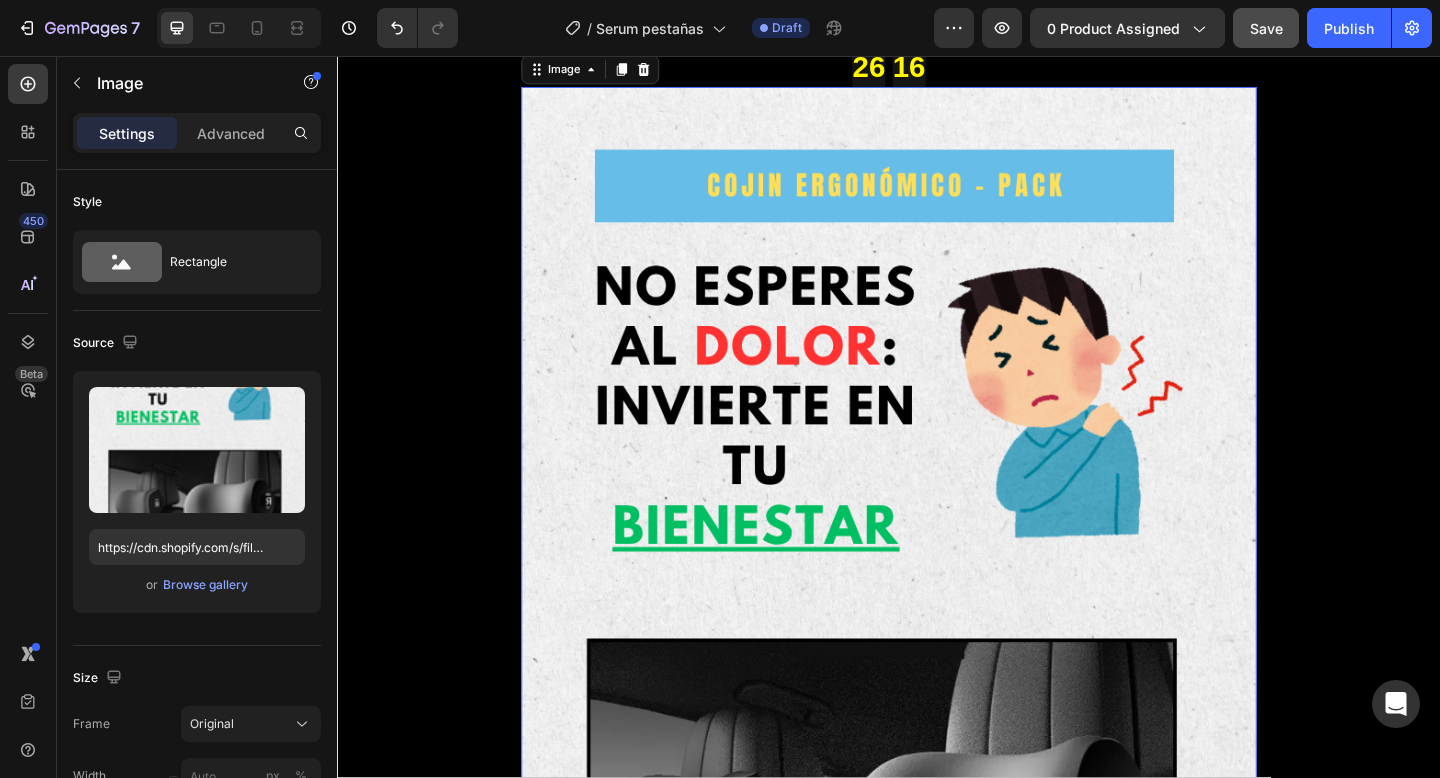 scroll, scrollTop: 0, scrollLeft: 0, axis: both 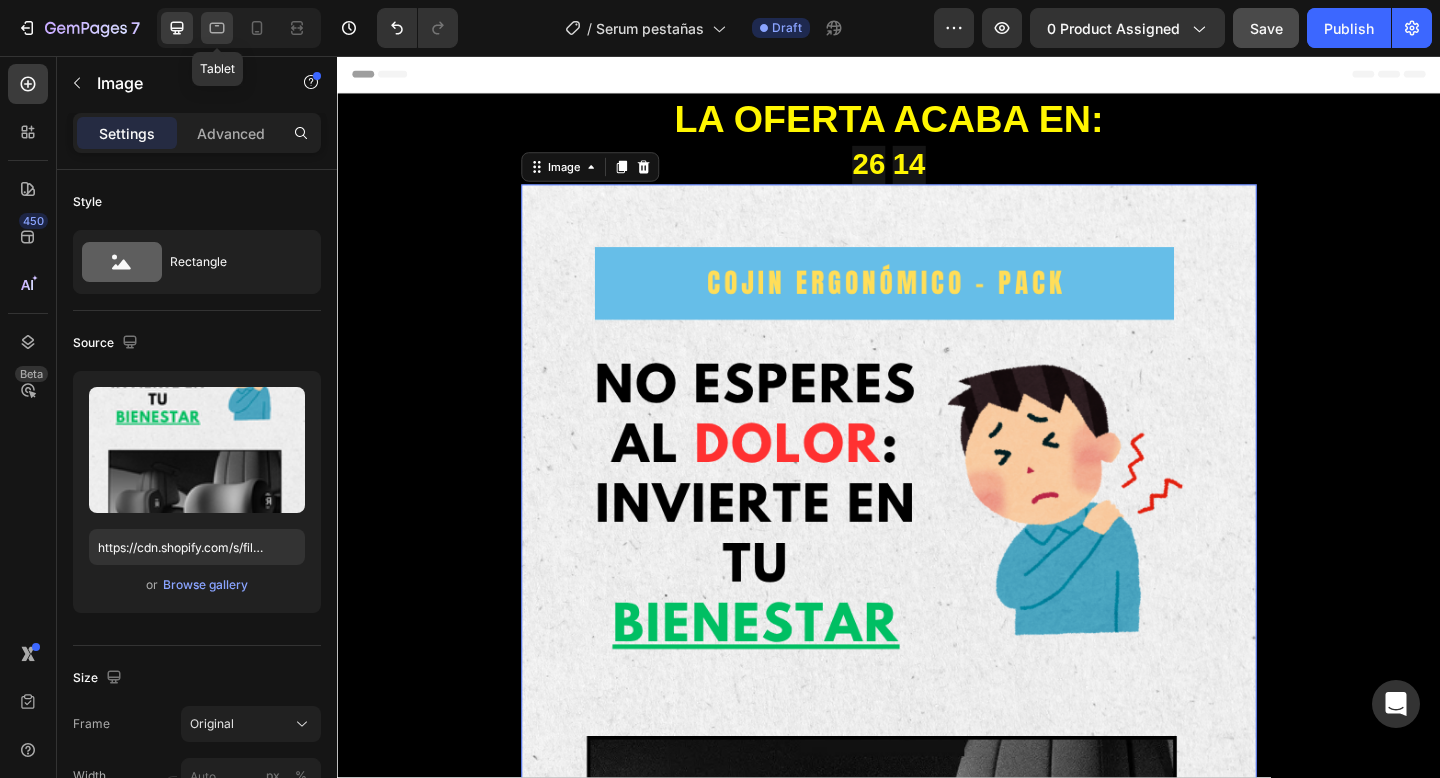 click 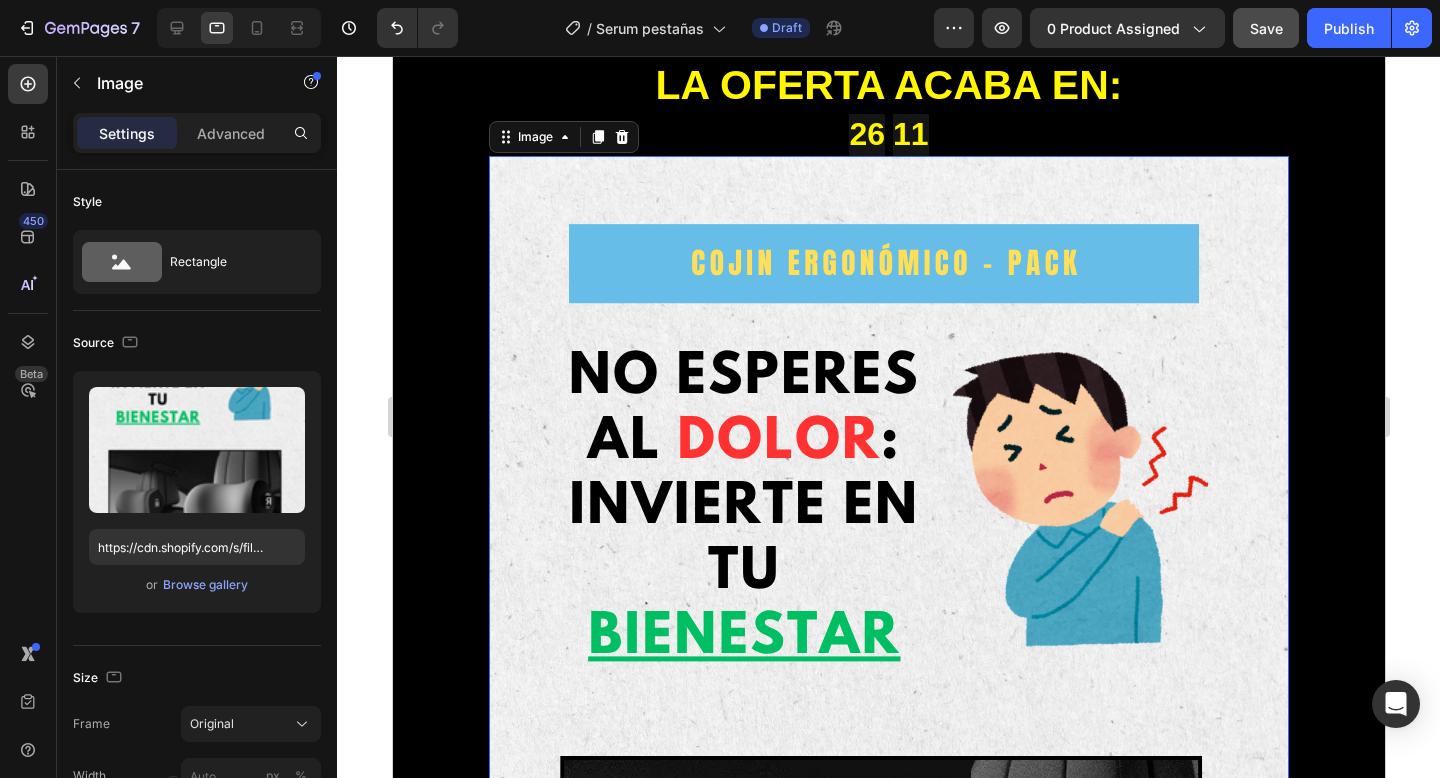 scroll, scrollTop: 0, scrollLeft: 0, axis: both 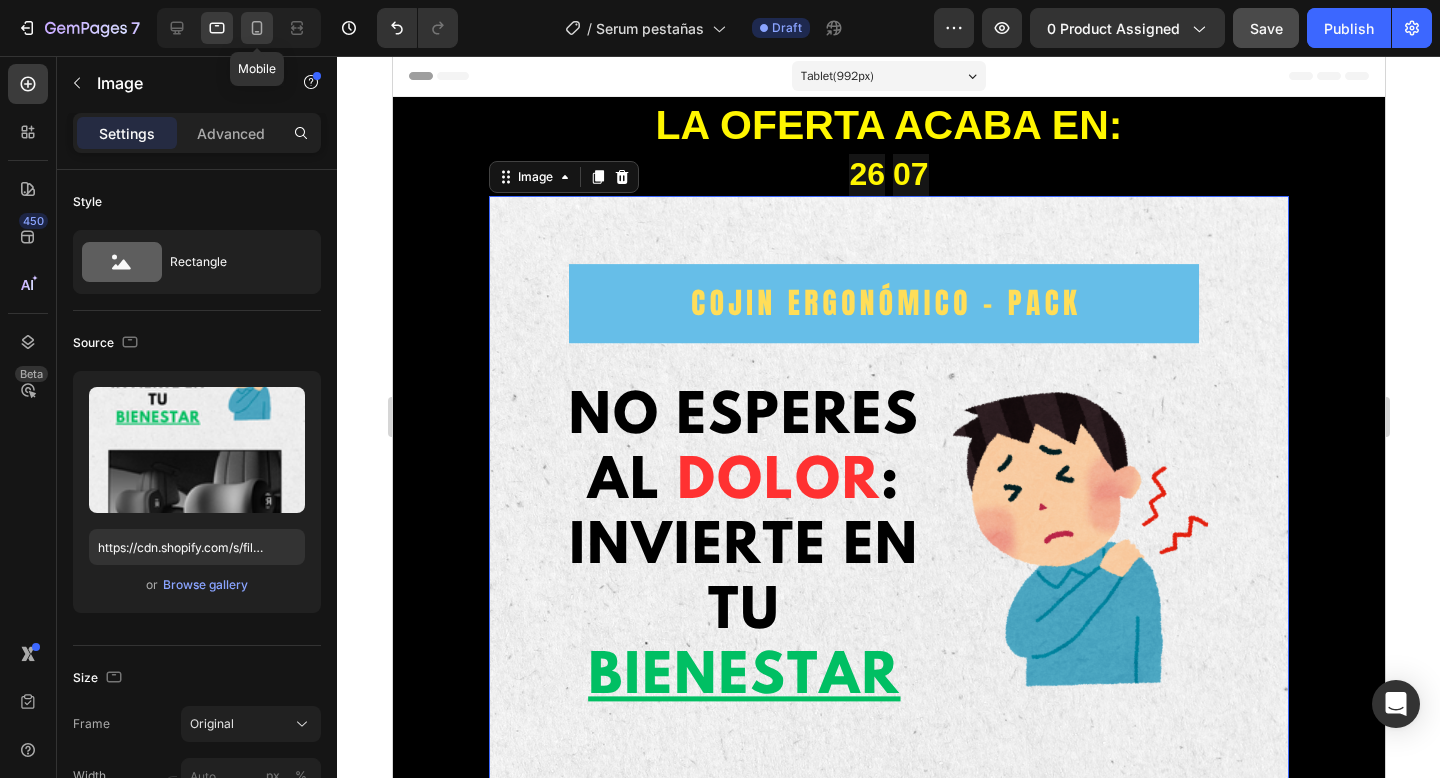 click 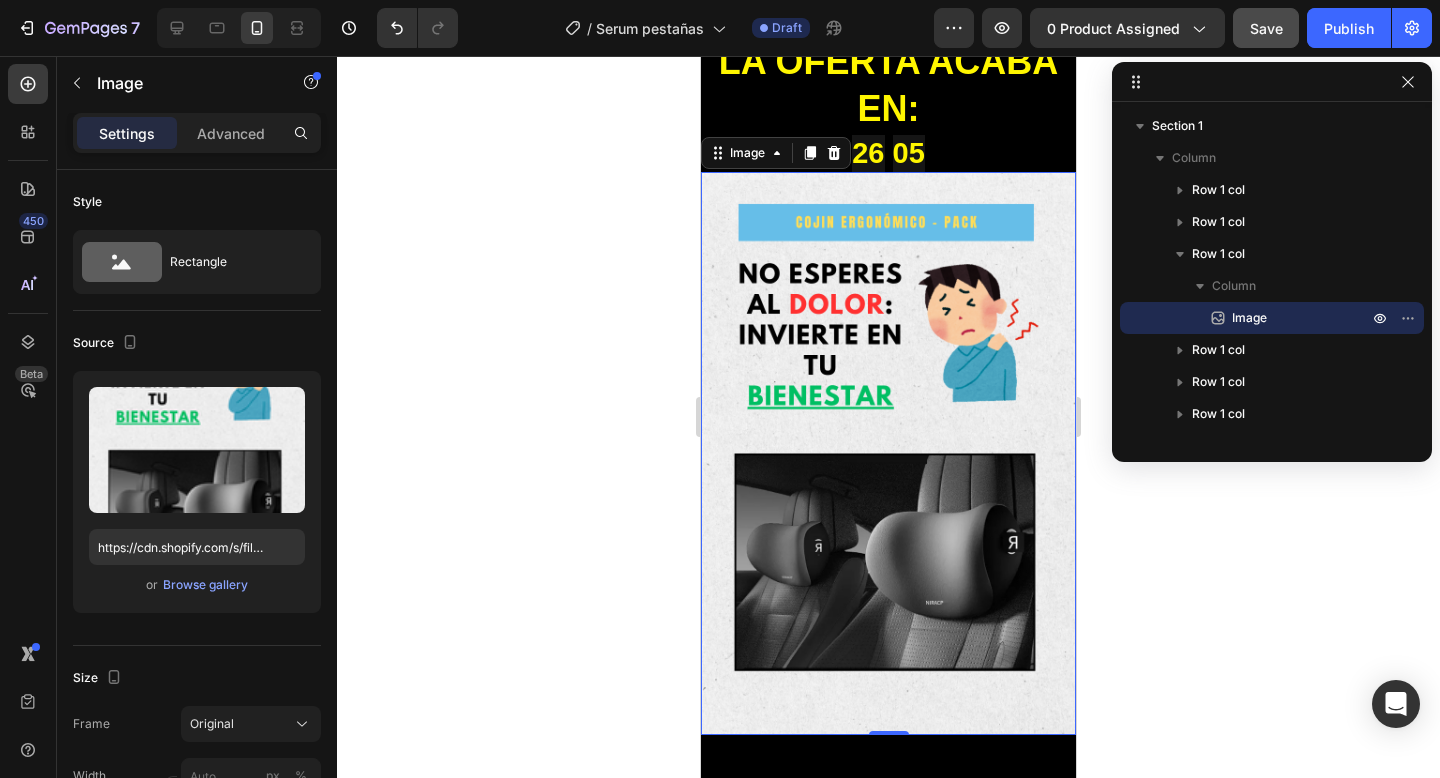 scroll, scrollTop: 0, scrollLeft: 0, axis: both 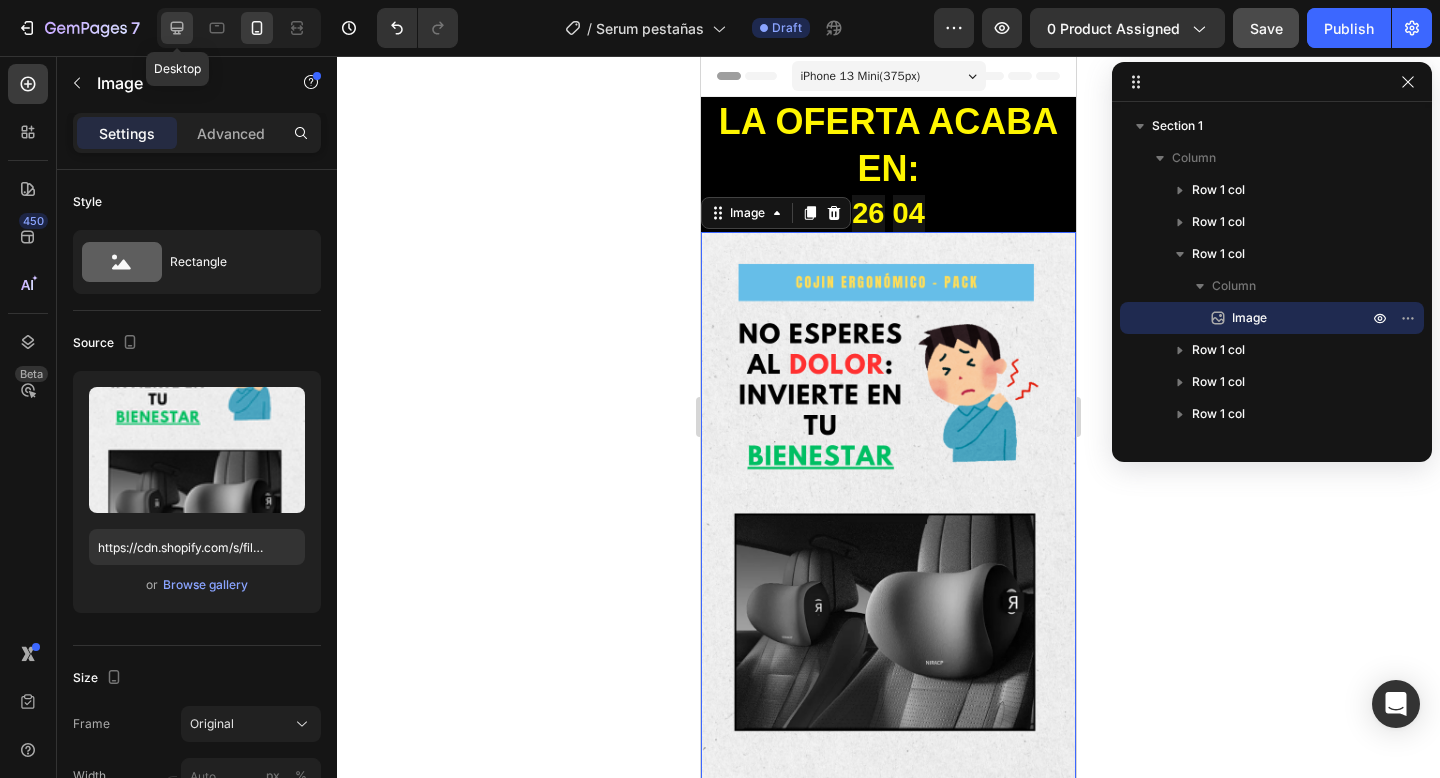 click 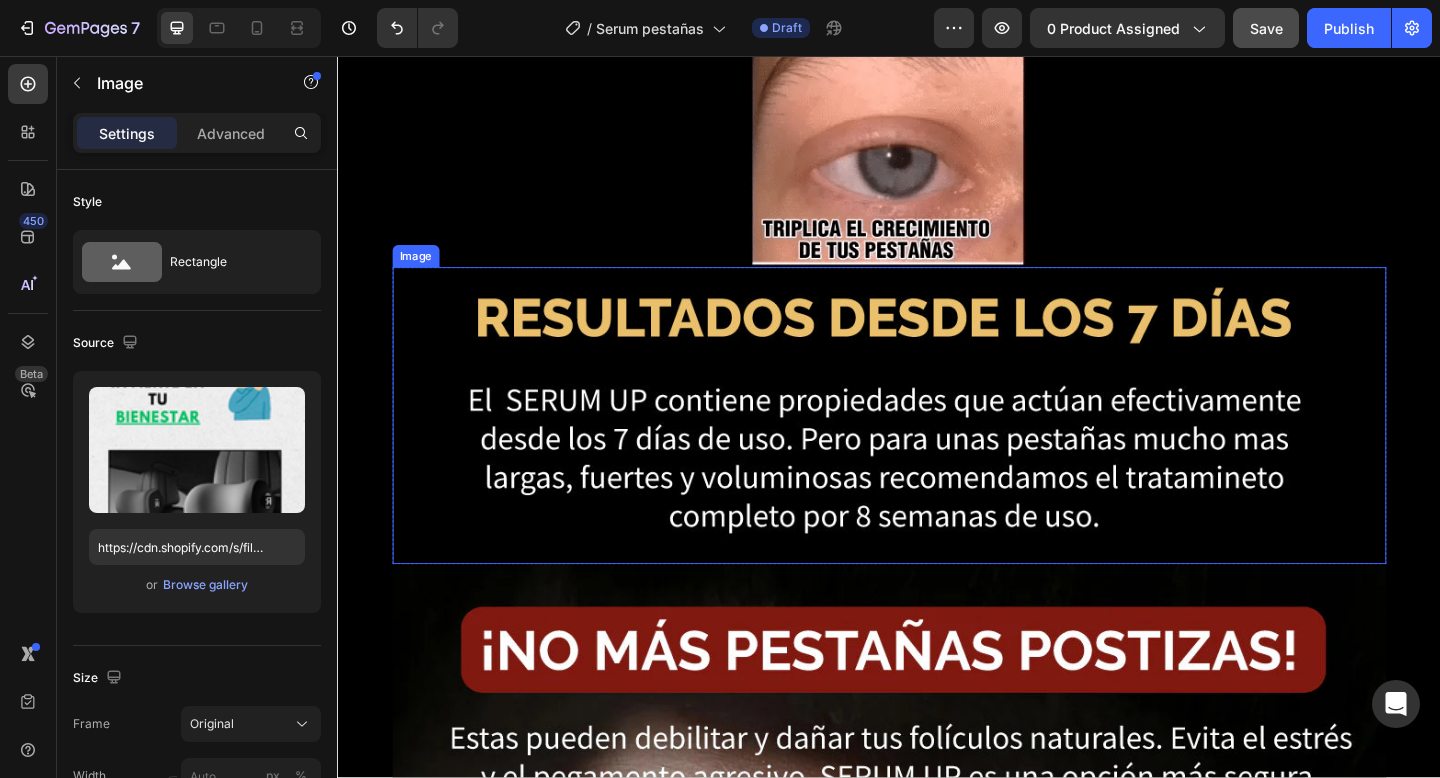 scroll, scrollTop: 1478, scrollLeft: 0, axis: vertical 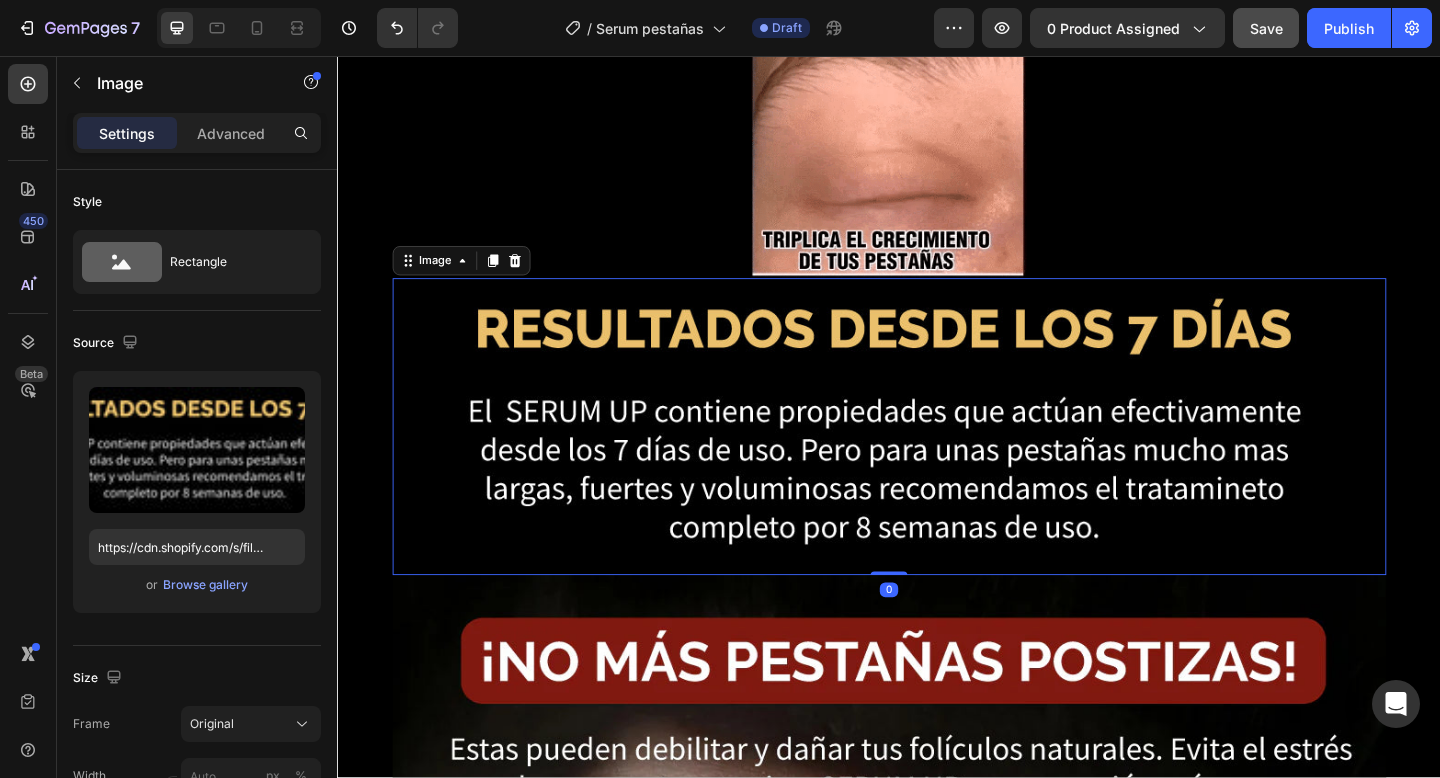 click at bounding box center (937, 459) 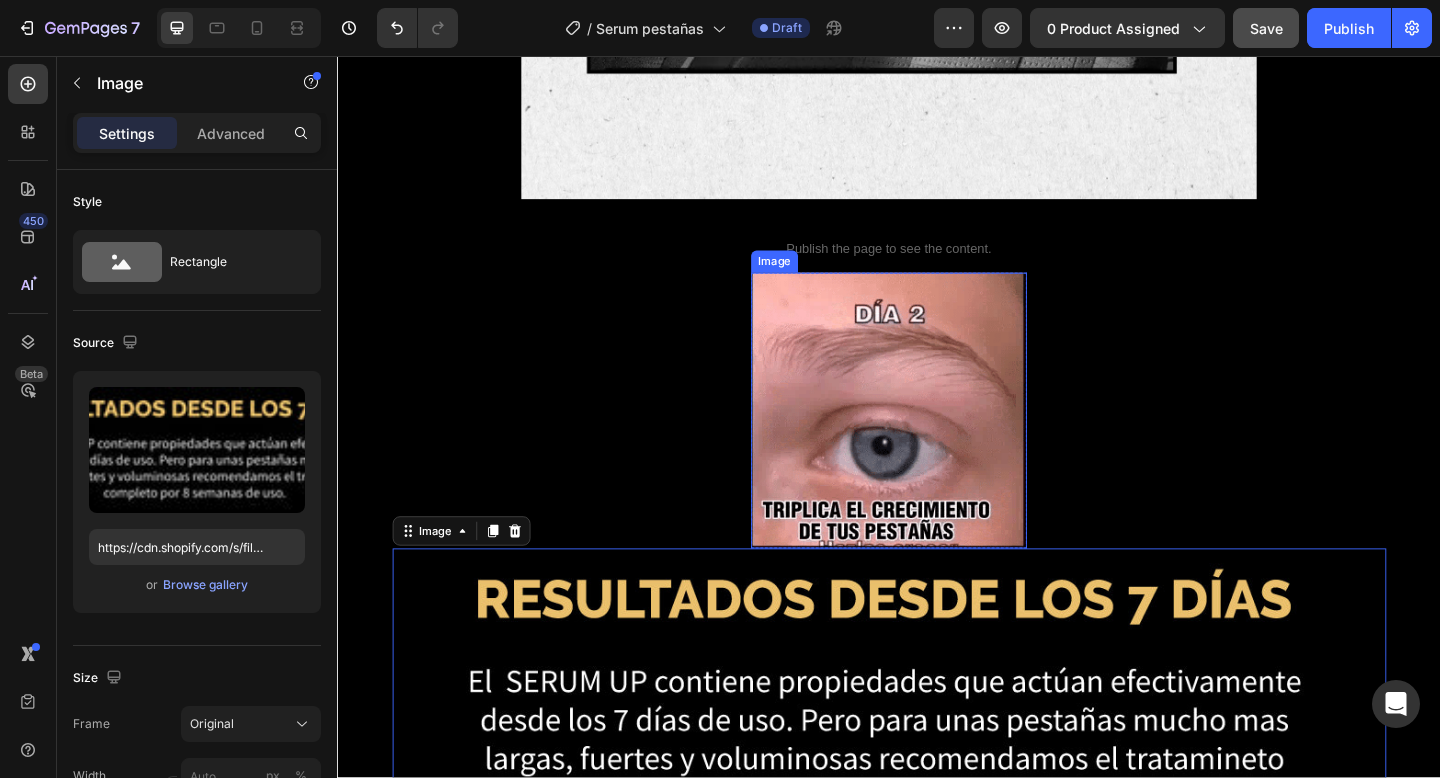 scroll, scrollTop: 1182, scrollLeft: 0, axis: vertical 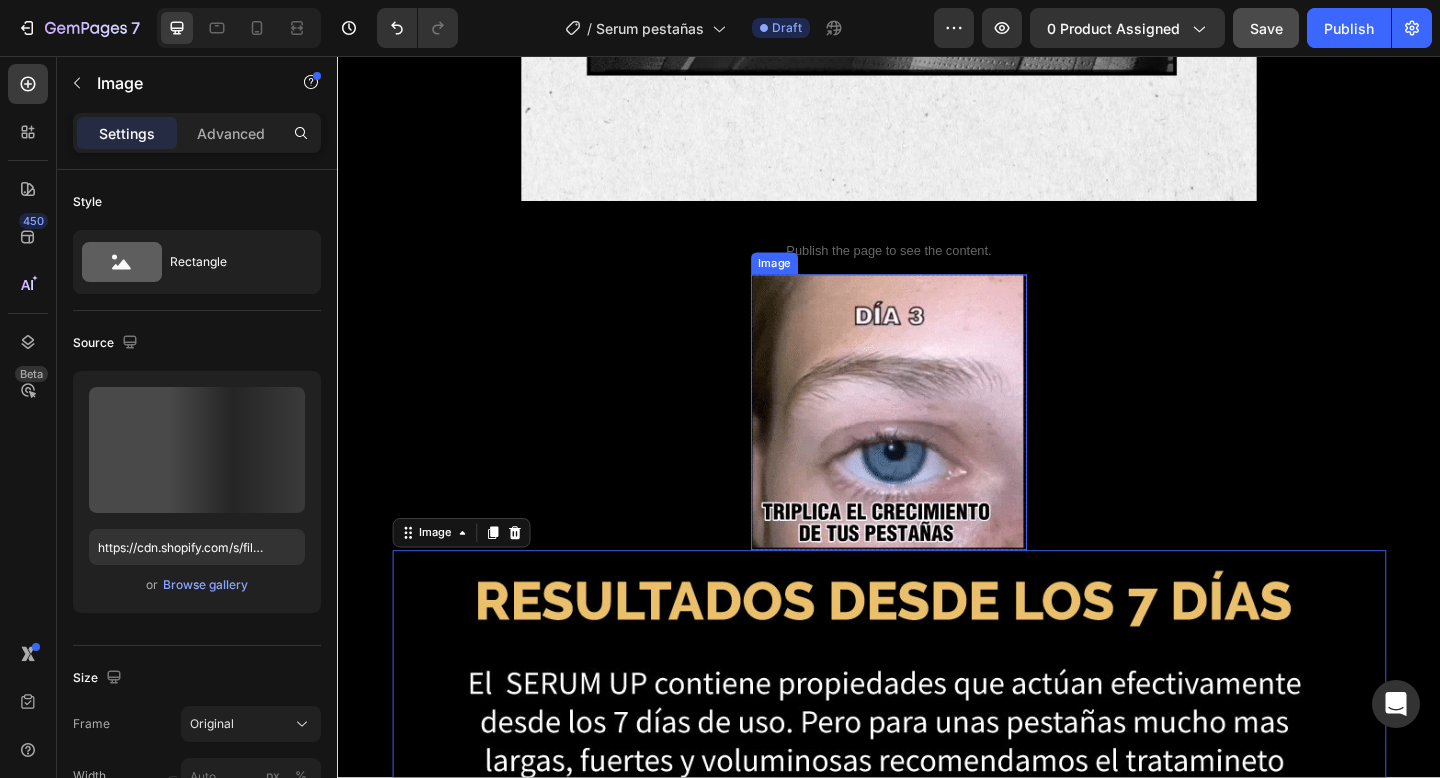 click at bounding box center [937, 444] 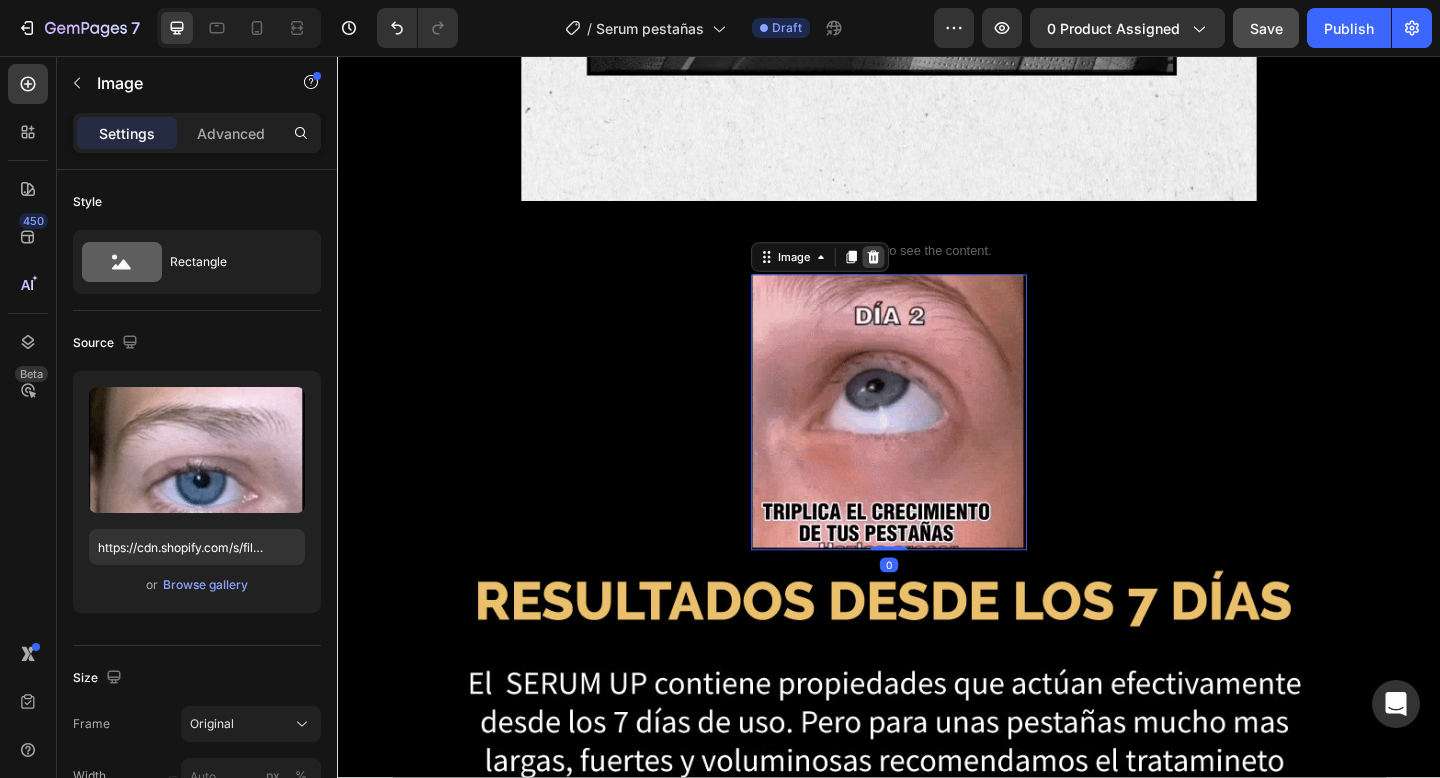 click 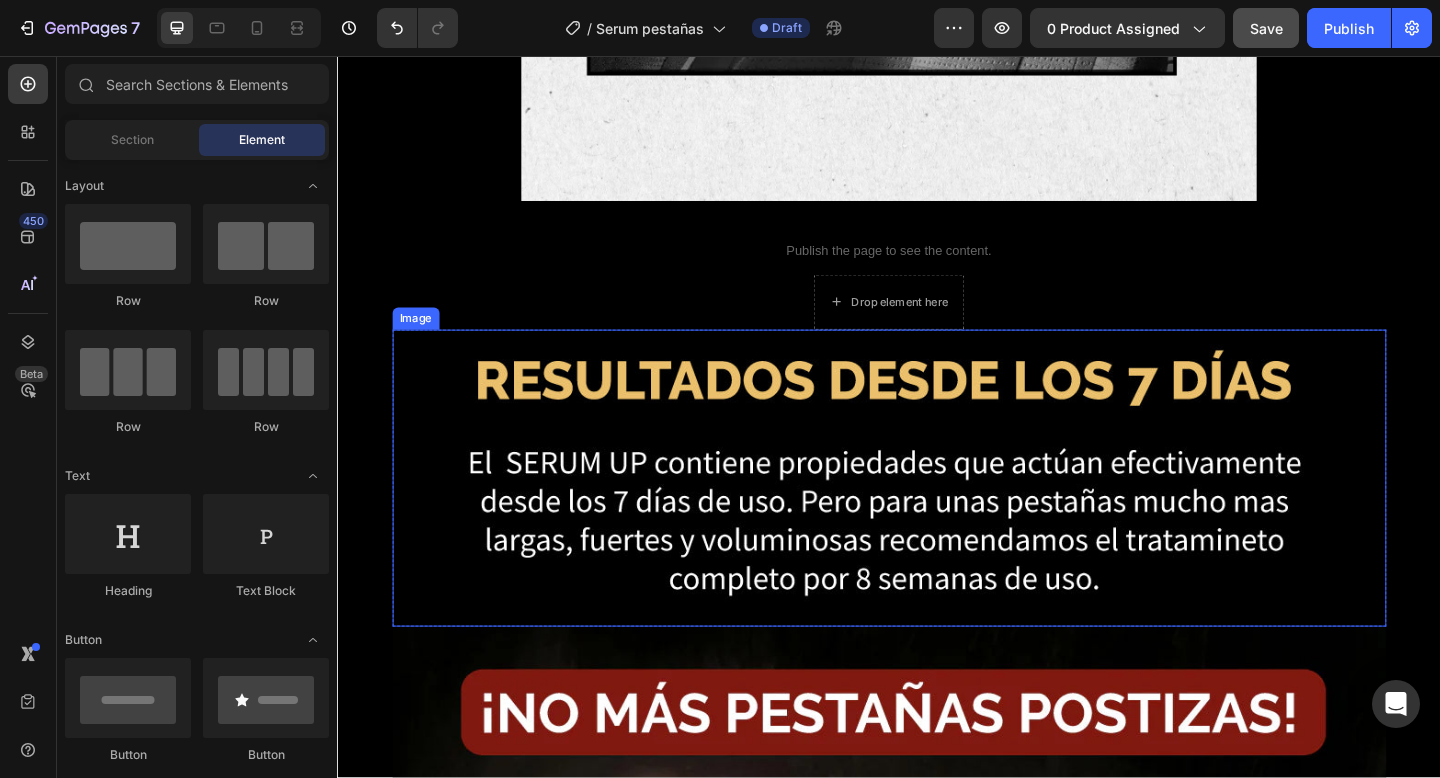click at bounding box center (937, 515) 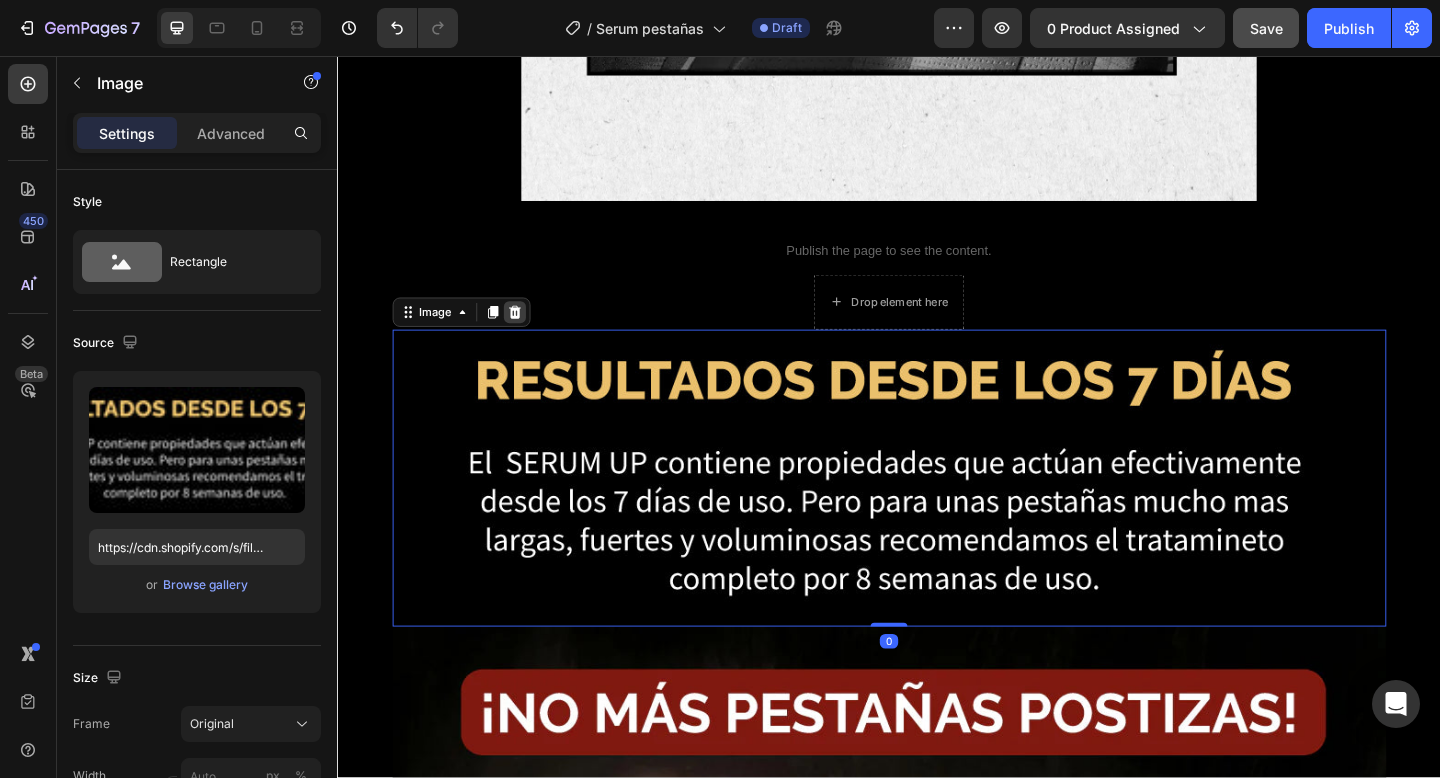 click 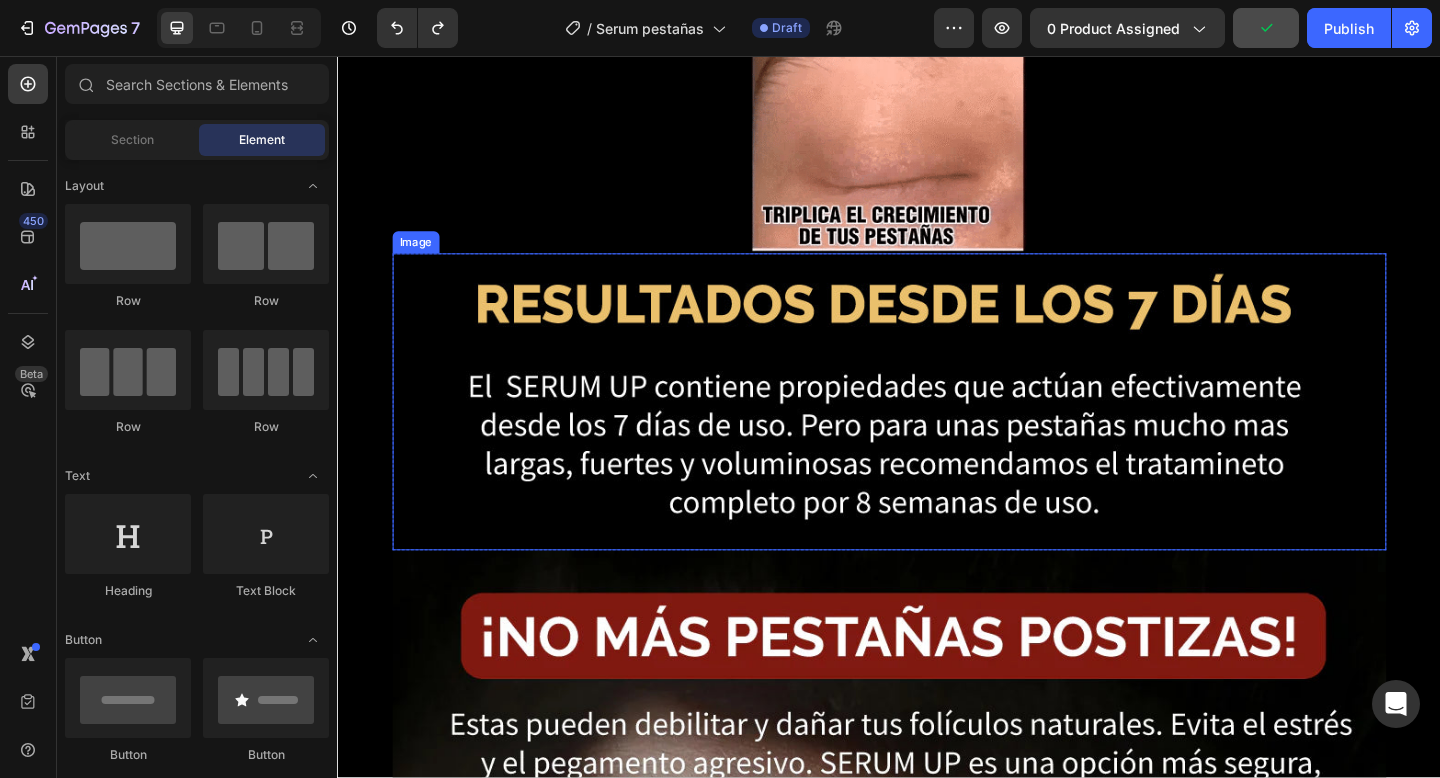 scroll, scrollTop: 1516, scrollLeft: 0, axis: vertical 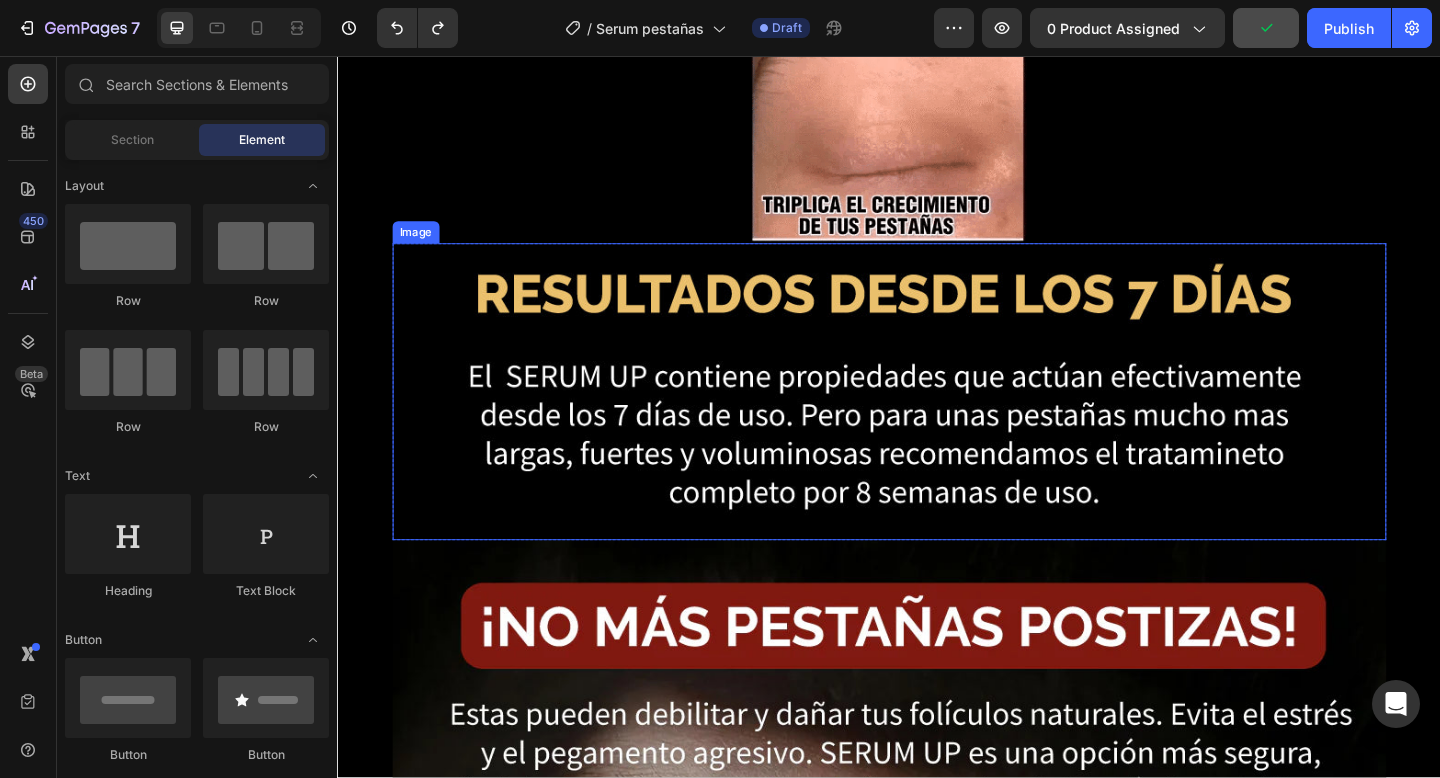 click at bounding box center [937, 421] 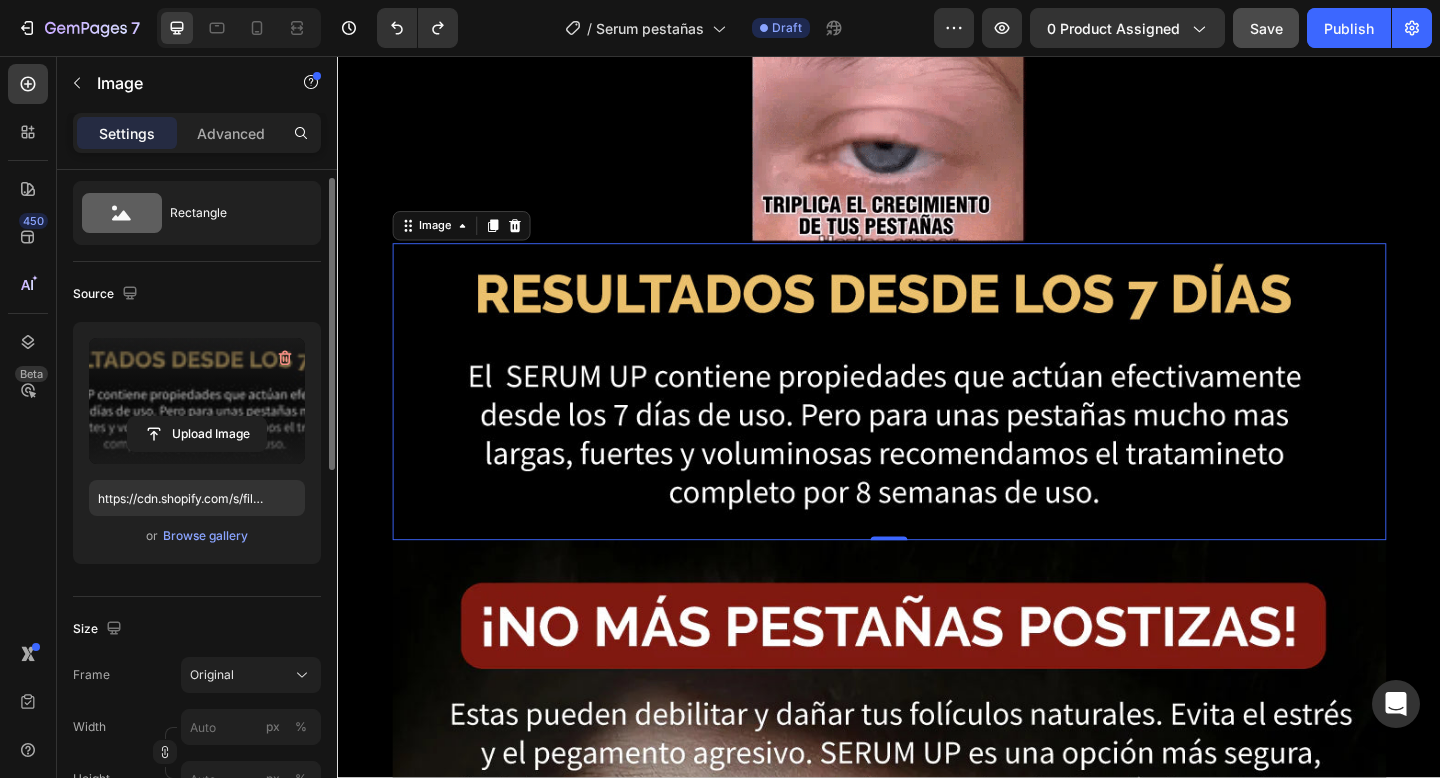 scroll, scrollTop: 39, scrollLeft: 0, axis: vertical 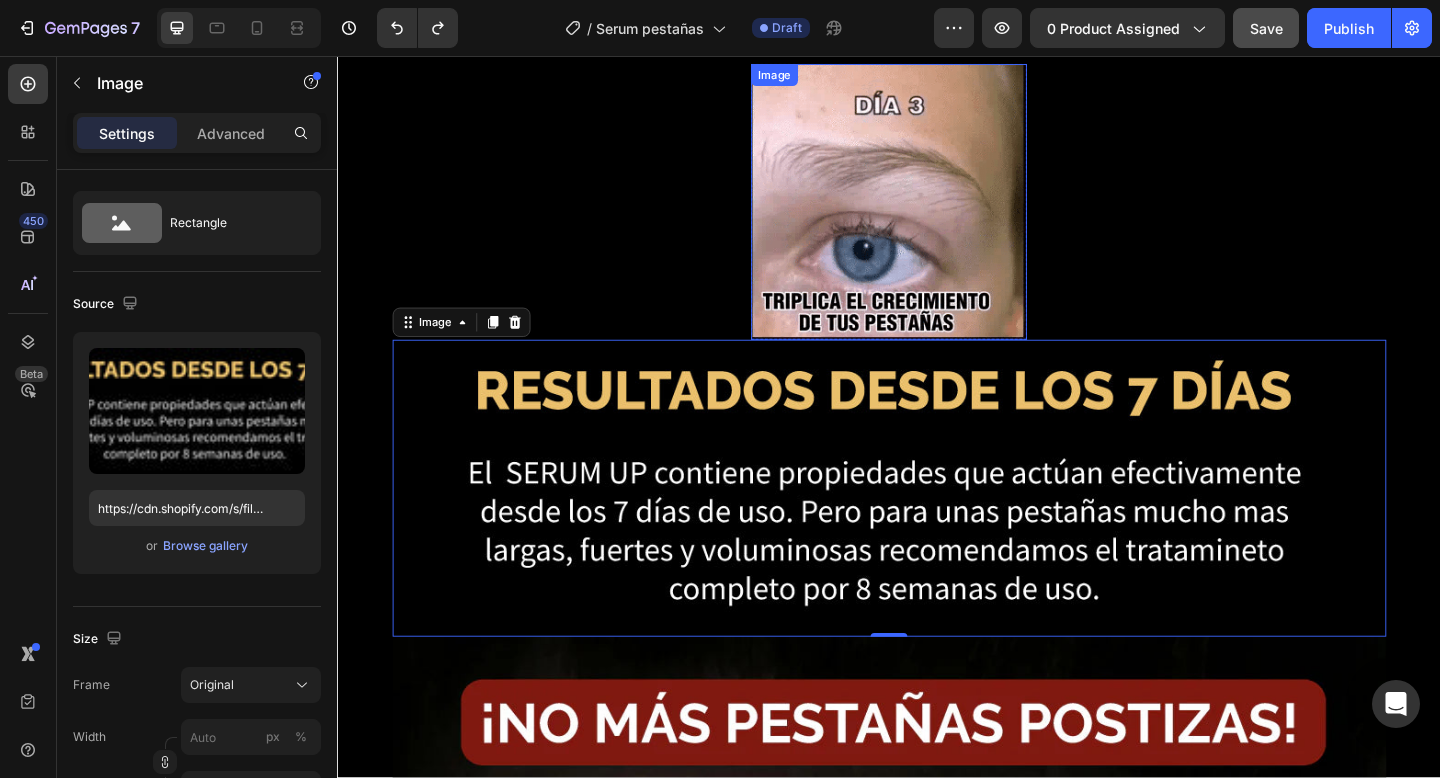 click at bounding box center (937, 215) 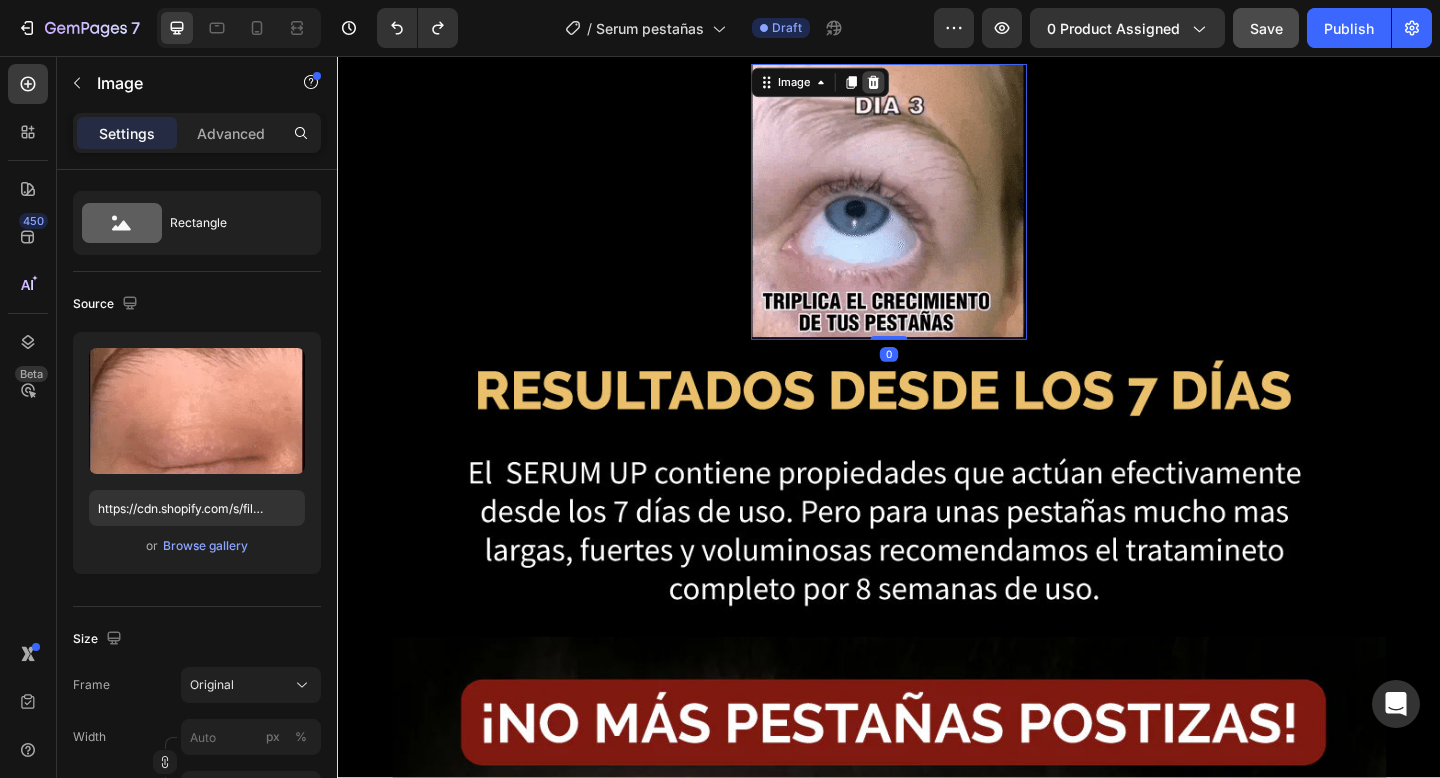 click at bounding box center [920, 85] 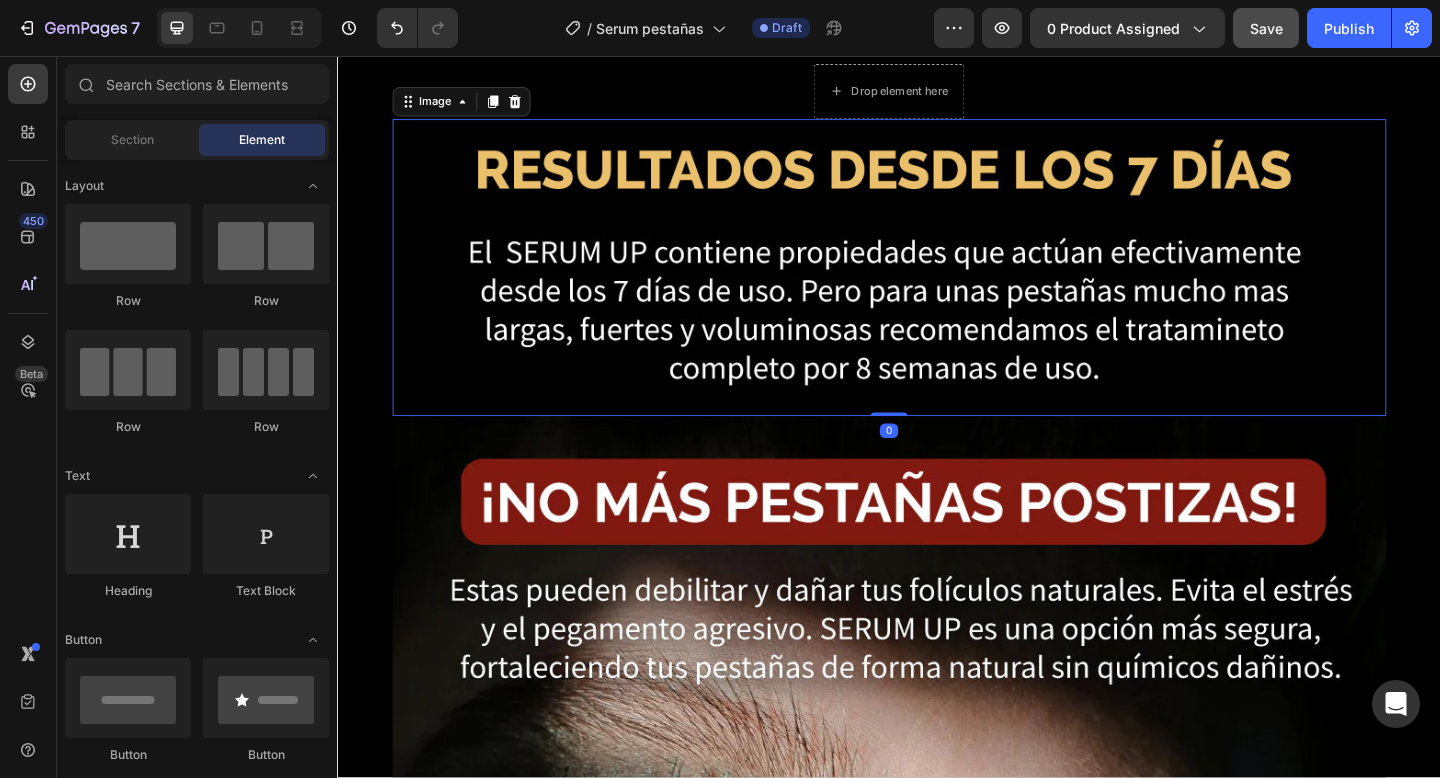 click at bounding box center (937, 286) 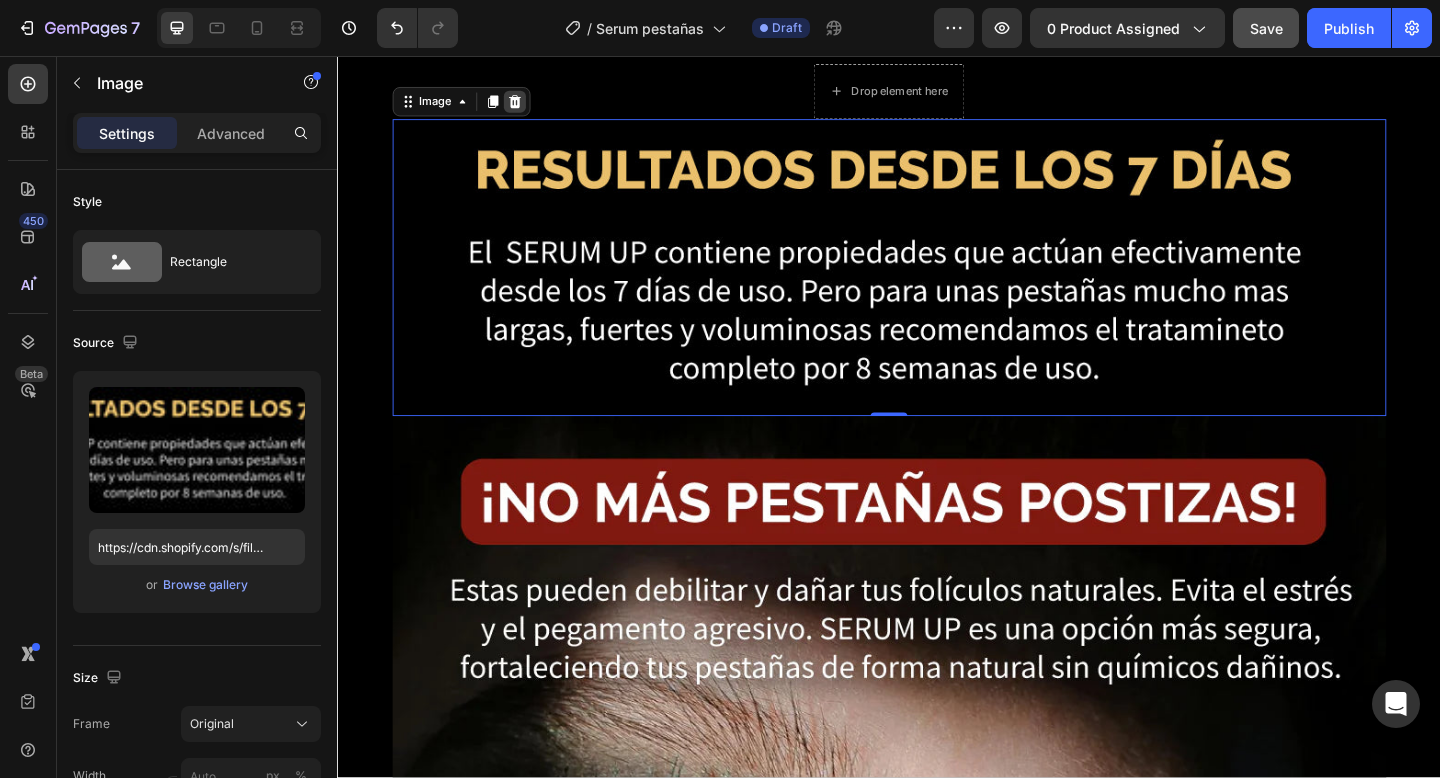 click 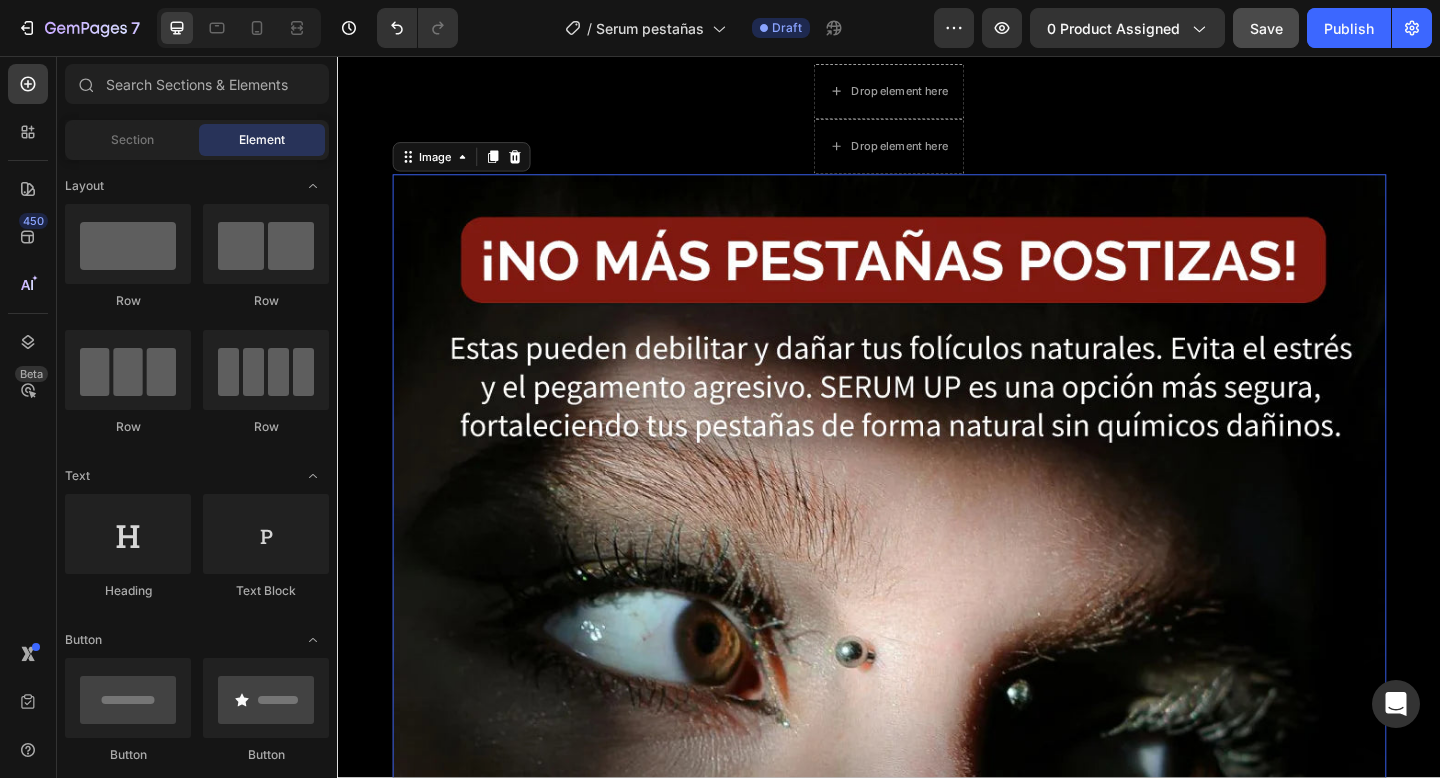 click at bounding box center [937, 805] 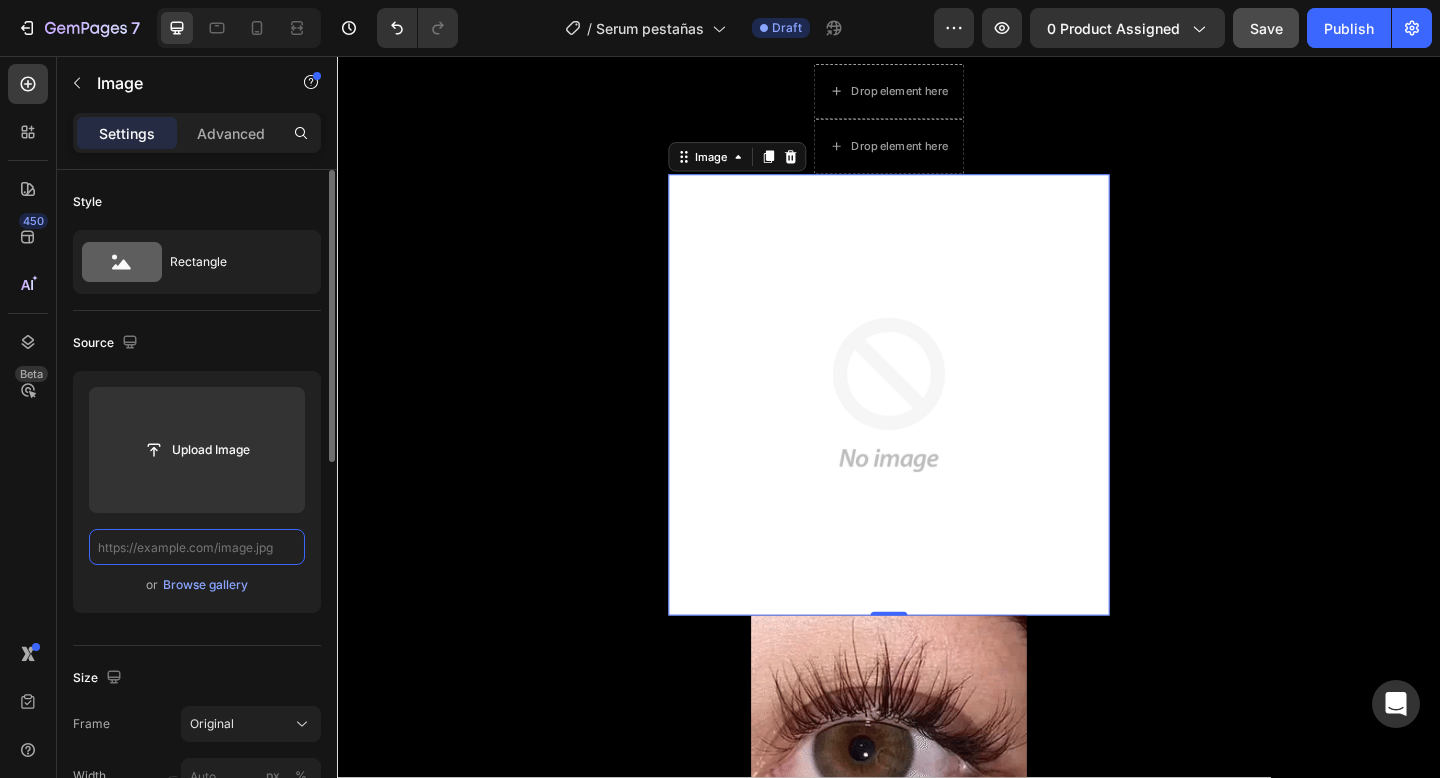 scroll, scrollTop: 0, scrollLeft: 0, axis: both 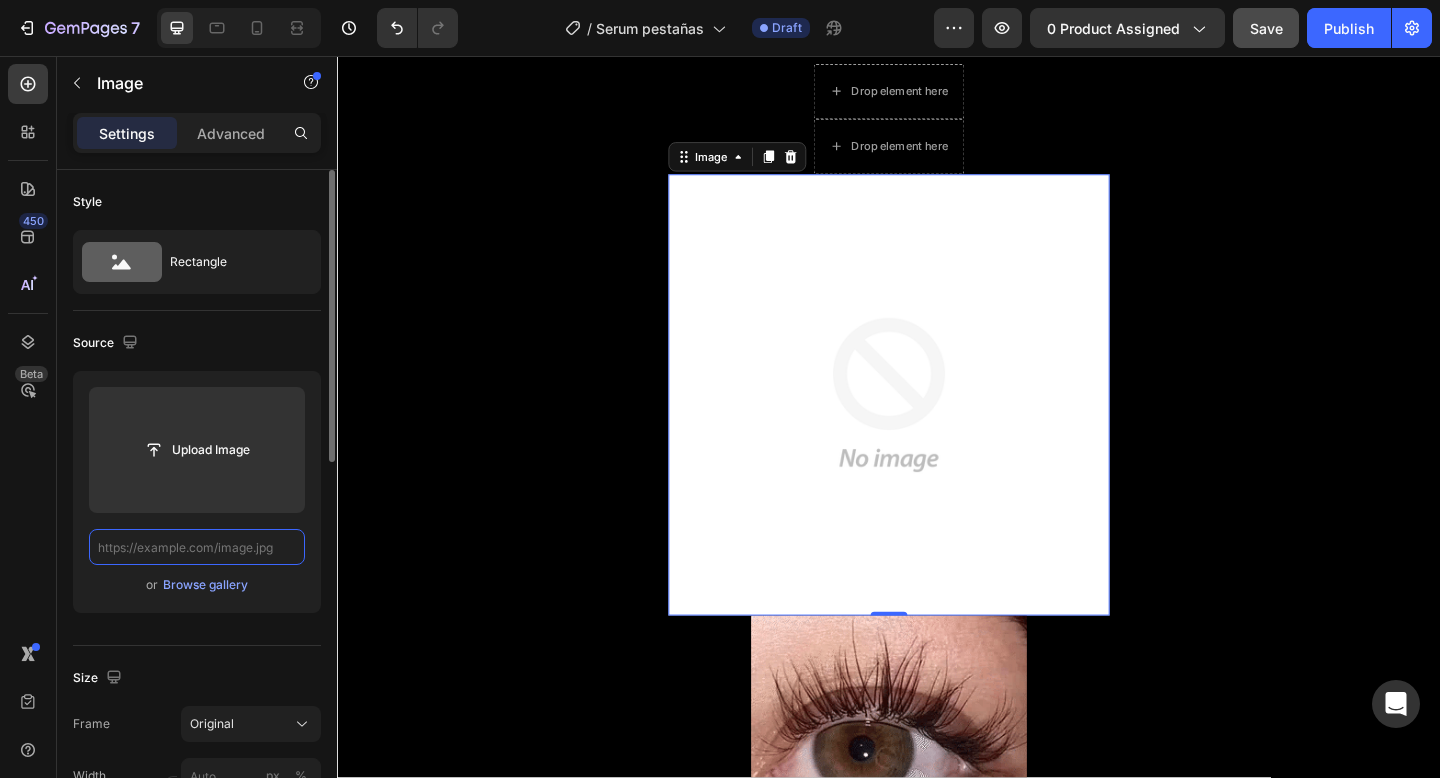 click at bounding box center (197, 547) 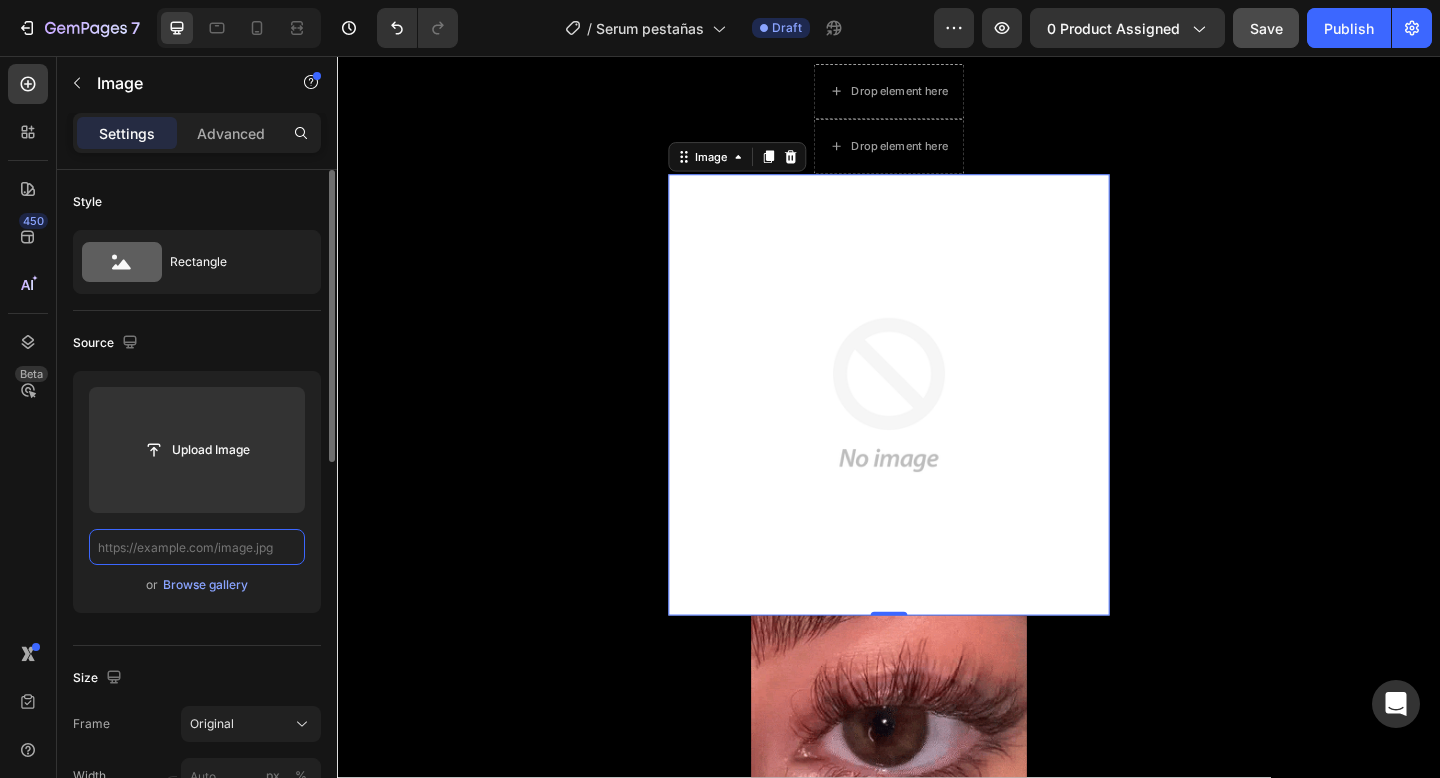 paste on "https://cdn.shopify.com/s/files/1/0711/7265/3214/files/COJIN_ERGONoMICO_-_PACK_copia.png?v=1754158345" 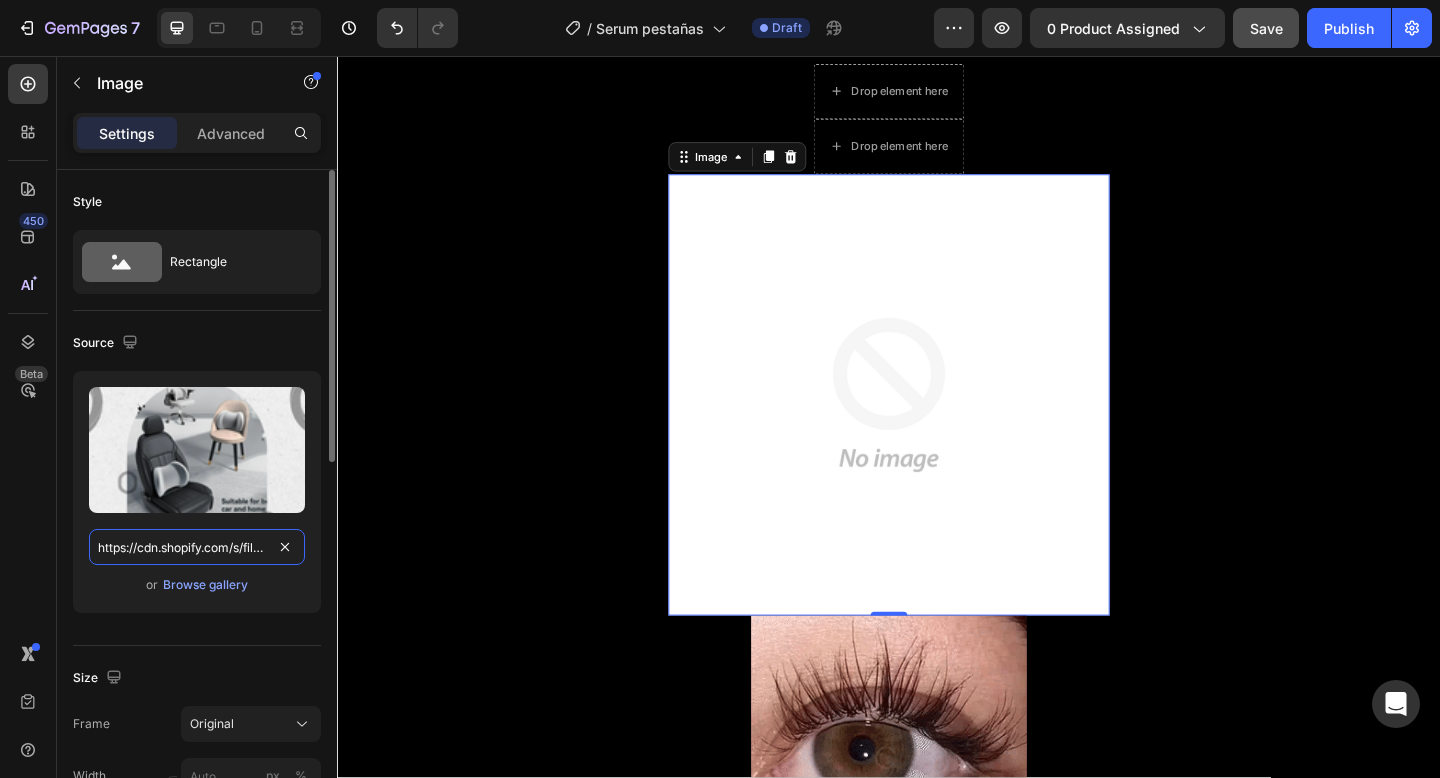 scroll, scrollTop: 0, scrollLeft: 464, axis: horizontal 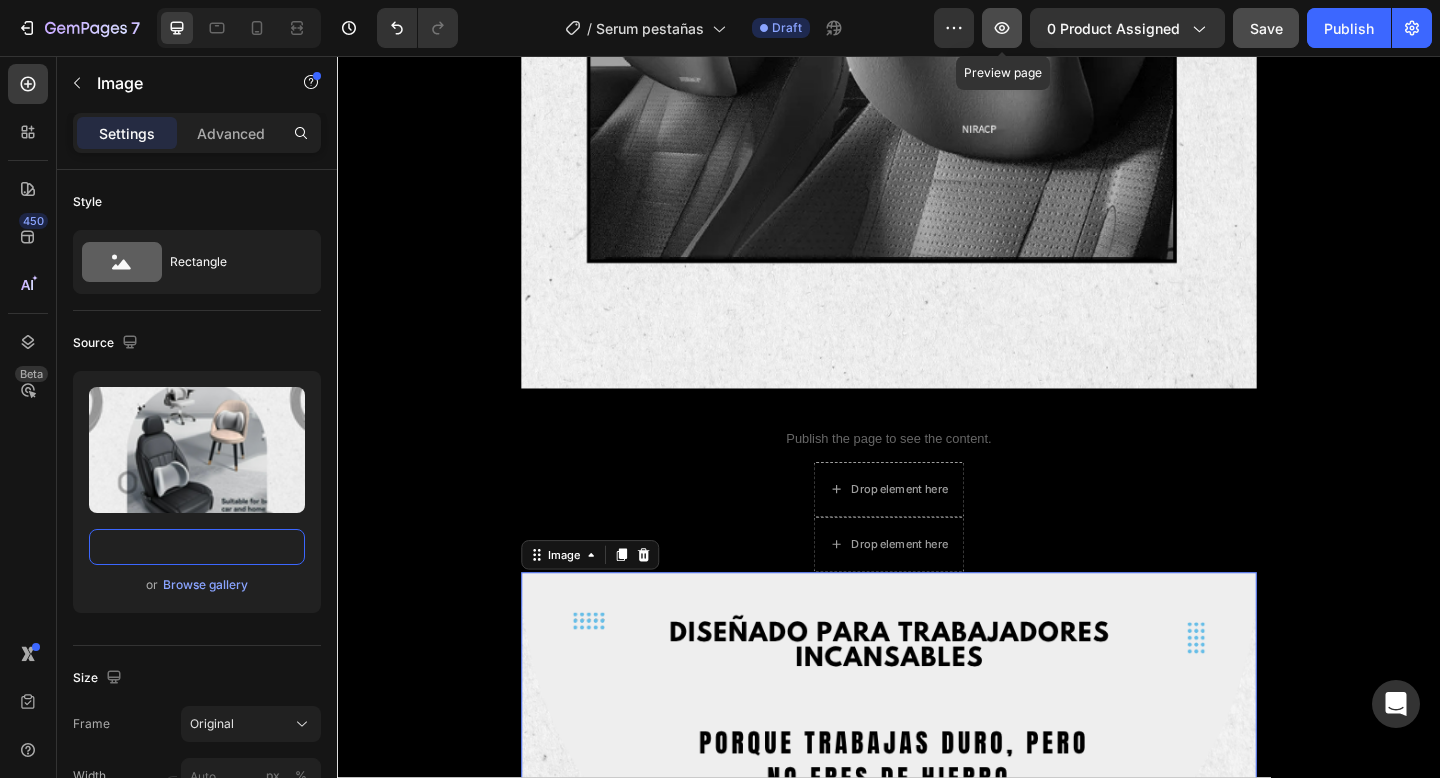 type on "https://cdn.shopify.com/s/files/1/0711/7265/3214/files/COJIN_ERGONoMICO_-_PACK_copia.png?v=1754158345" 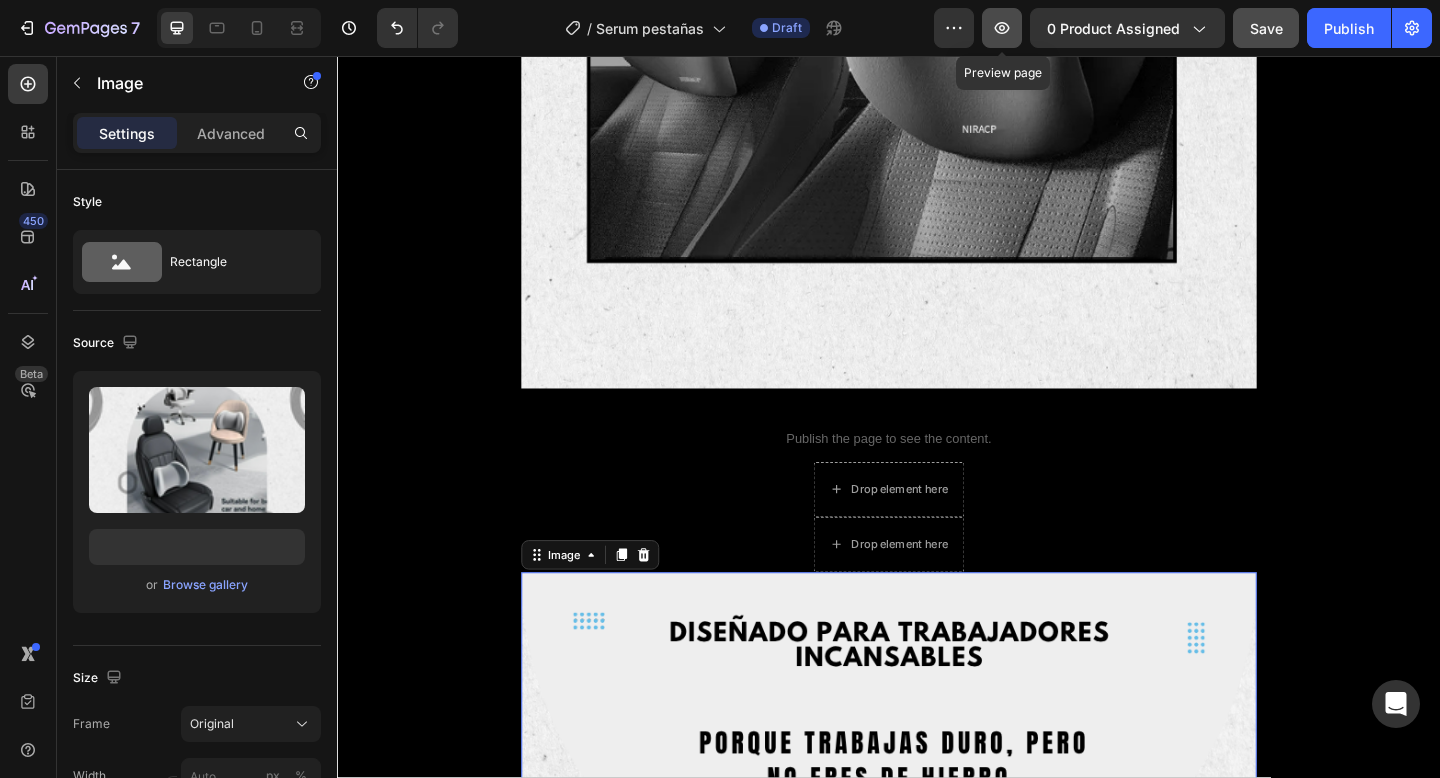 click 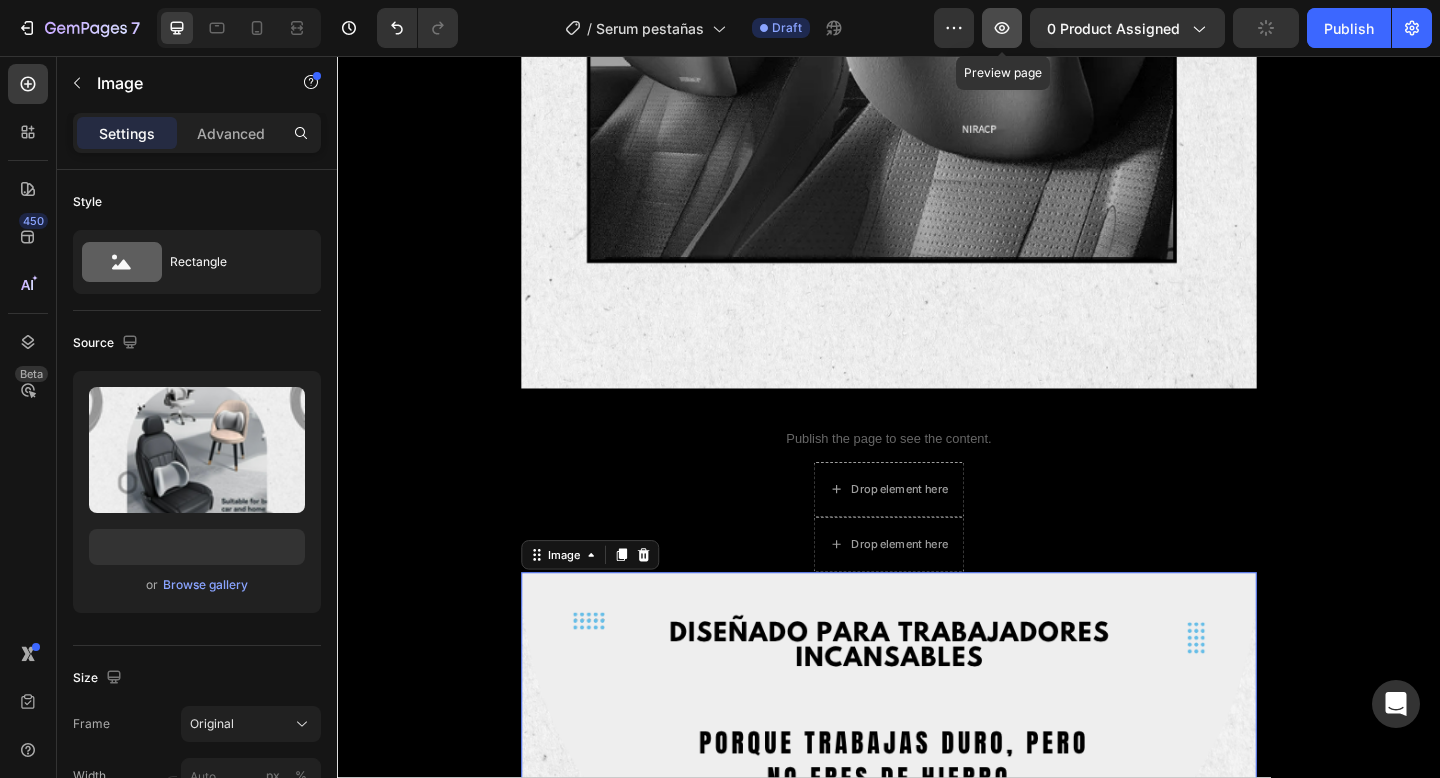 scroll, scrollTop: 0, scrollLeft: 0, axis: both 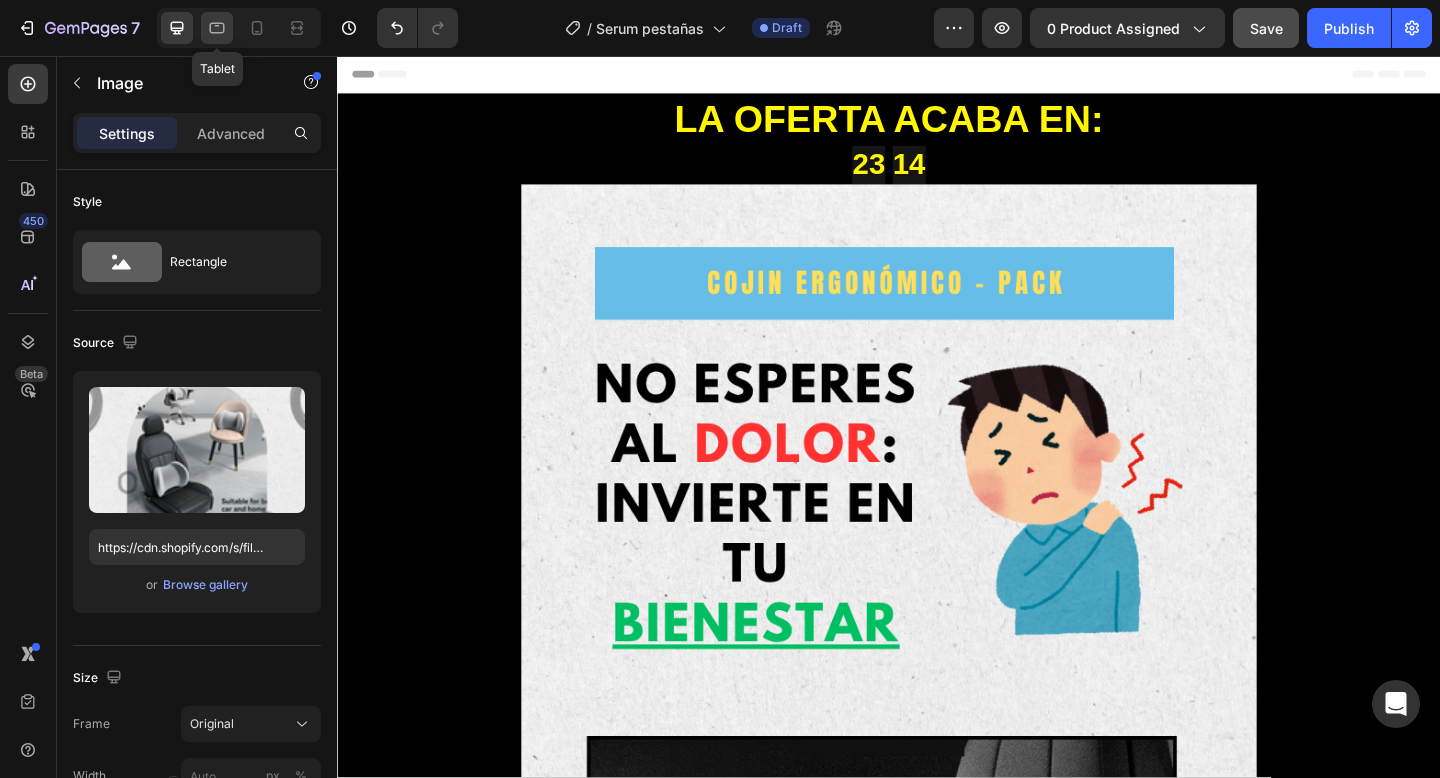 click 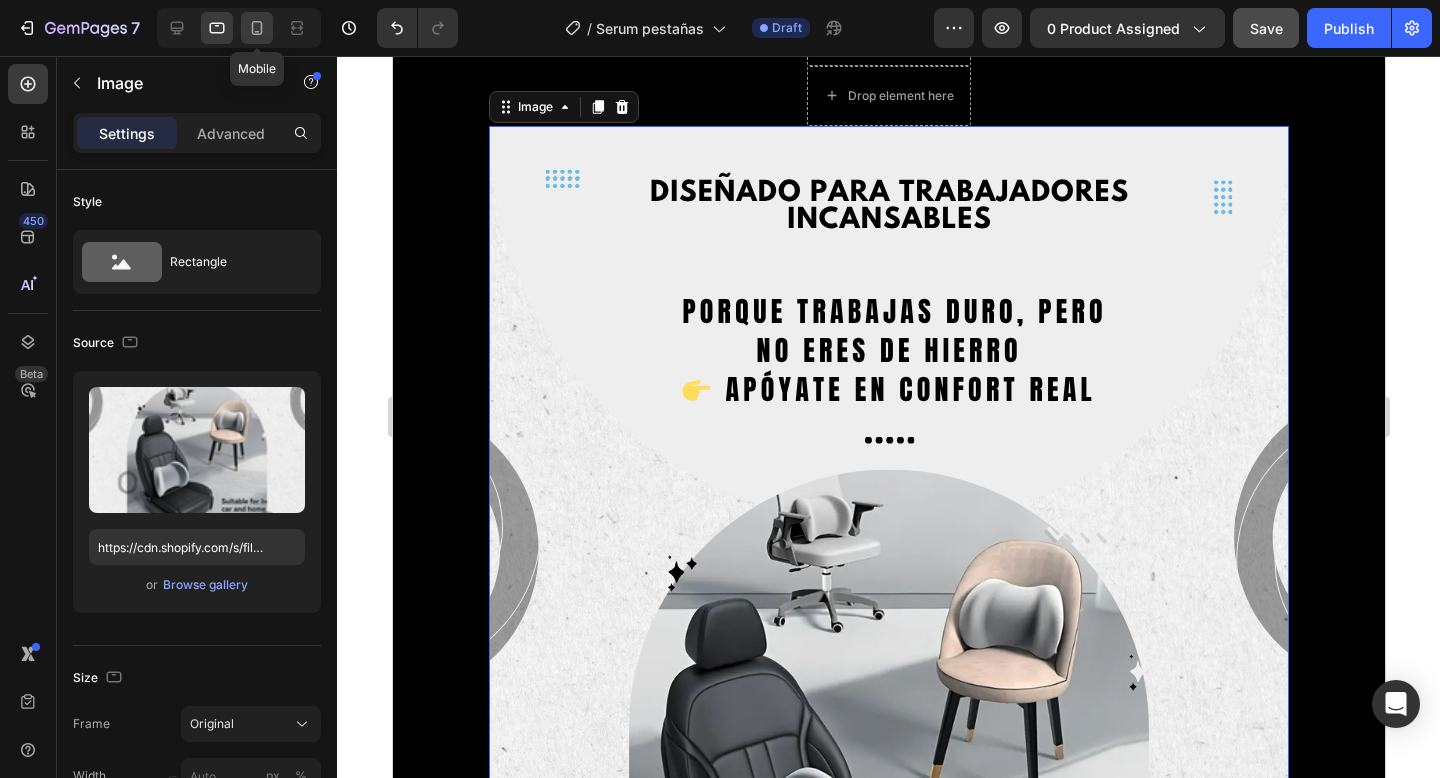 click 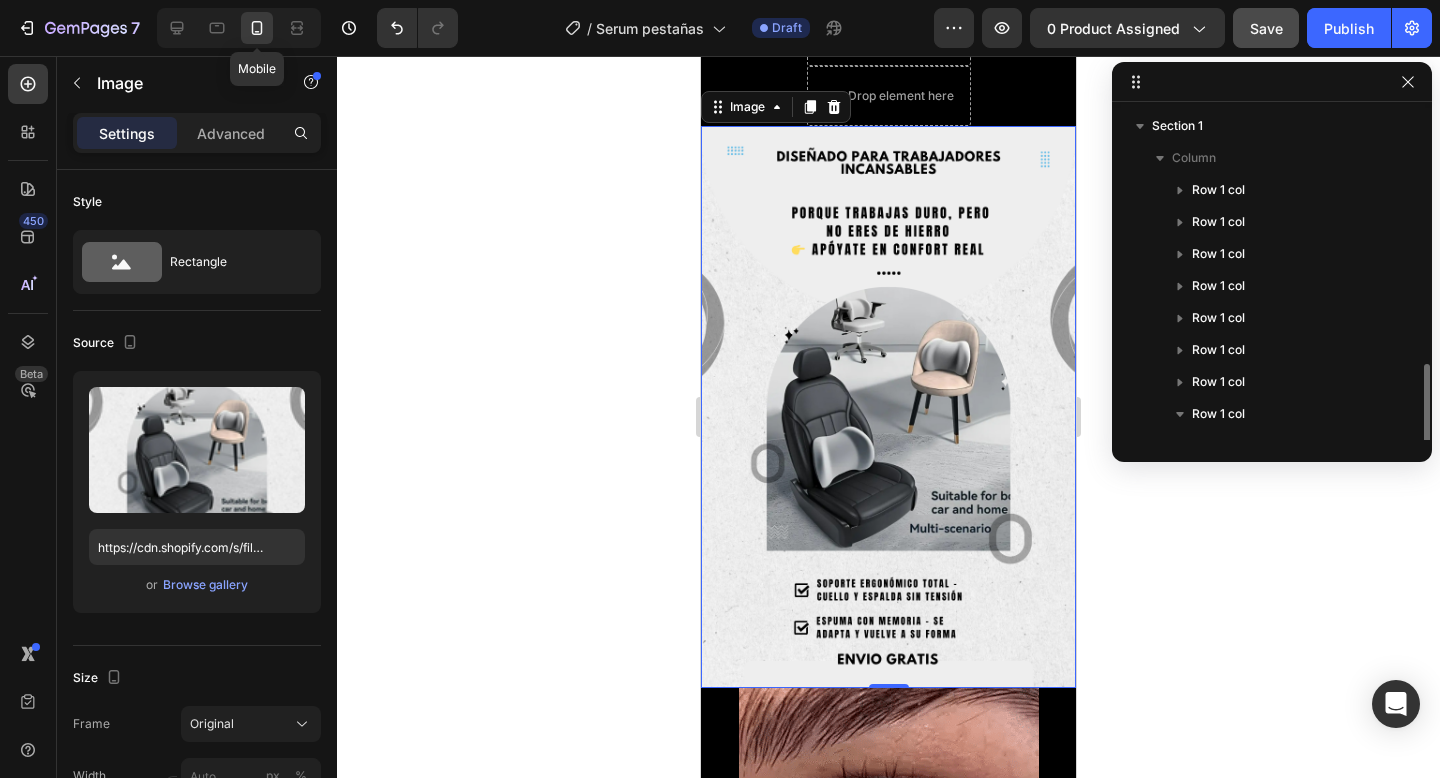 scroll, scrollTop: 150, scrollLeft: 0, axis: vertical 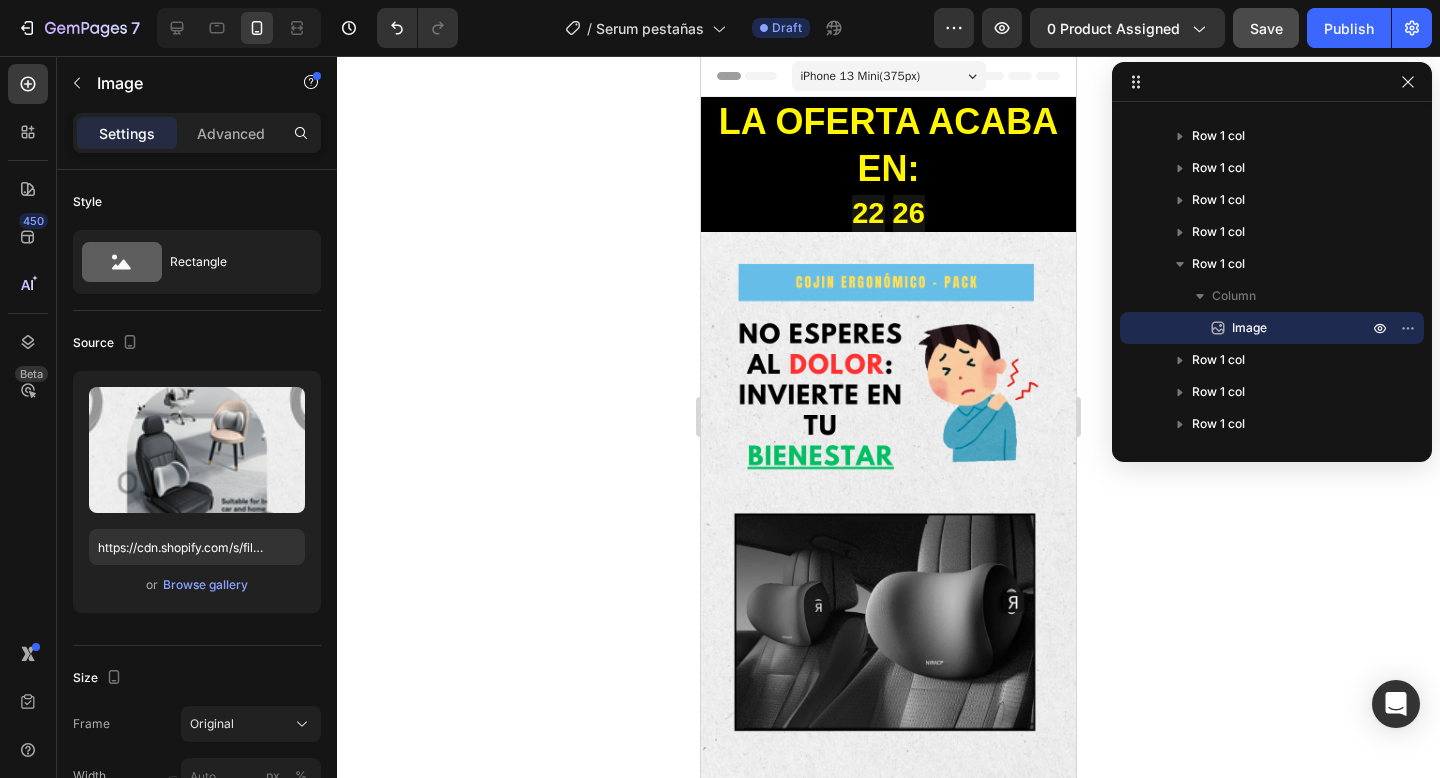 click 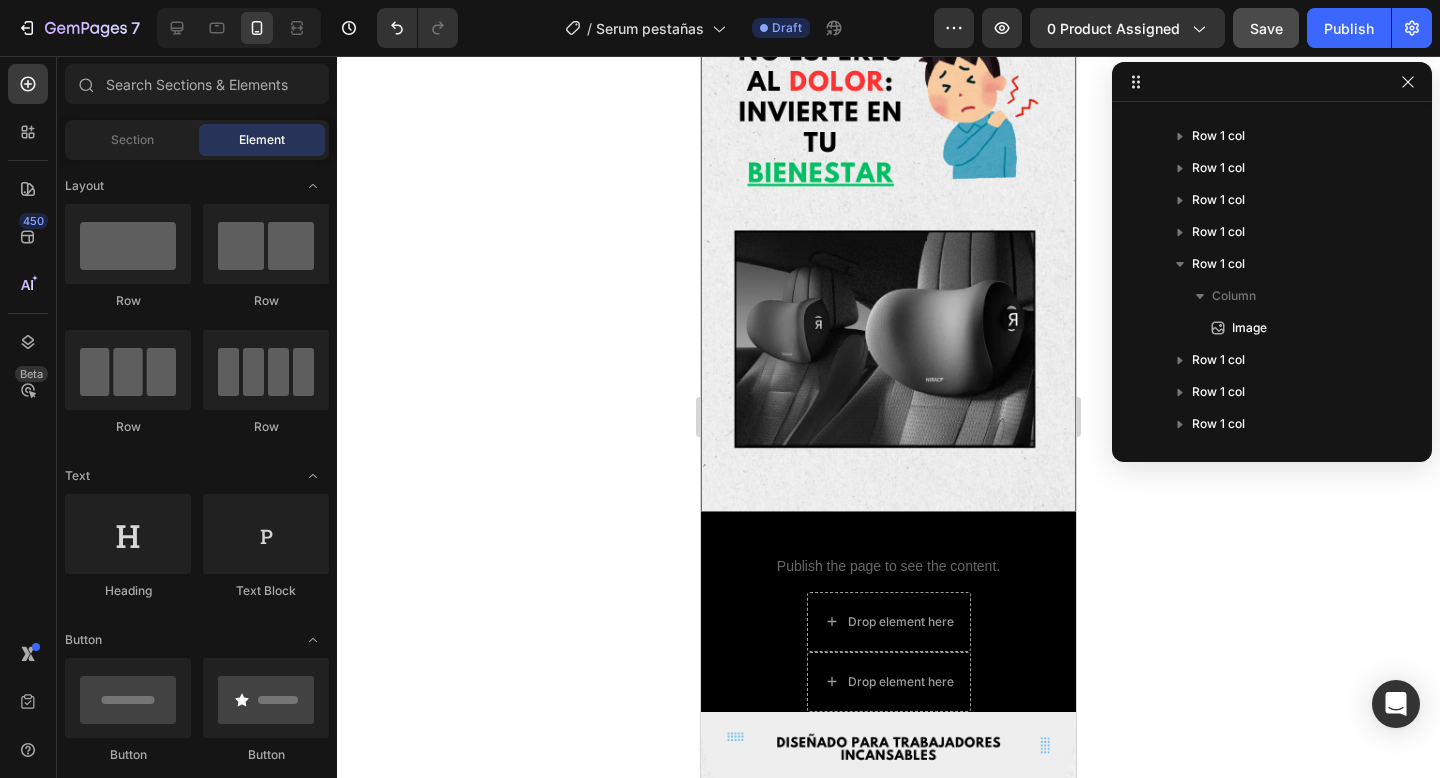 scroll, scrollTop: 308, scrollLeft: 0, axis: vertical 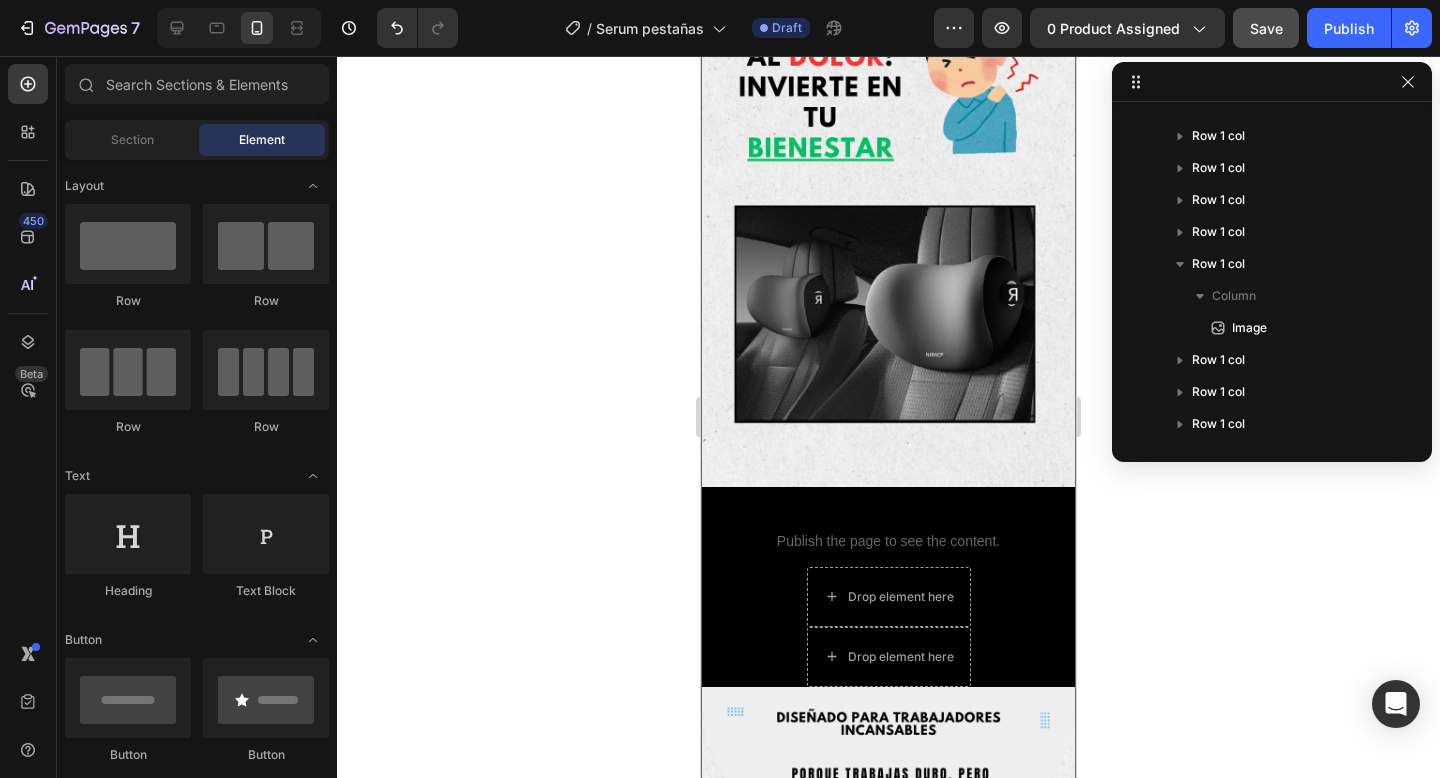 click on "LA OFERTA ACABA EN: Heading Row 21 57 Countdown Timer Row Image Row
Custom Code
Publish the page to see the content.
Custom Code Row
Drop element here Row
Drop element here Row Image Comparison Row Image Row Image Row
Custom Code
Publish the page to see the content.
Custom Code Row Image Row Image Row Image Row" at bounding box center [888, 1307] 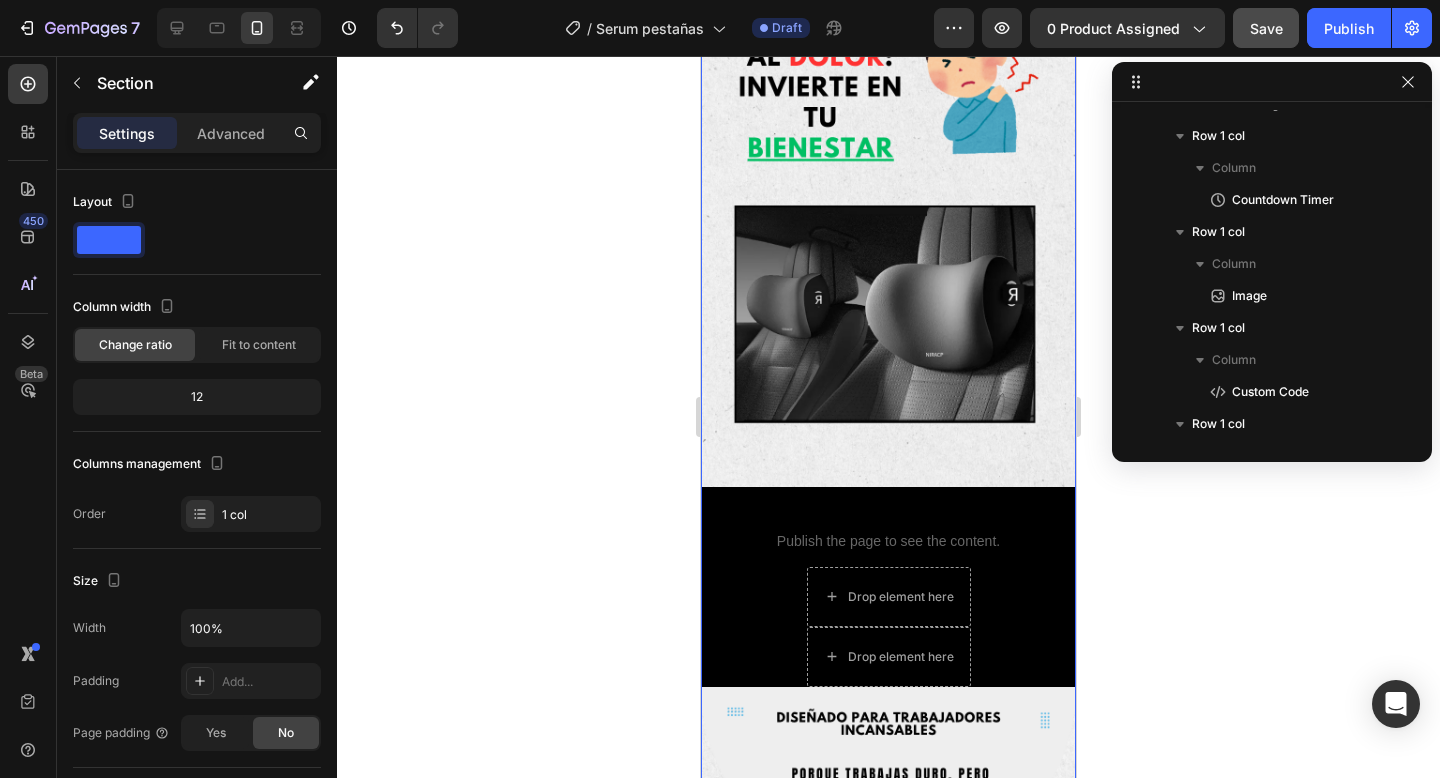 scroll, scrollTop: 0, scrollLeft: 0, axis: both 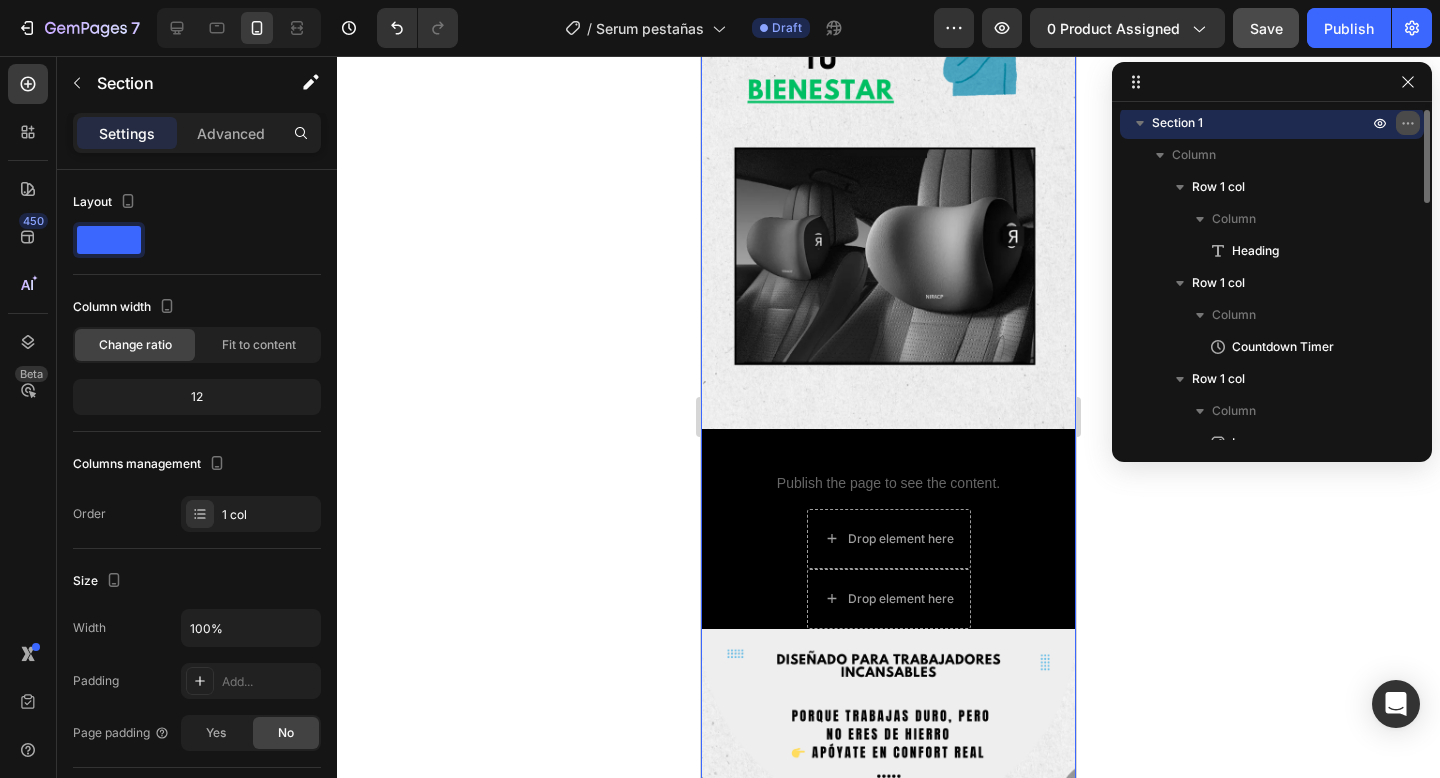click at bounding box center [1408, 123] 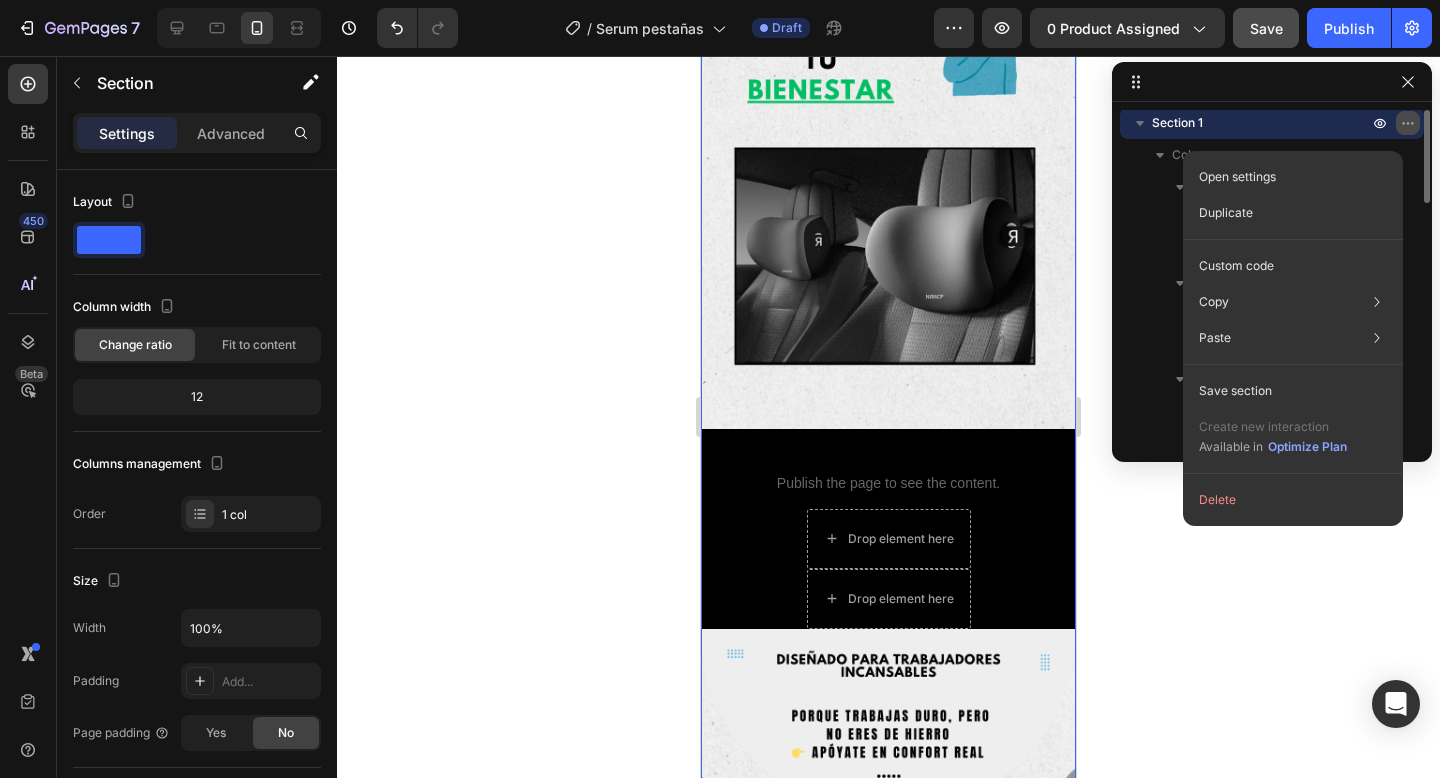 click at bounding box center [1408, 123] 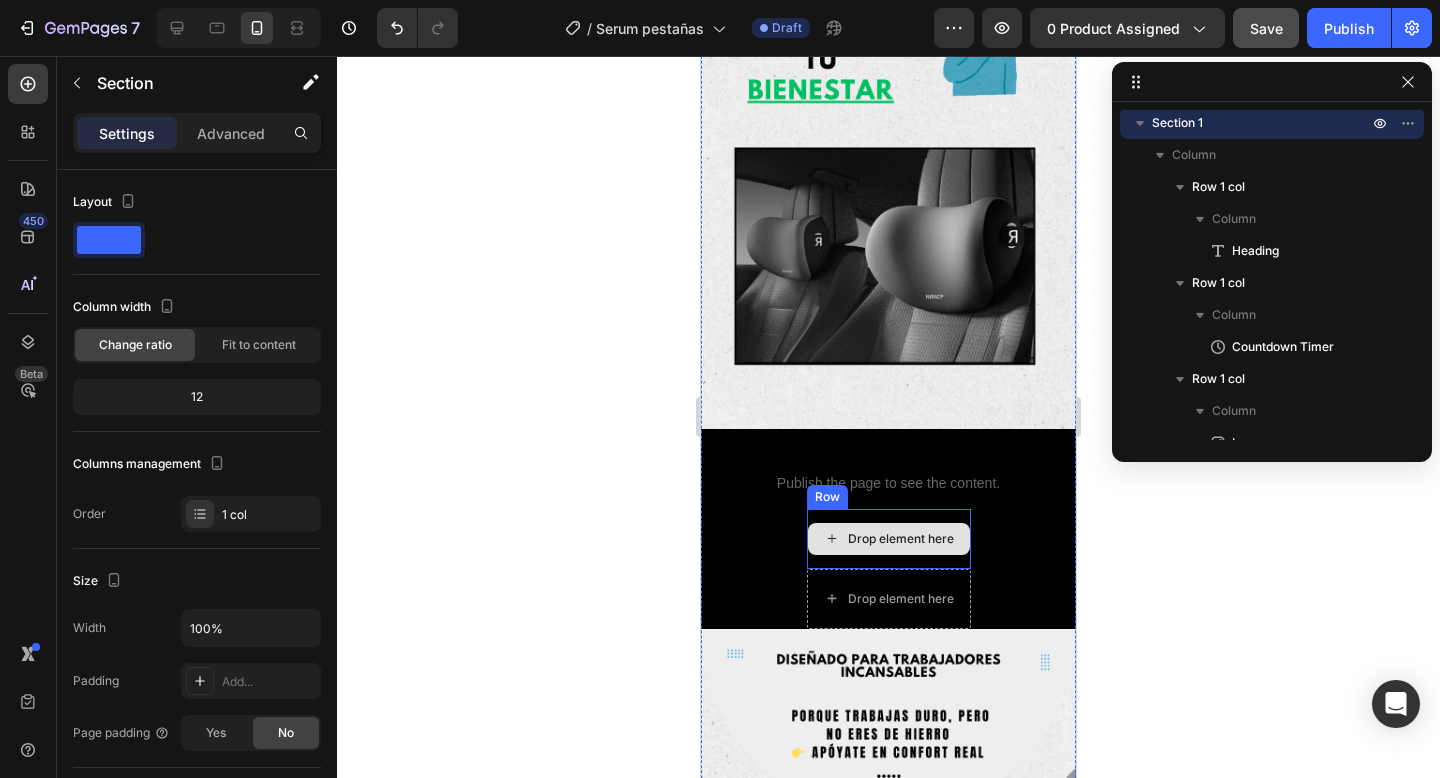 scroll, scrollTop: 365, scrollLeft: 0, axis: vertical 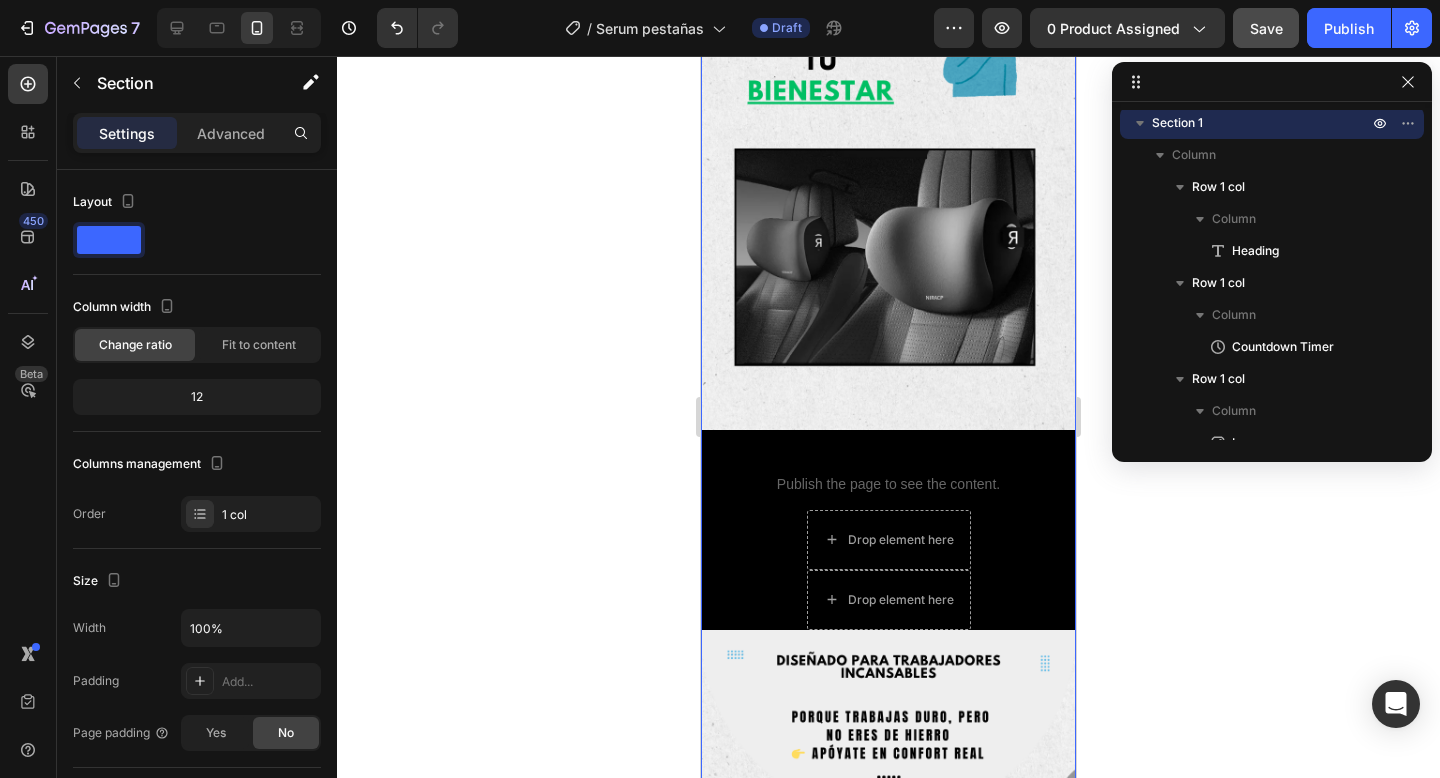 click 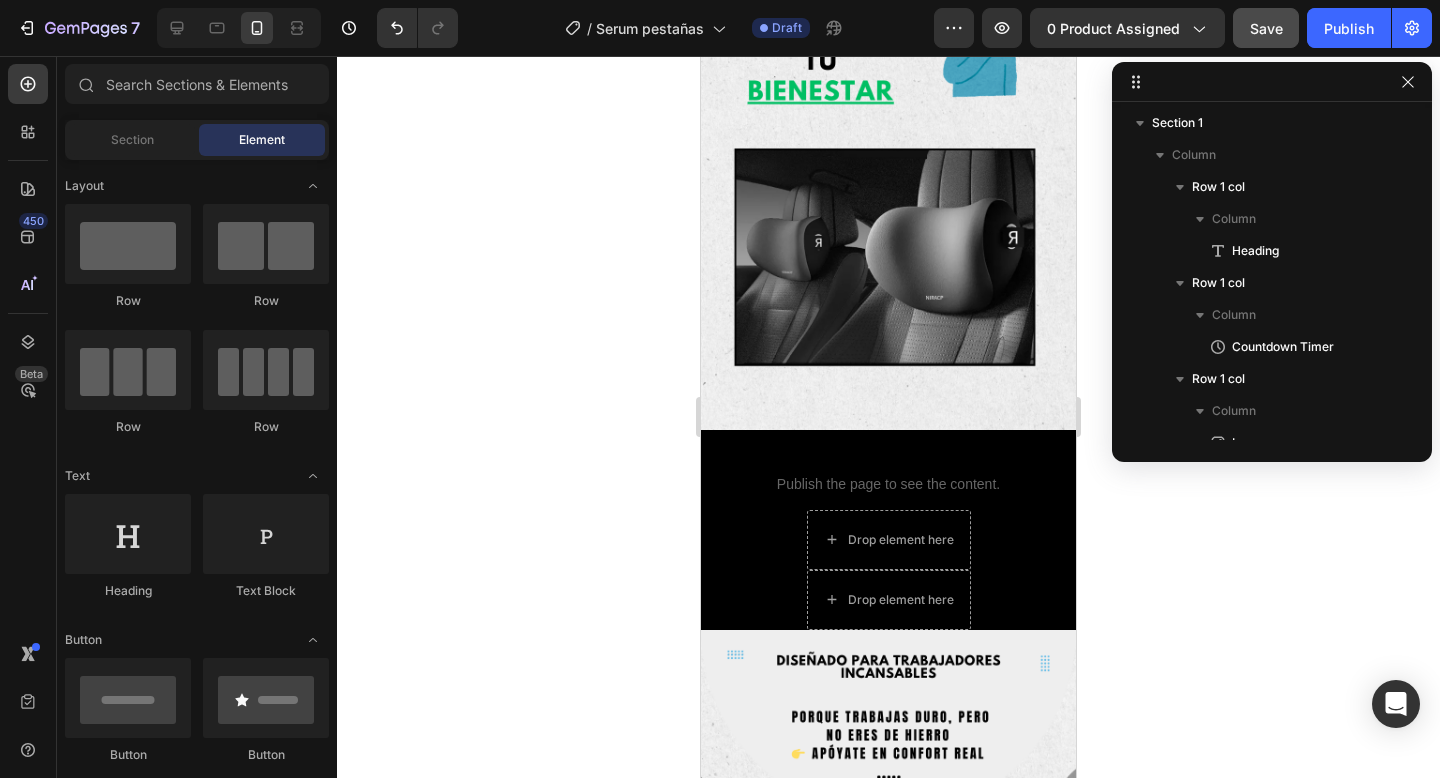 click 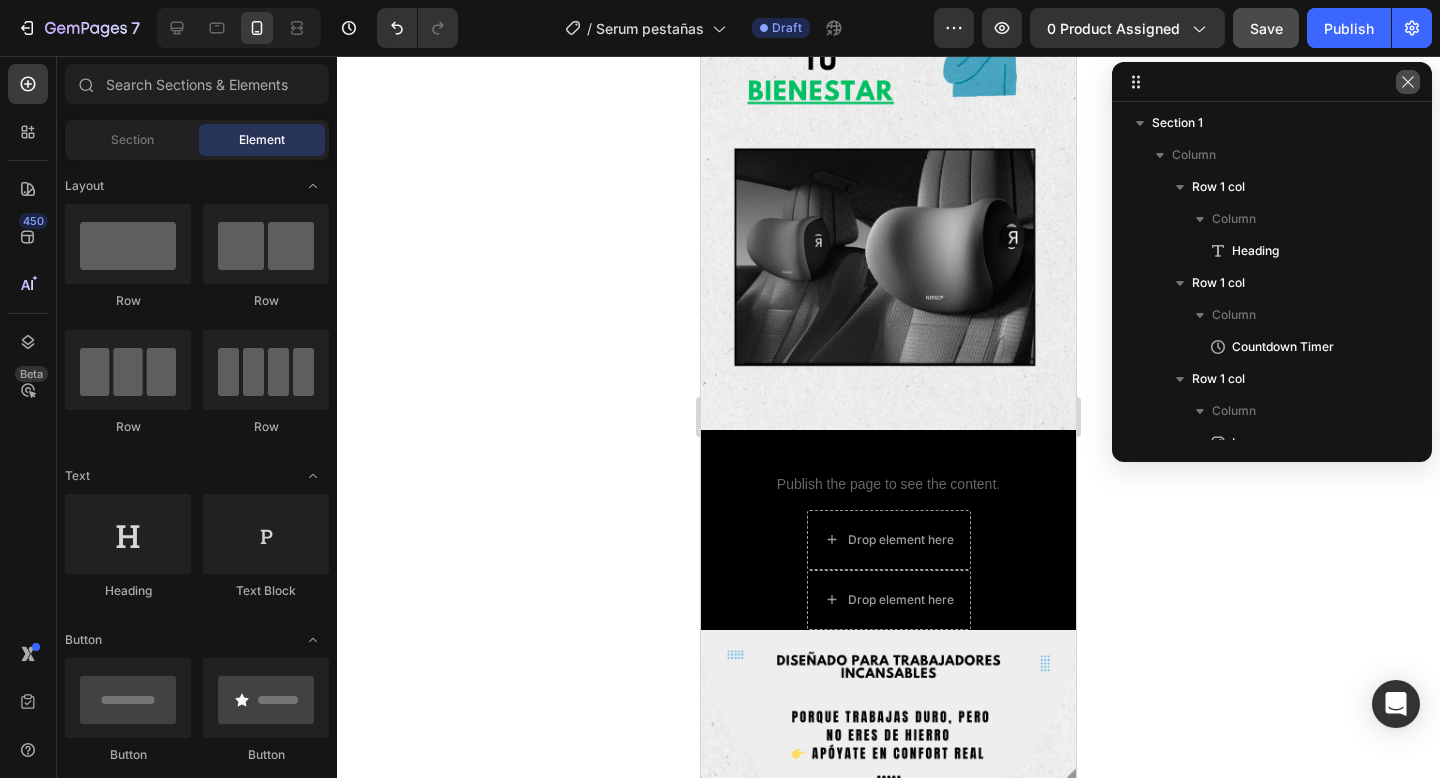 click 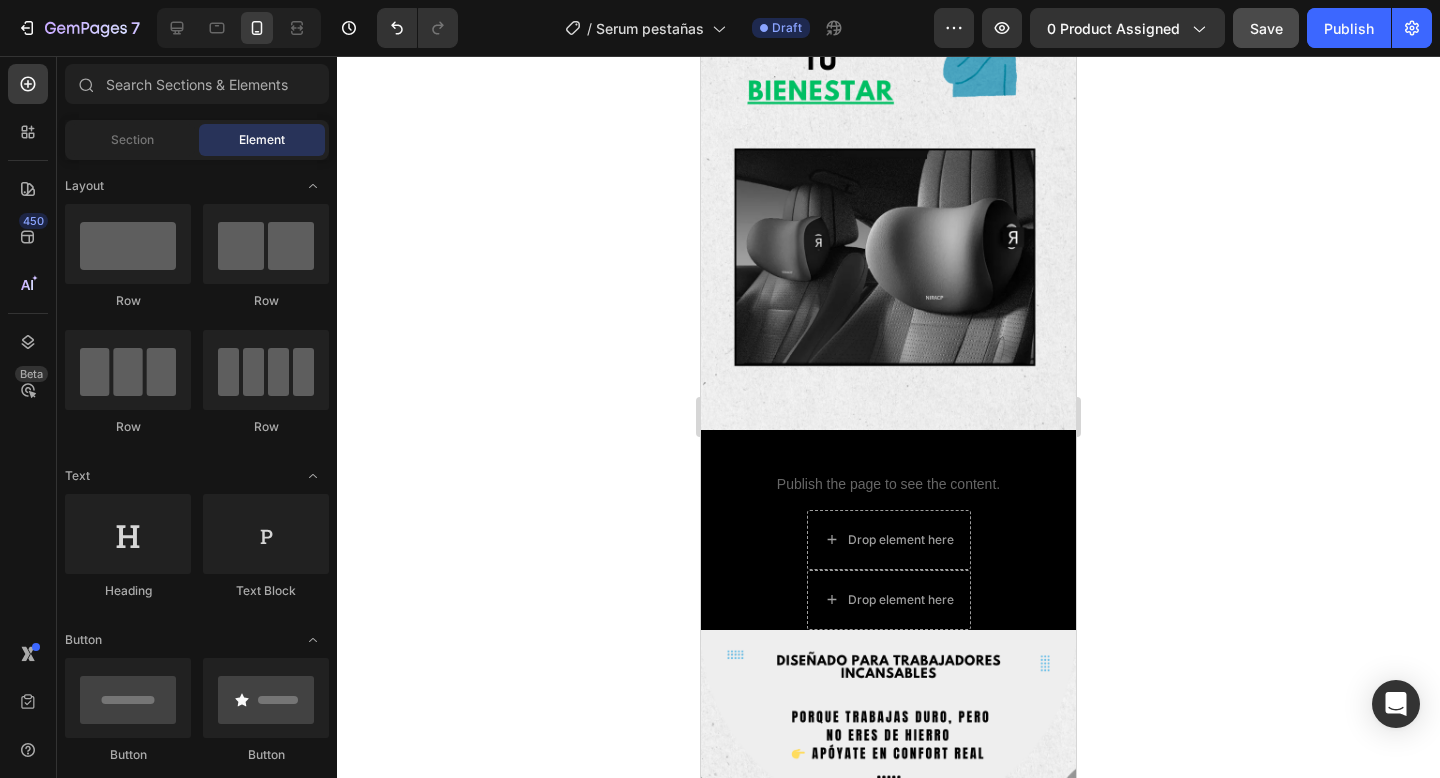 click 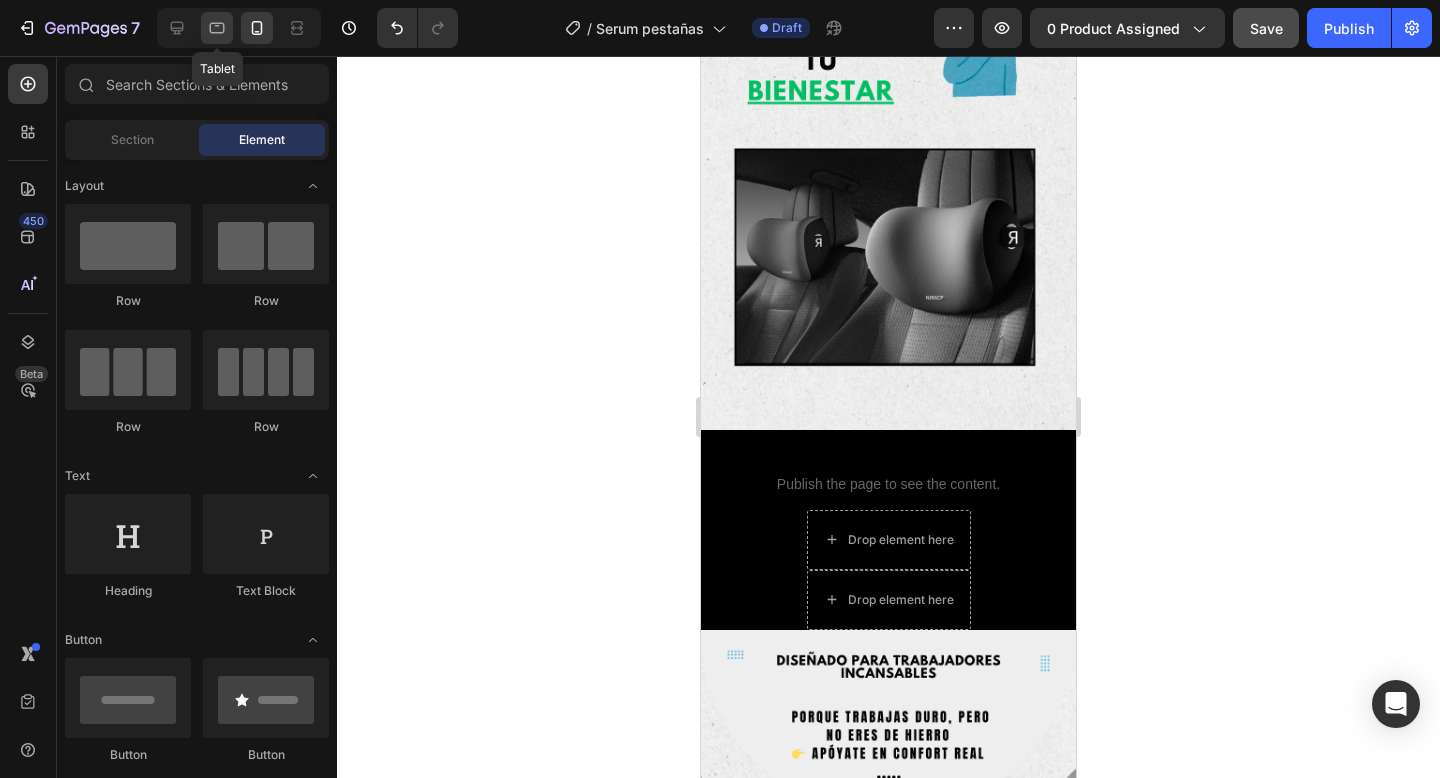 click 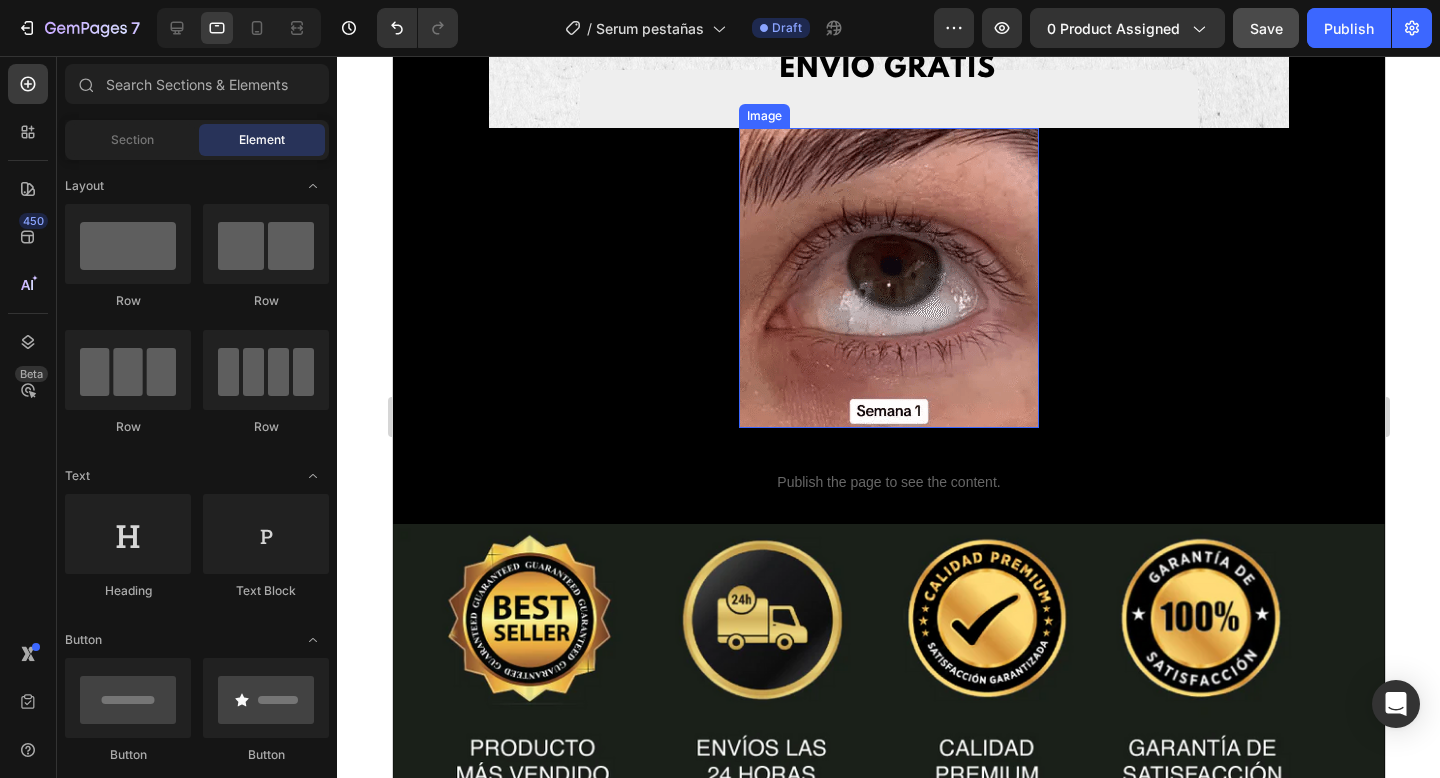 scroll, scrollTop: 2670, scrollLeft: 0, axis: vertical 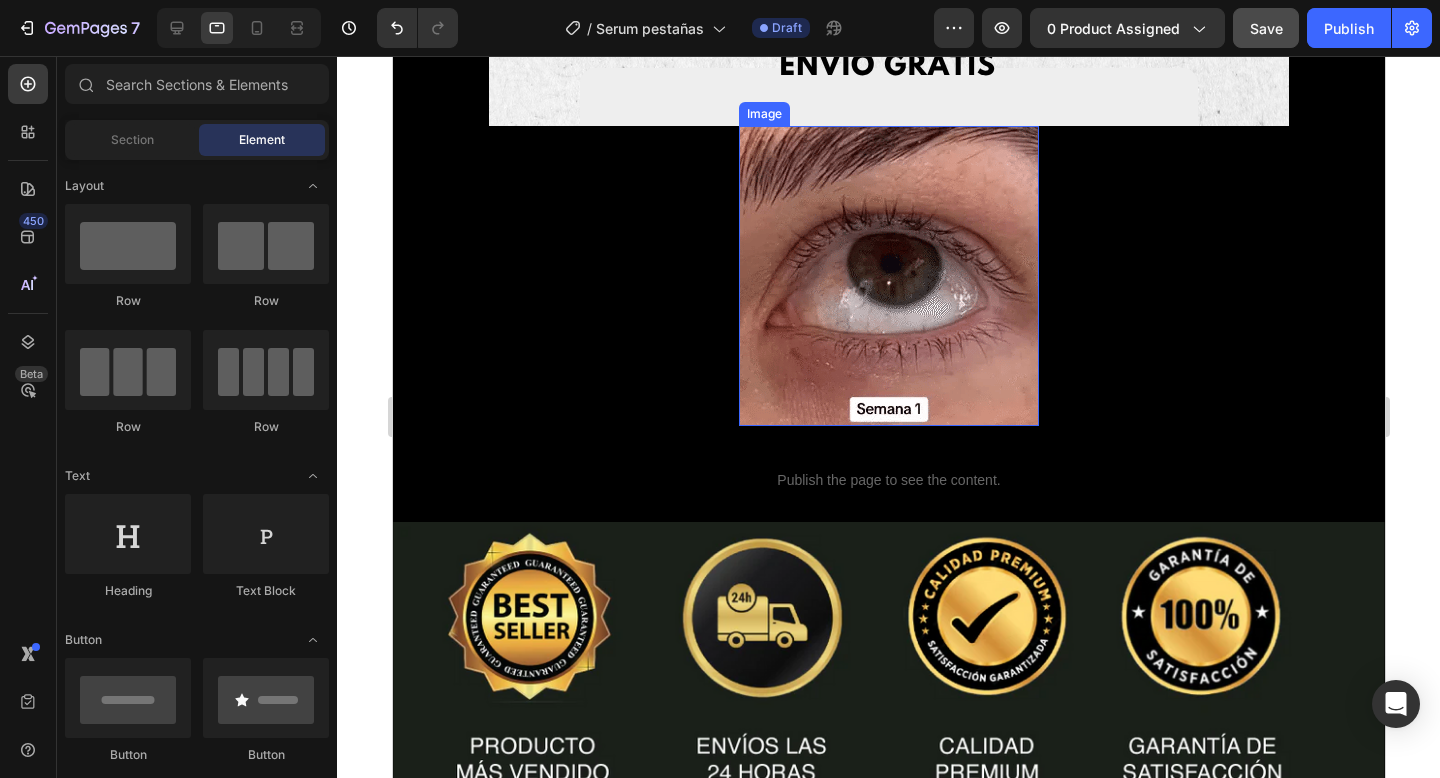 click at bounding box center (888, 276) 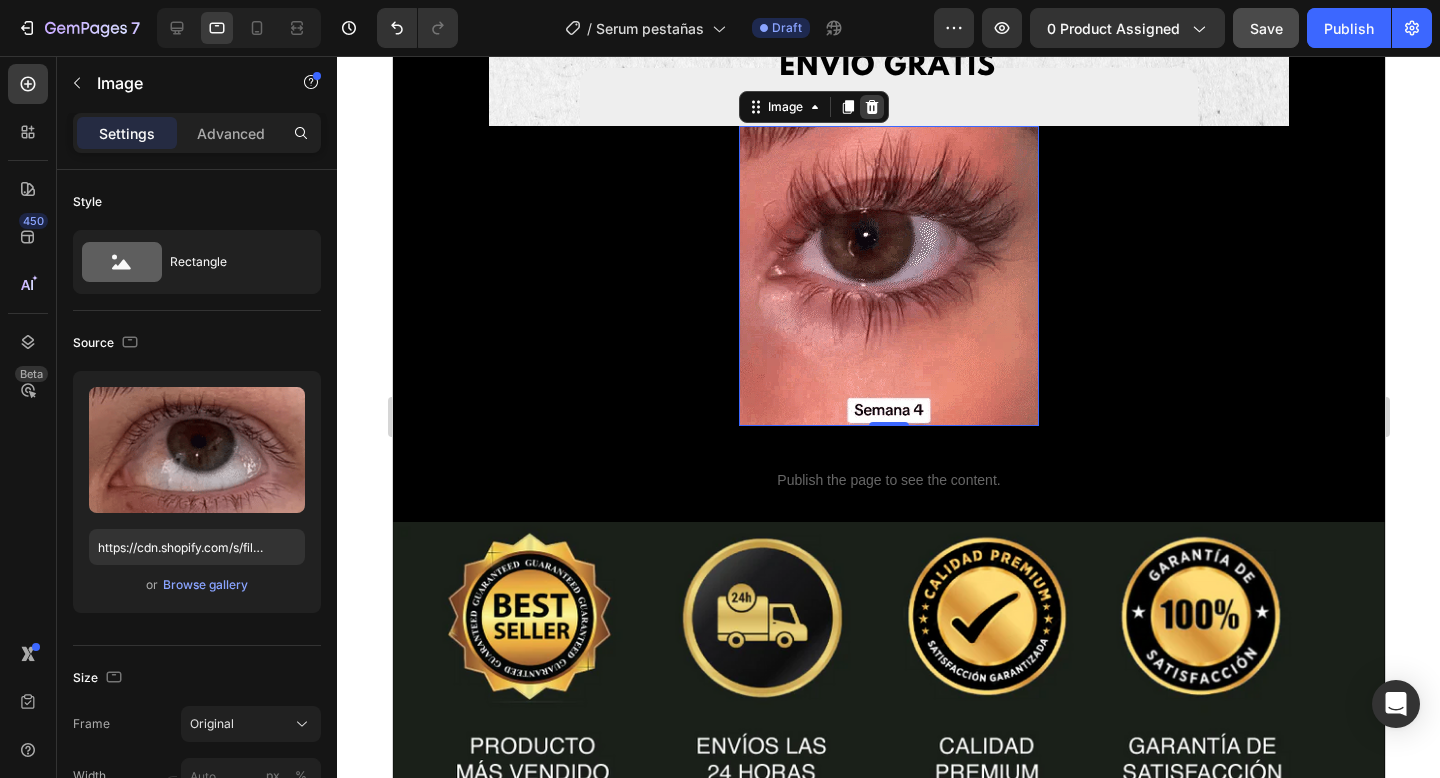 click 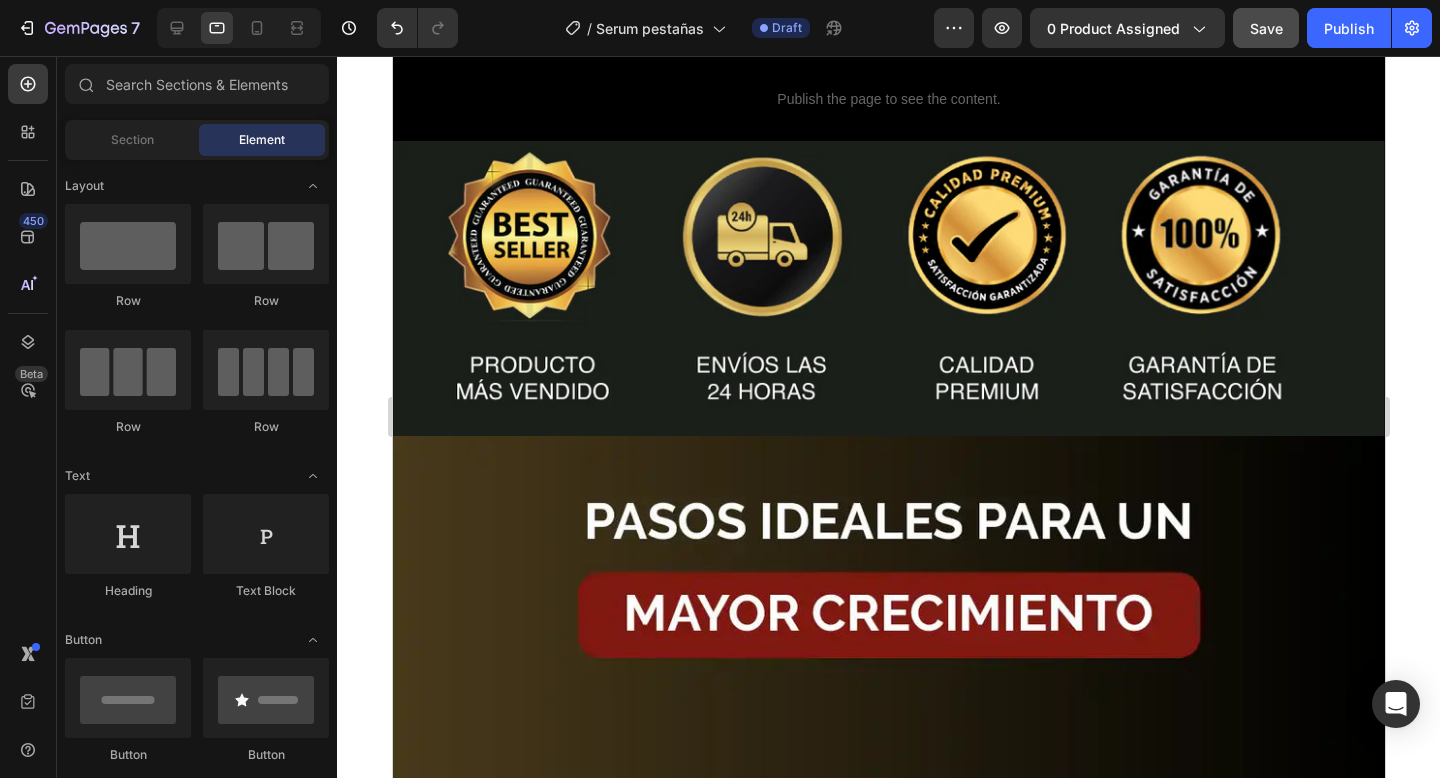 scroll, scrollTop: 2809, scrollLeft: 0, axis: vertical 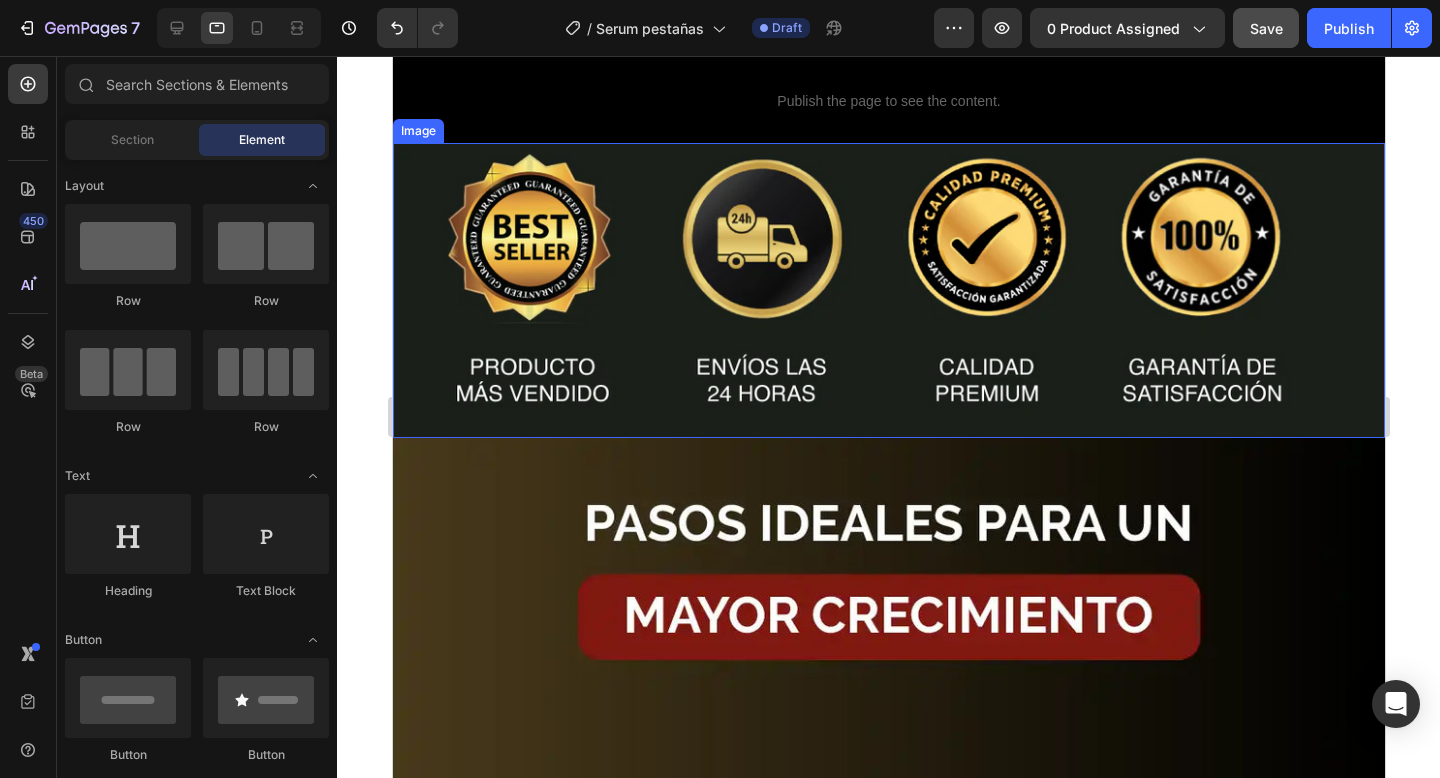 click at bounding box center (888, 290) 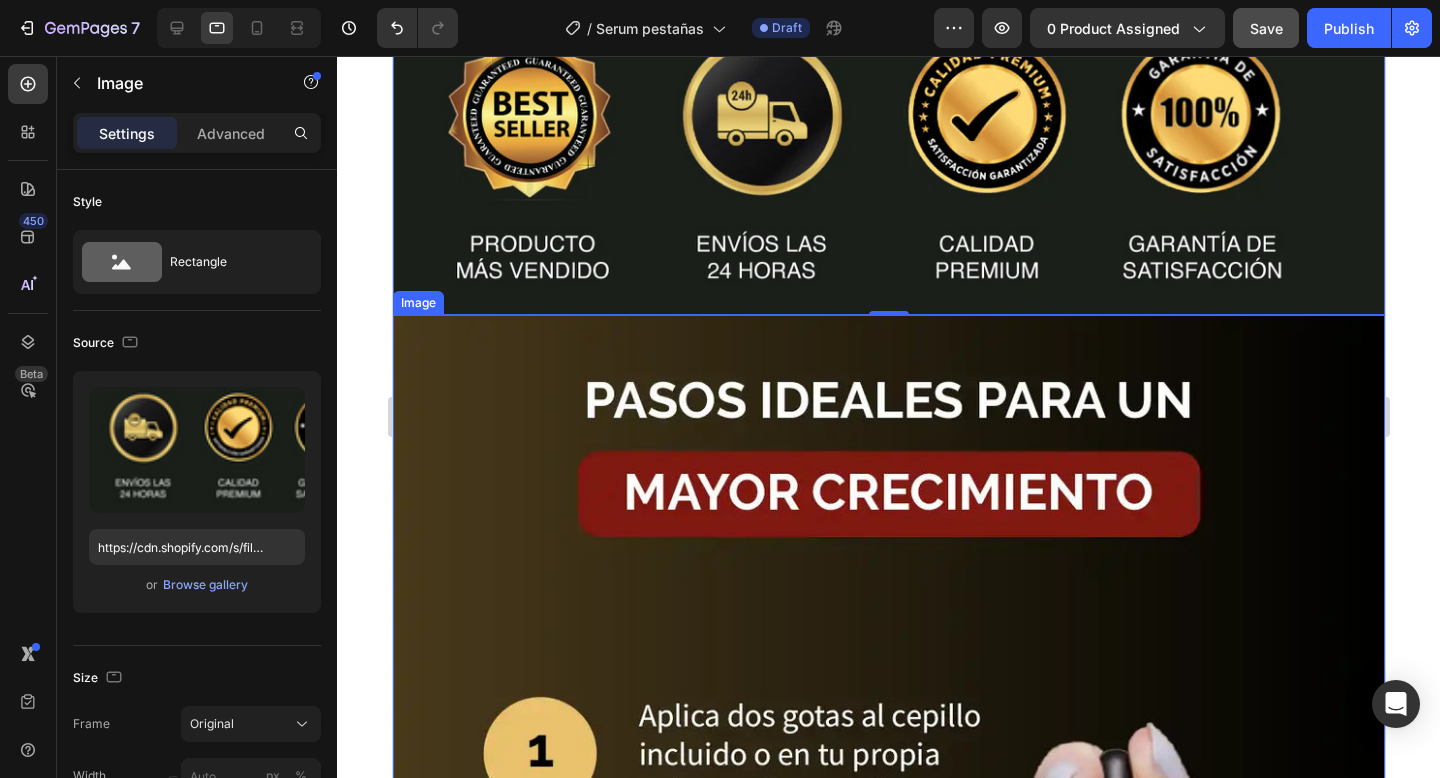 scroll, scrollTop: 2960, scrollLeft: 0, axis: vertical 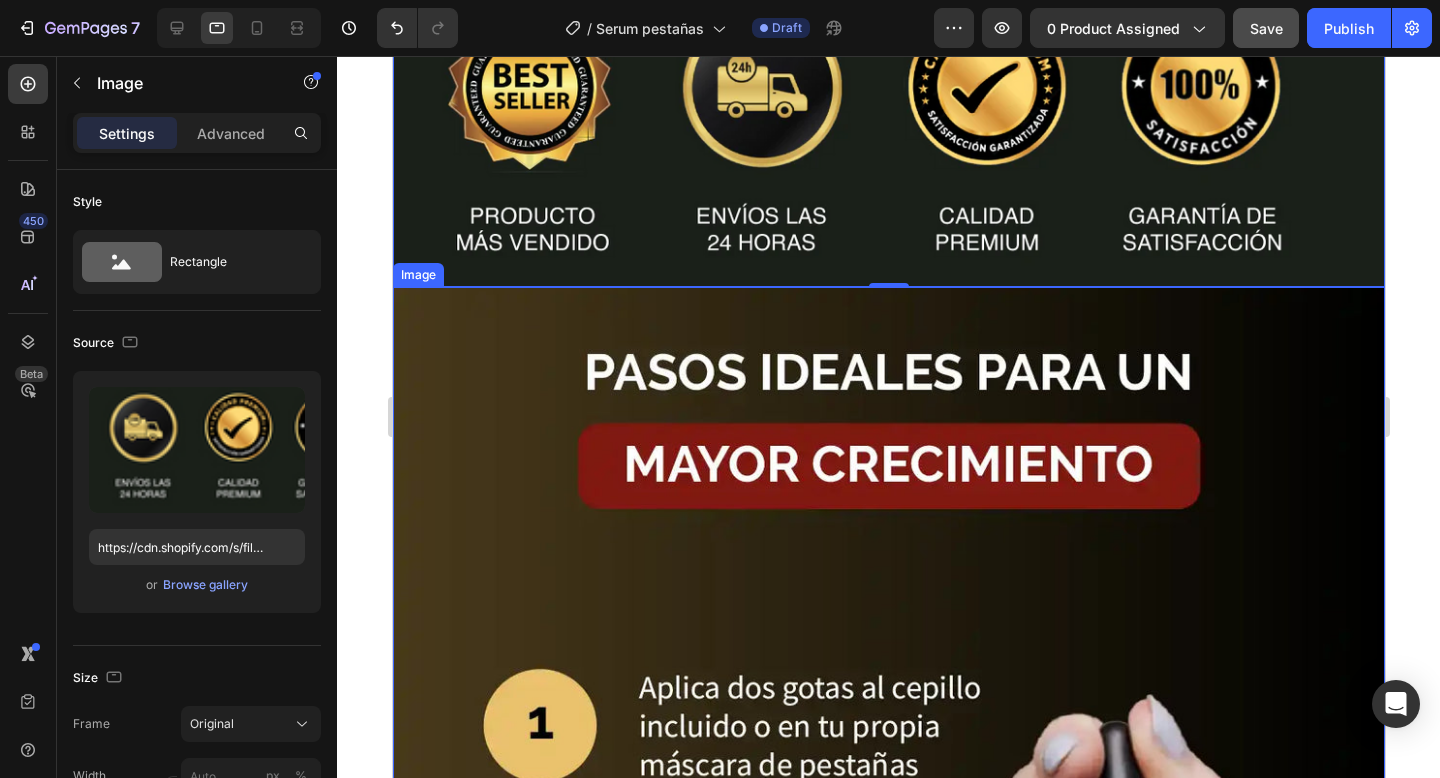 click at bounding box center [888, 1036] 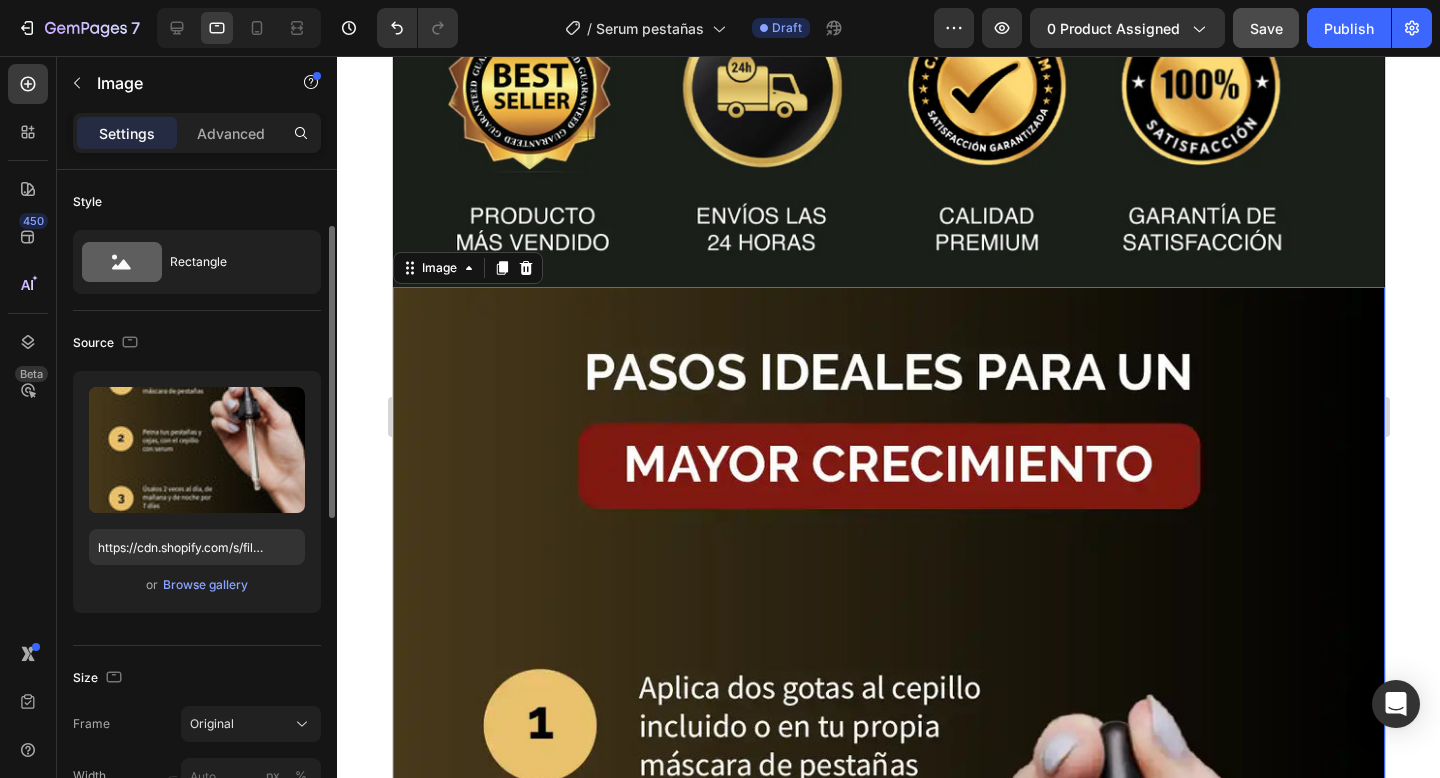 scroll, scrollTop: 39, scrollLeft: 0, axis: vertical 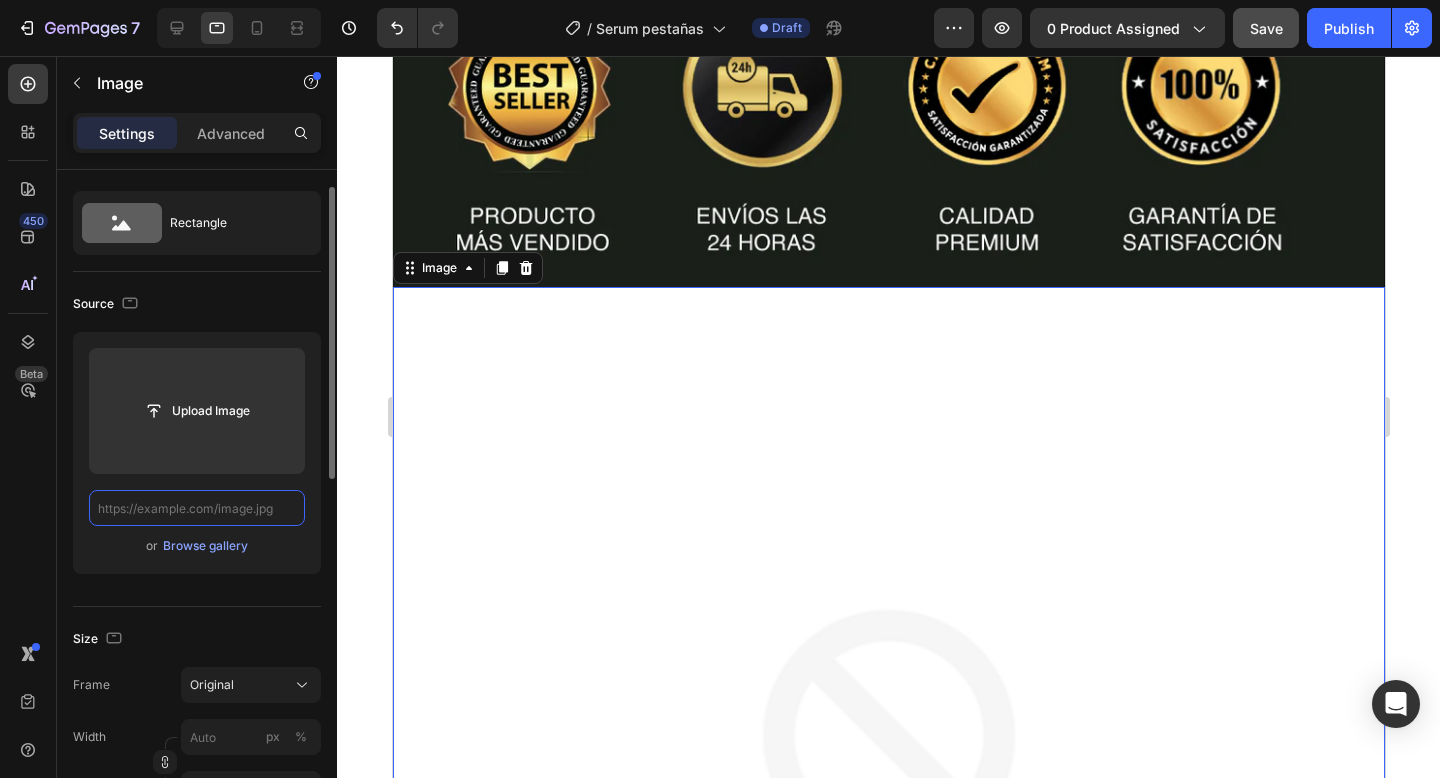 click at bounding box center (197, 508) 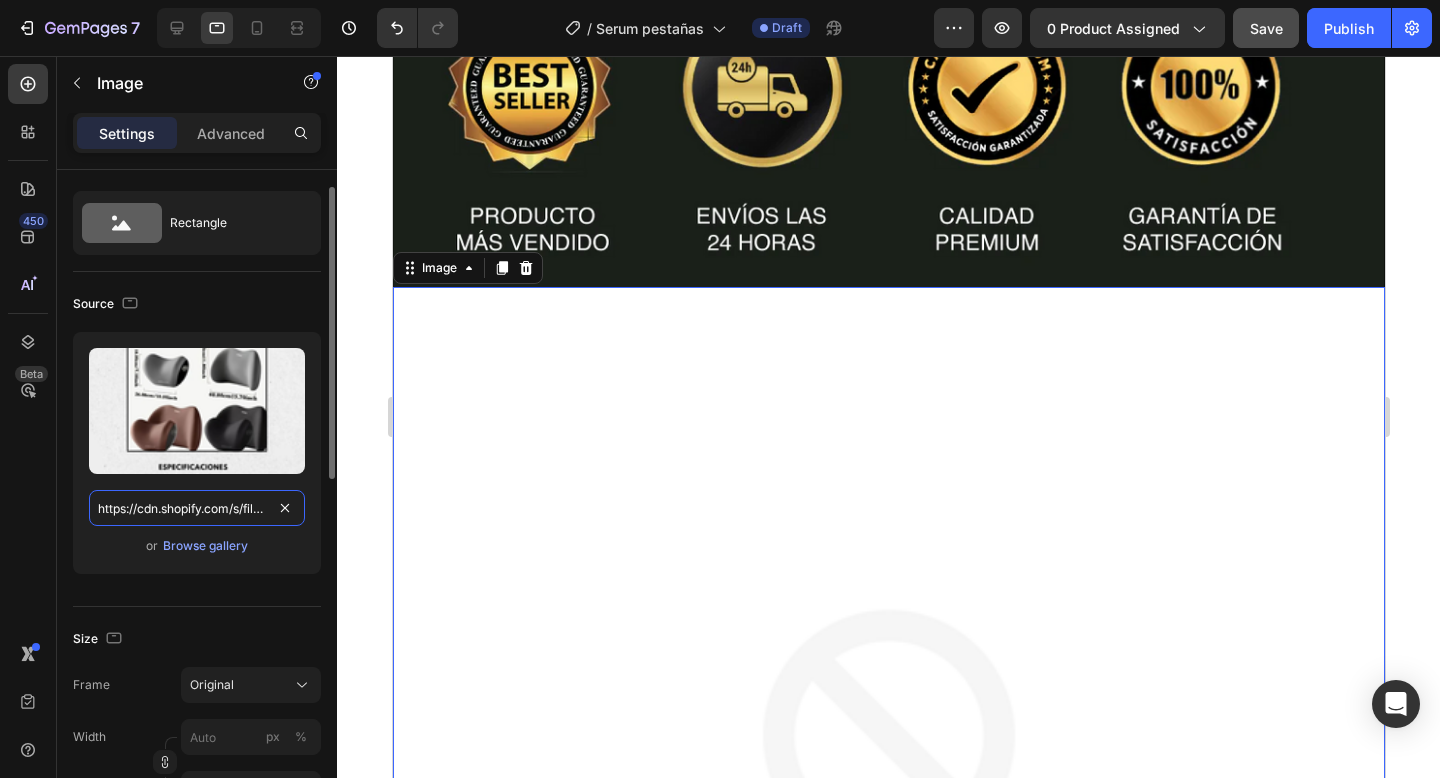 scroll, scrollTop: 0, scrollLeft: 474, axis: horizontal 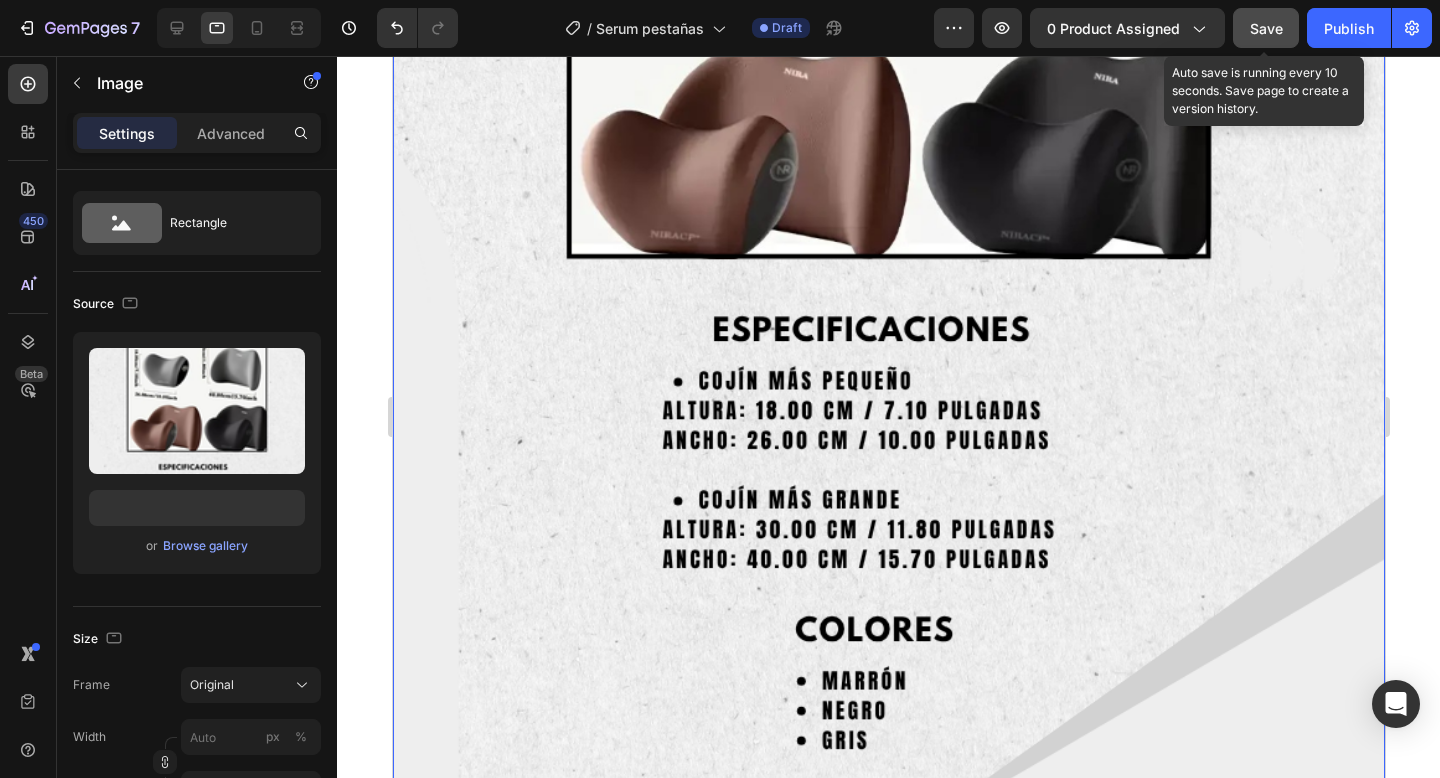 click on "Save" at bounding box center (1266, 28) 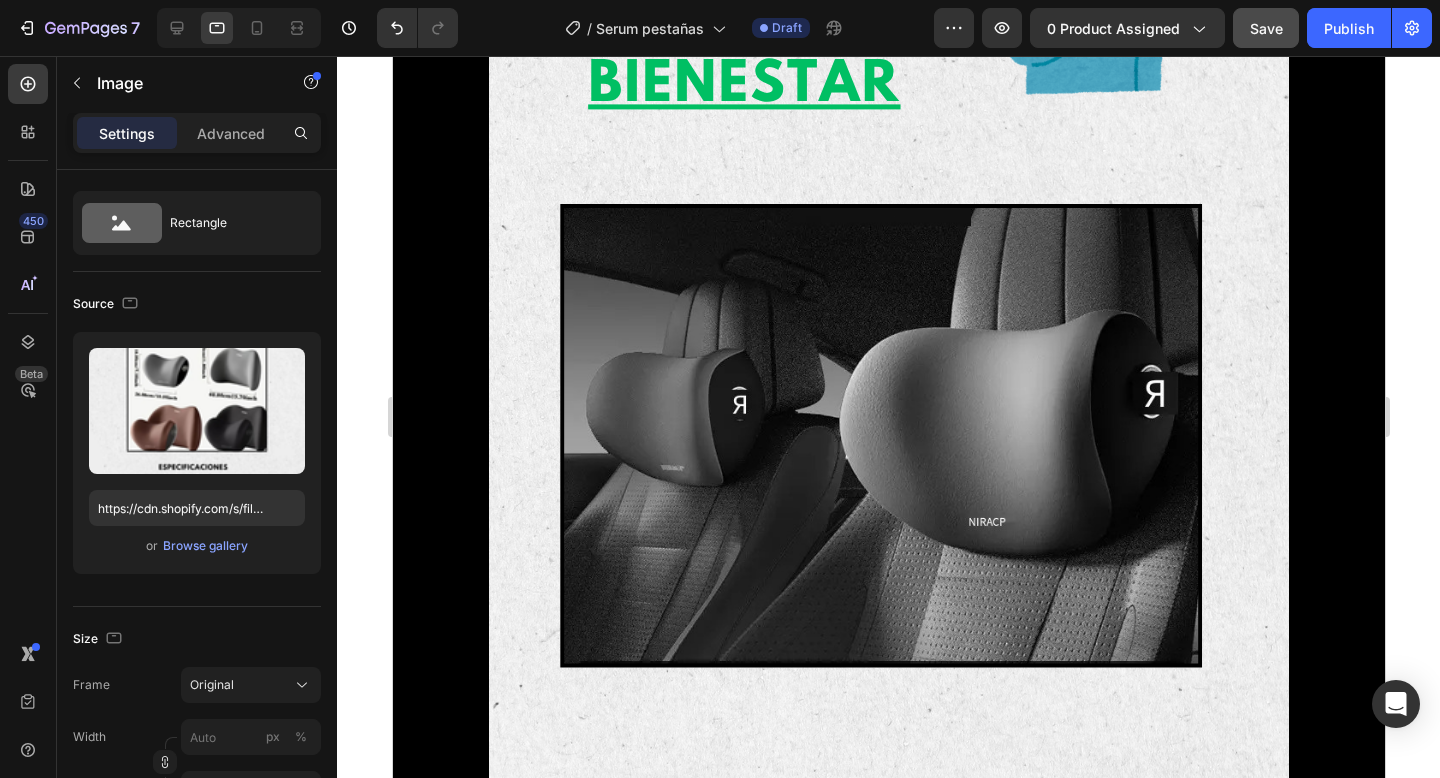 scroll, scrollTop: 593, scrollLeft: 0, axis: vertical 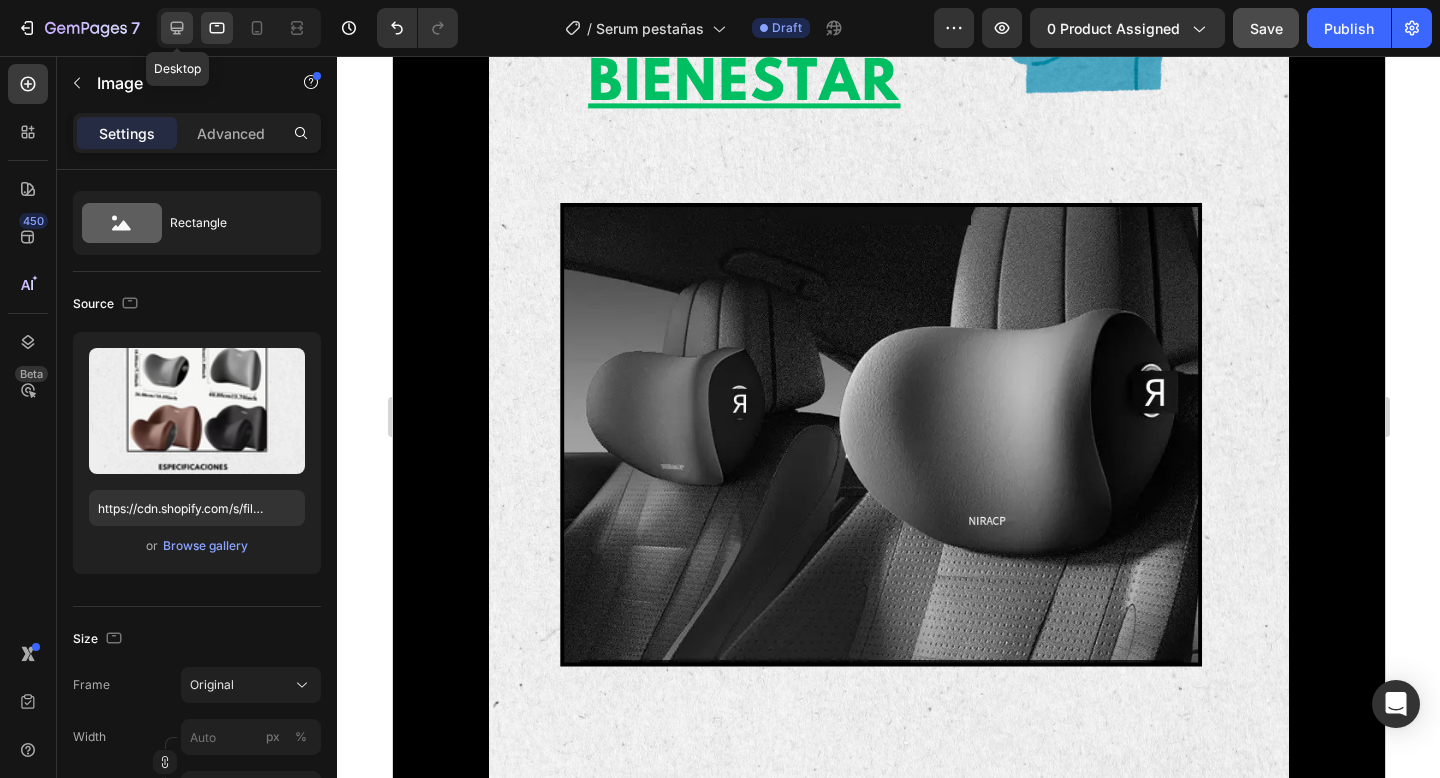 click 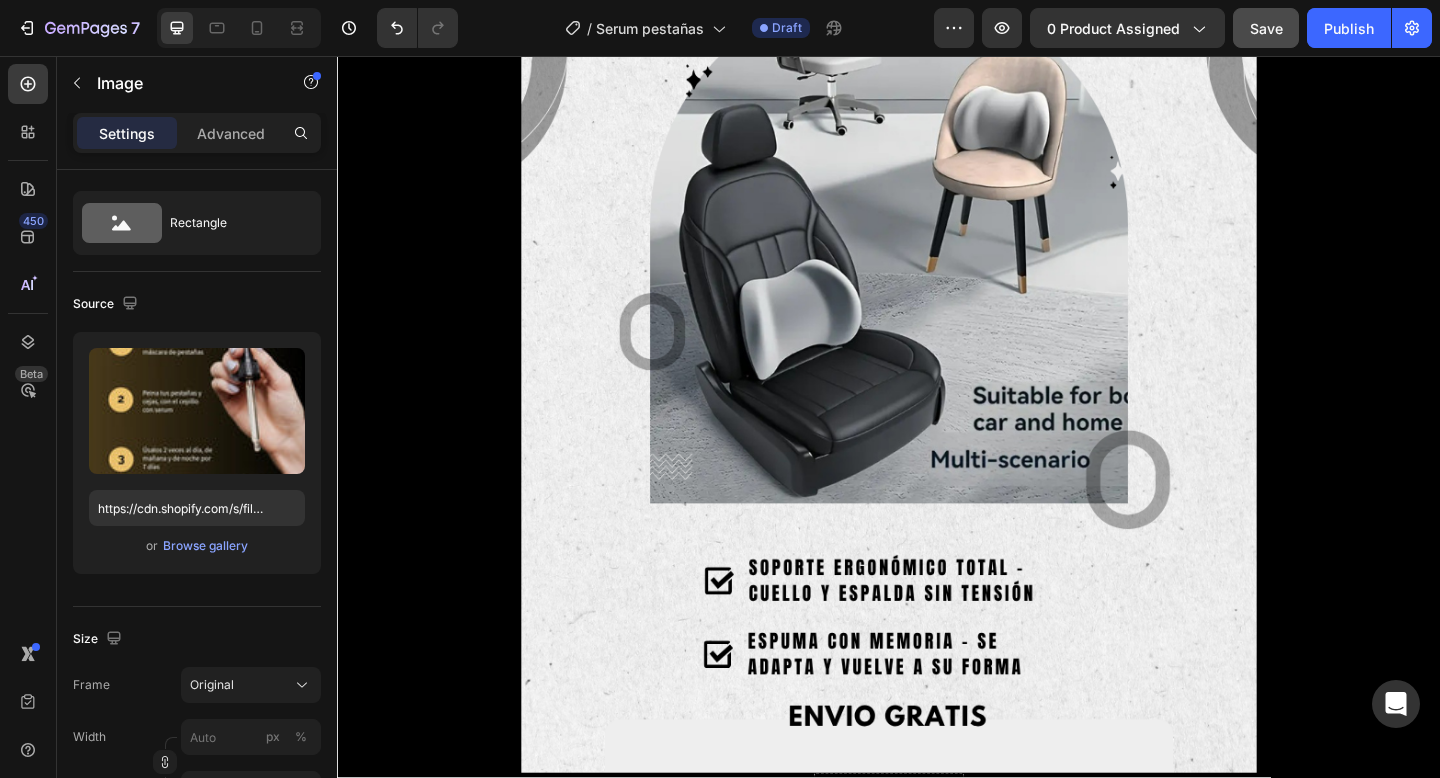 scroll, scrollTop: 1956, scrollLeft: 0, axis: vertical 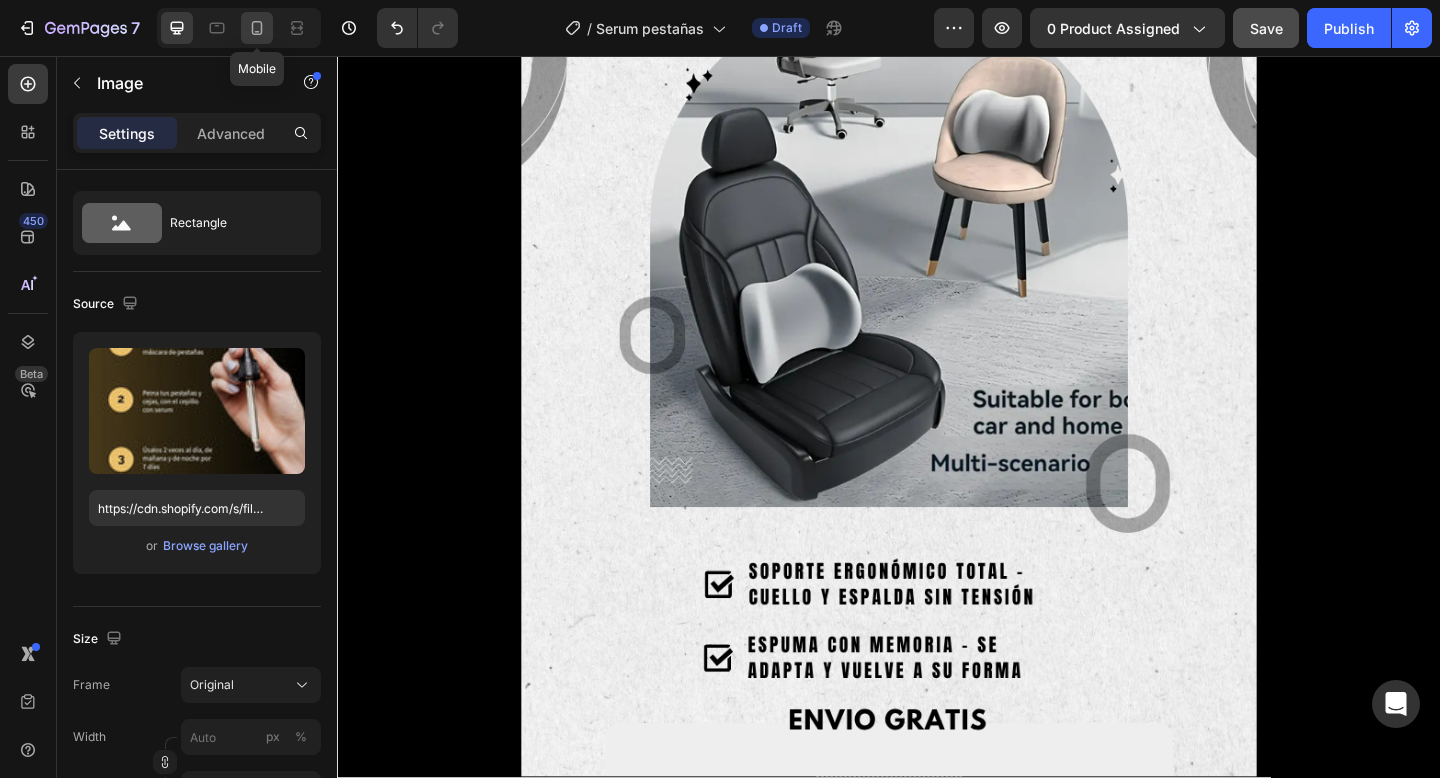 click 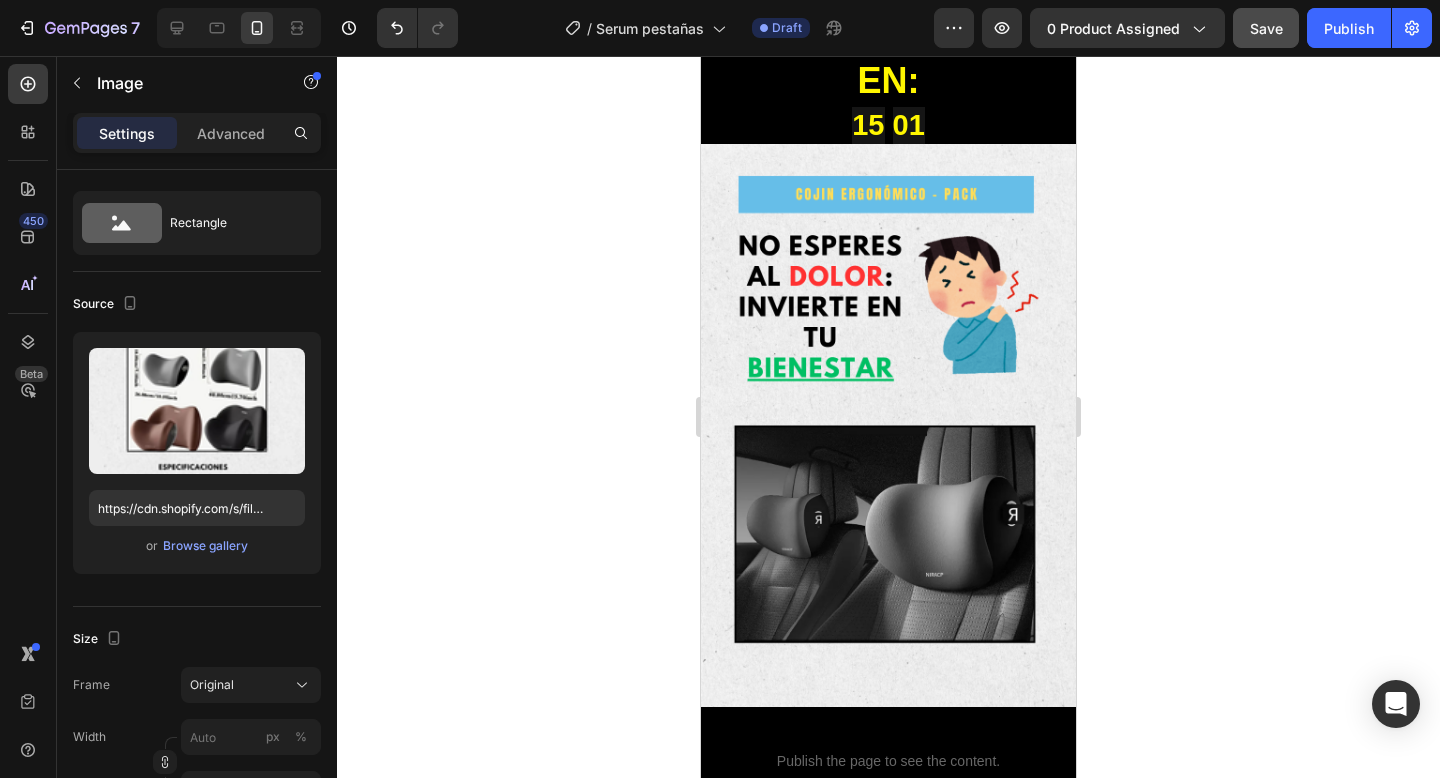 scroll, scrollTop: 72, scrollLeft: 0, axis: vertical 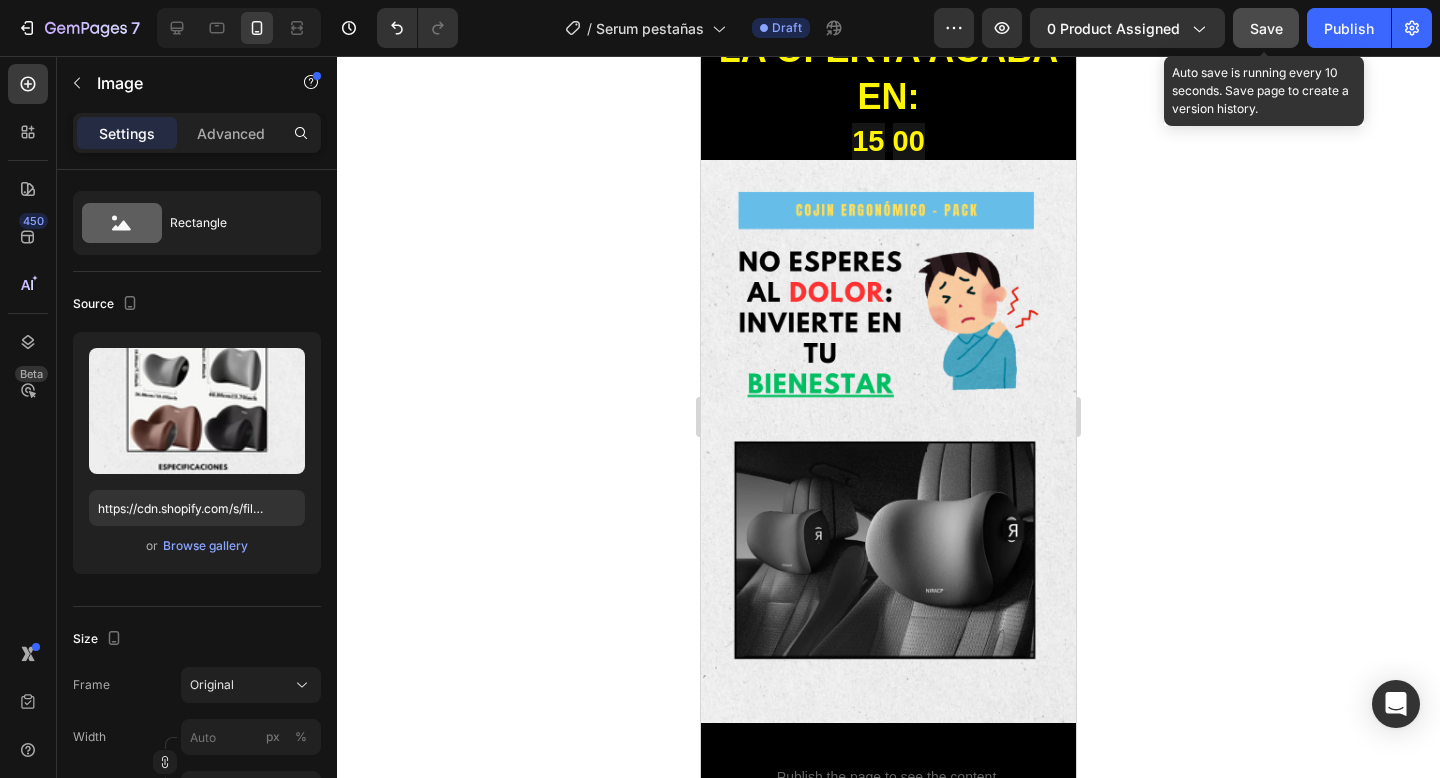click on "Save" 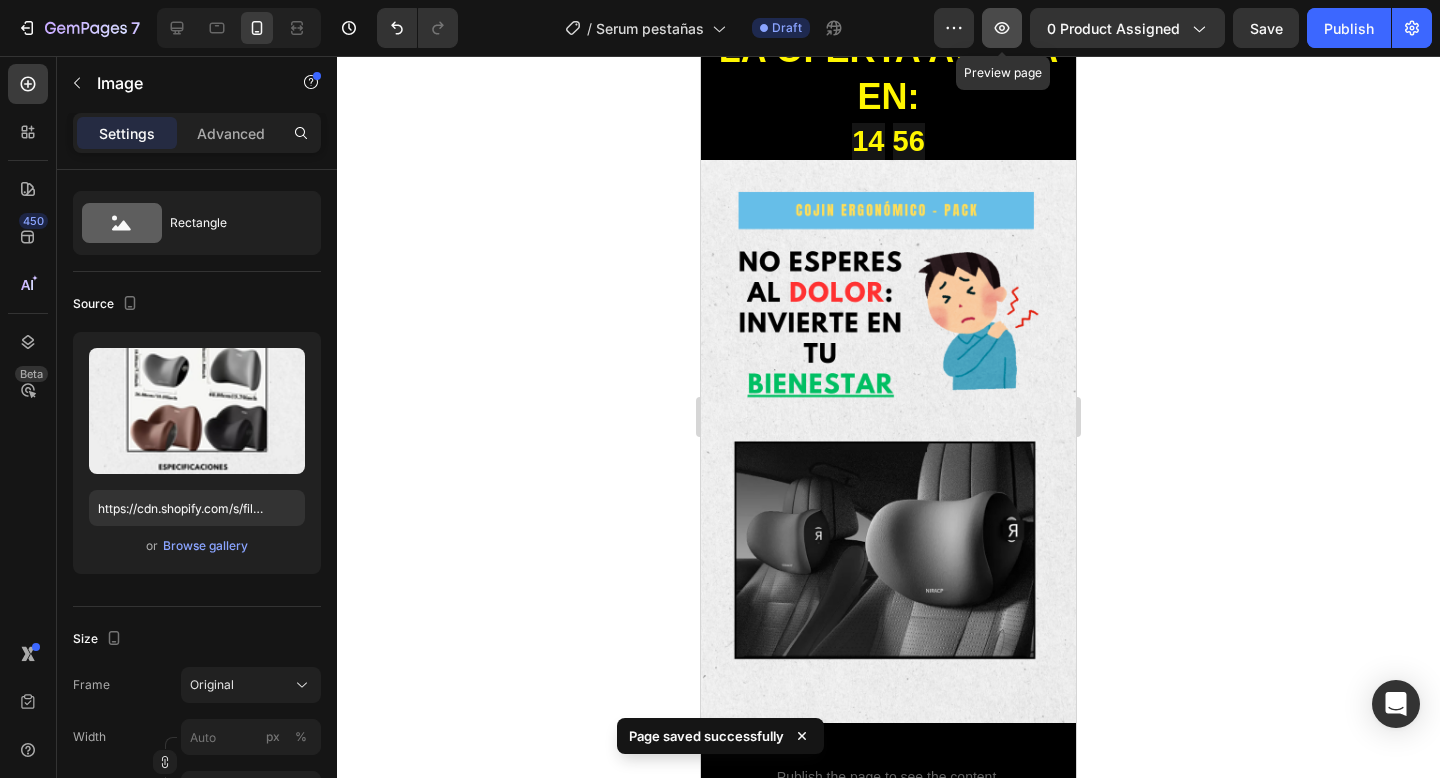 click 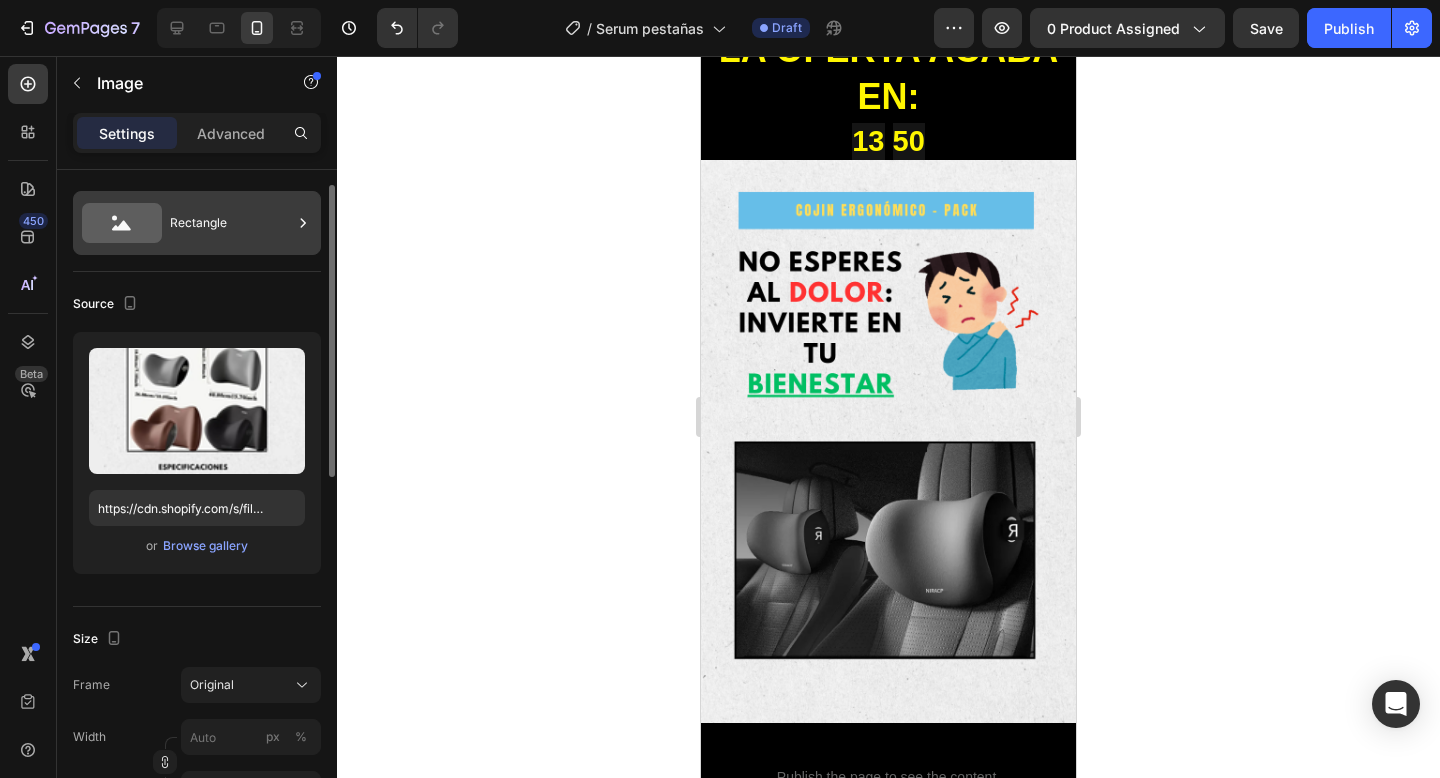 scroll, scrollTop: 0, scrollLeft: 0, axis: both 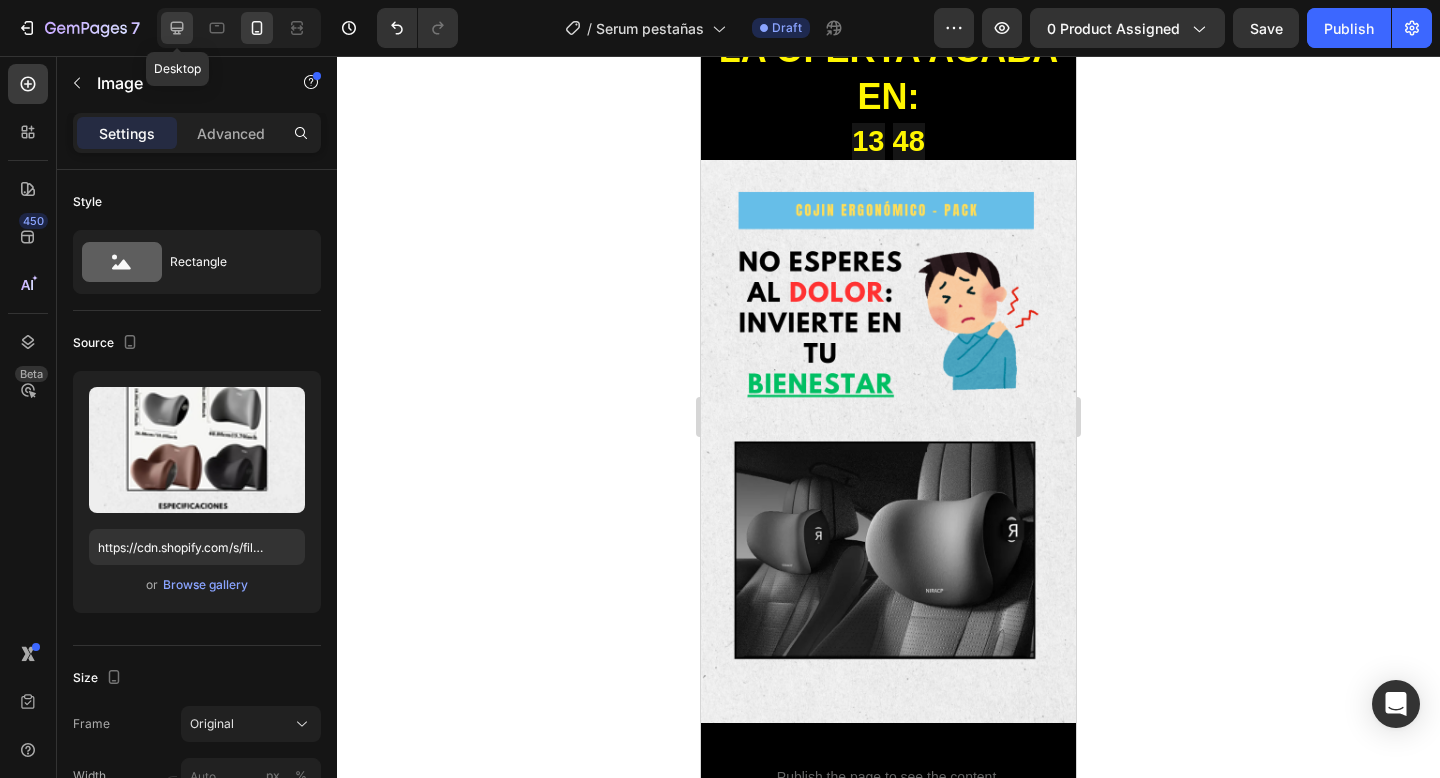 click 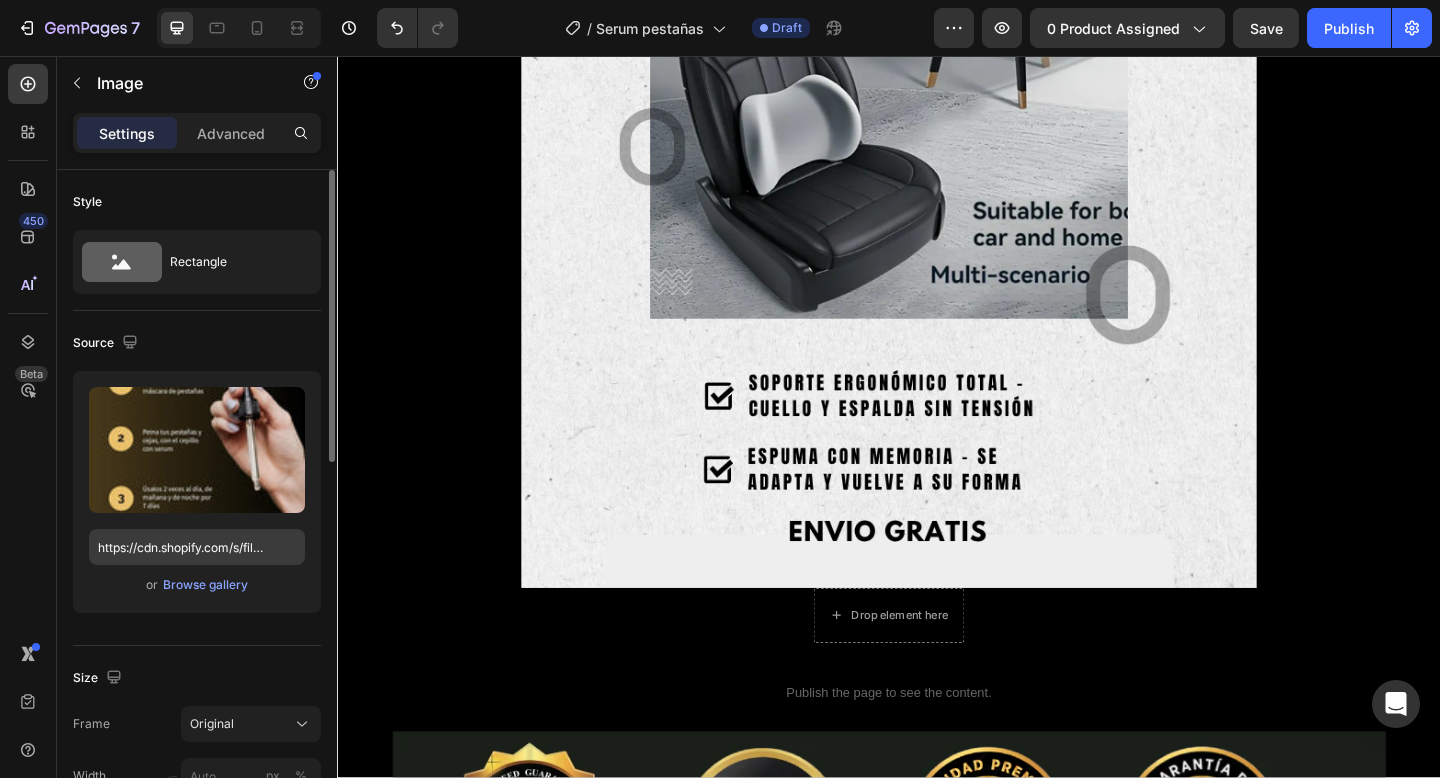 scroll, scrollTop: 2162, scrollLeft: 0, axis: vertical 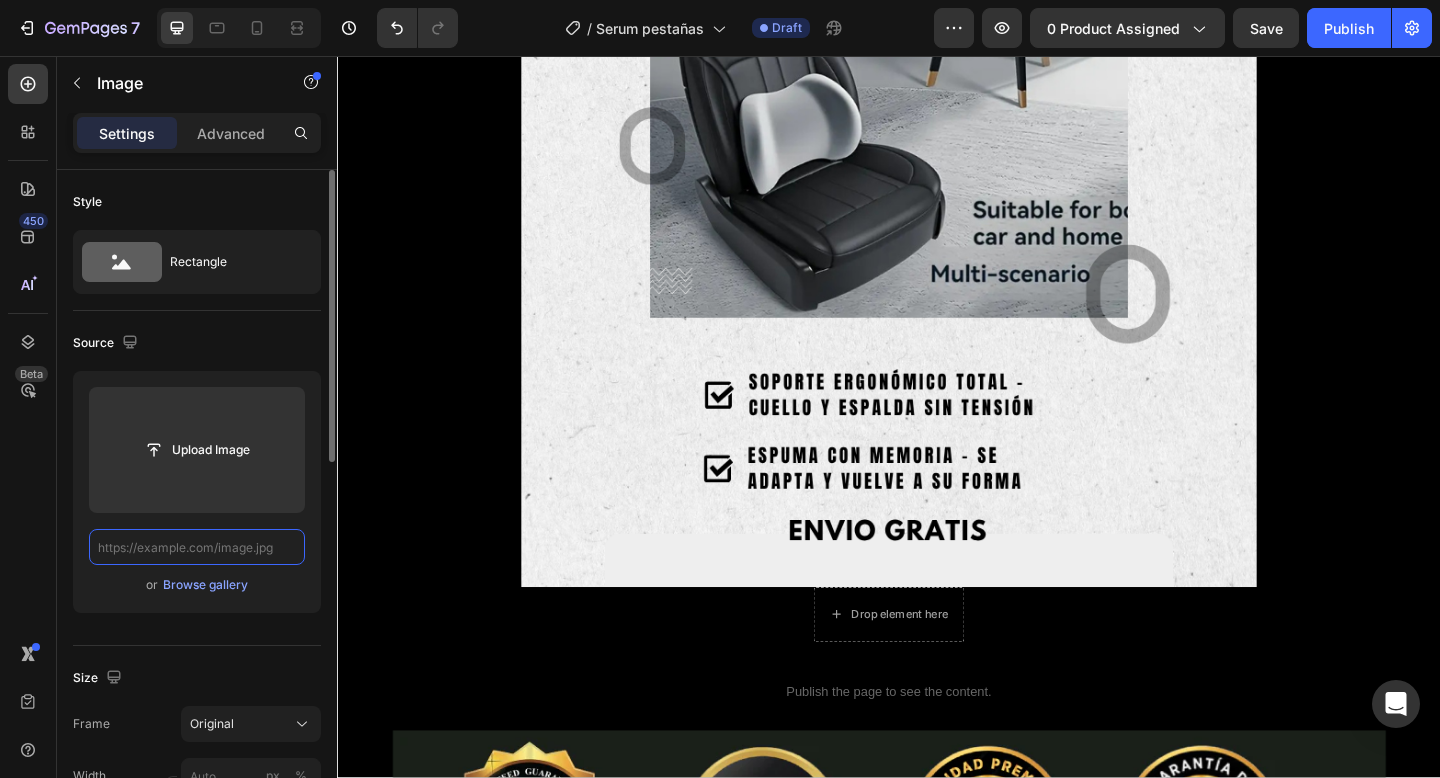 paste on "https://cdn.shopify.com/s/files/1/0711/7265/3214/files/COJIN_ERGONoMICO_-_PACK_copia_2.png?v=1754159461" 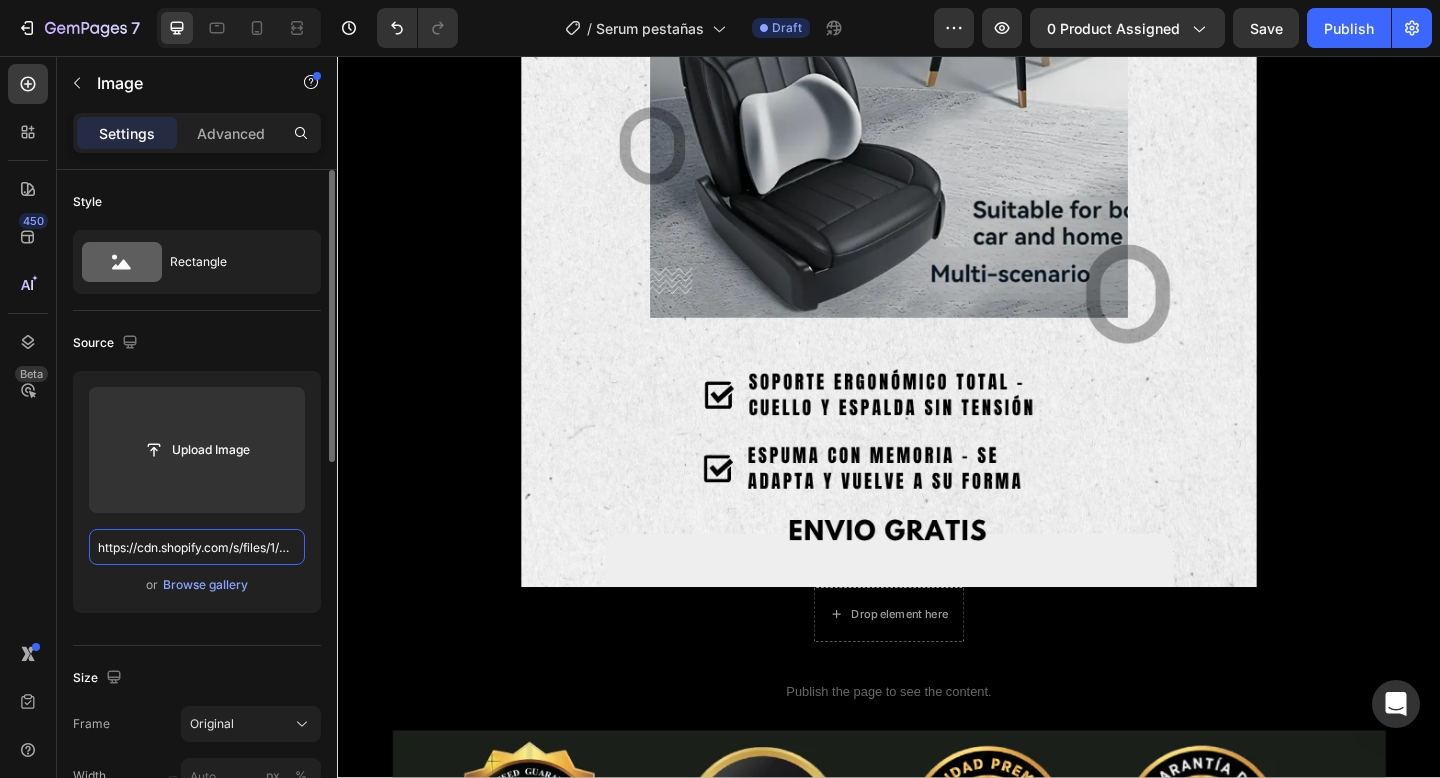 scroll, scrollTop: 0, scrollLeft: 474, axis: horizontal 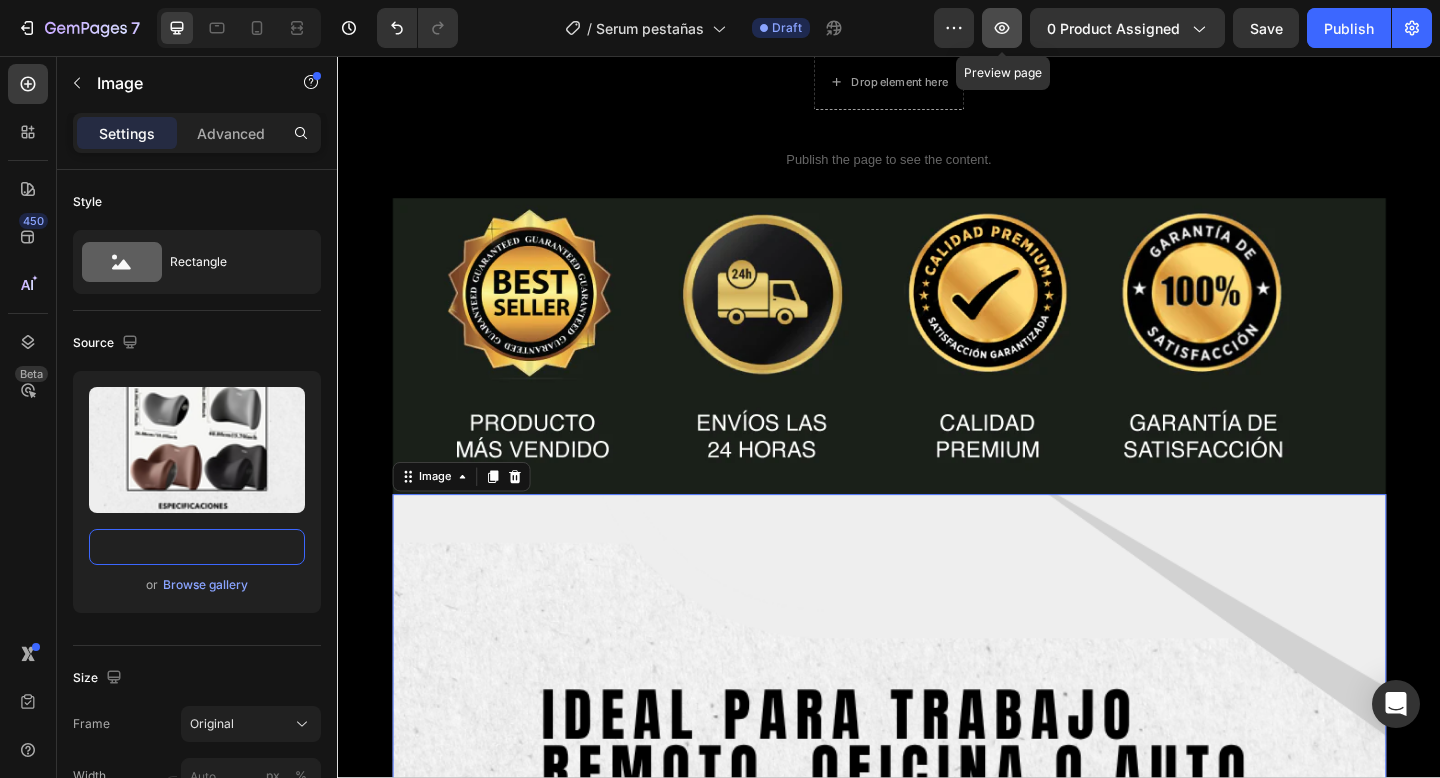 type on "https://cdn.shopify.com/s/files/1/0711/7265/3214/files/COJIN_ERGONoMICO_-_PACK_copia_2.png?v=1754159461" 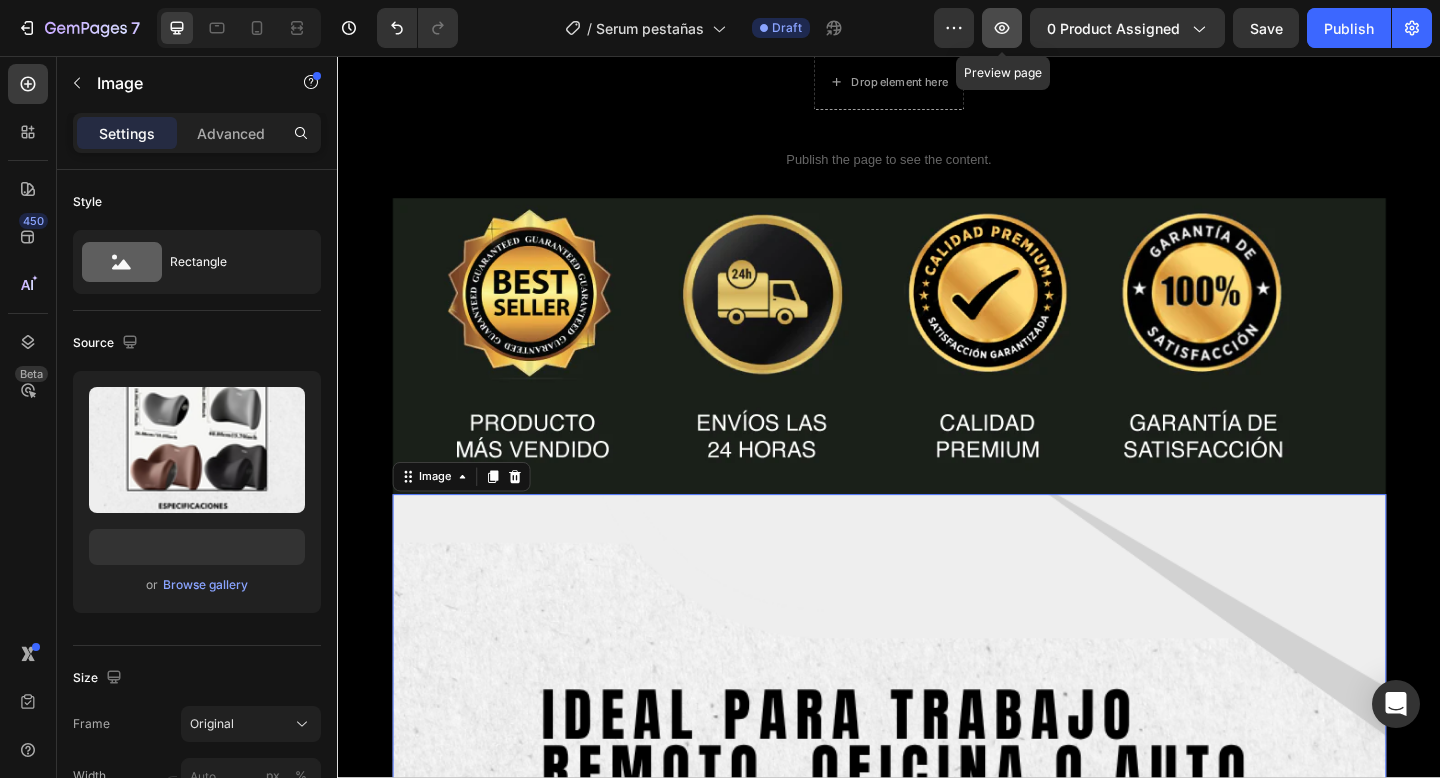 click 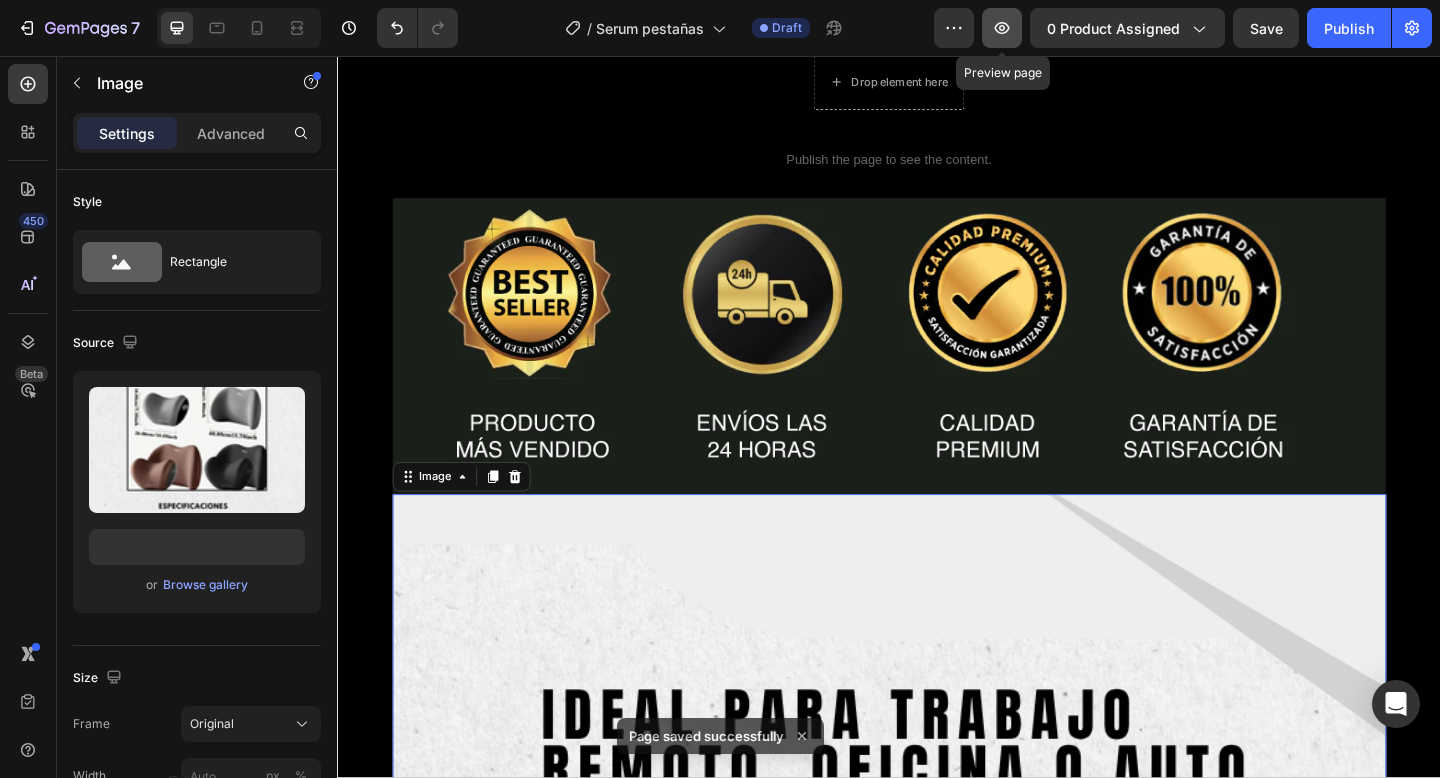scroll, scrollTop: 0, scrollLeft: 0, axis: both 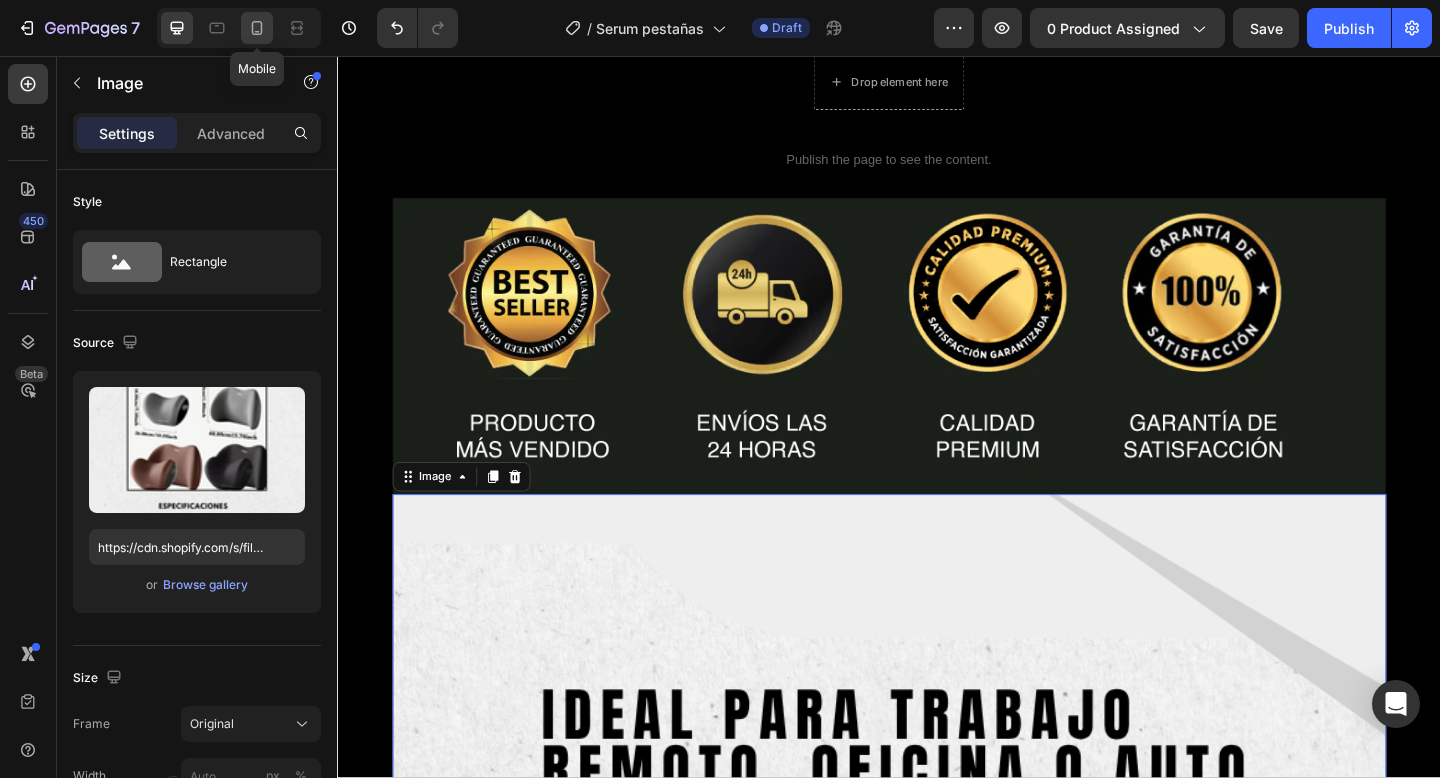 click 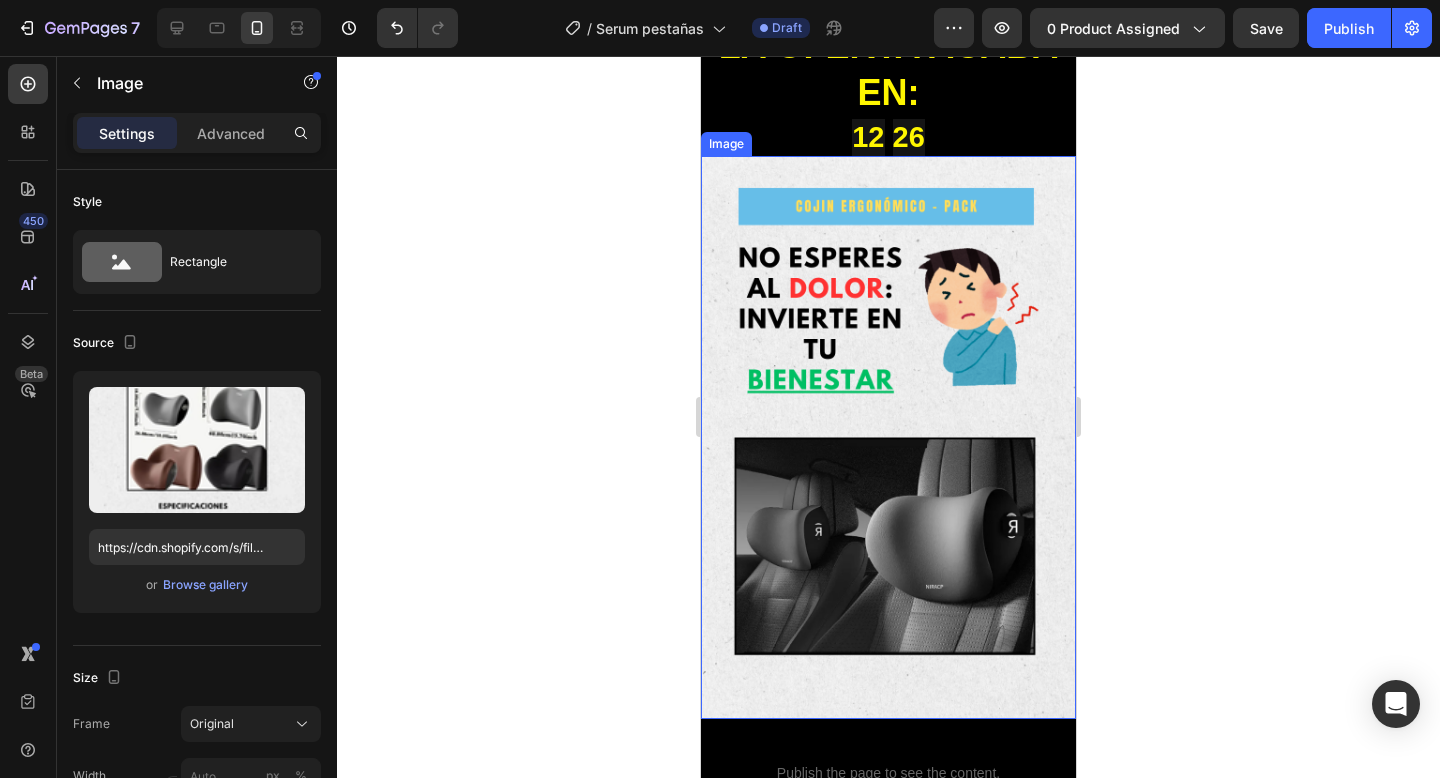 scroll, scrollTop: 35, scrollLeft: 0, axis: vertical 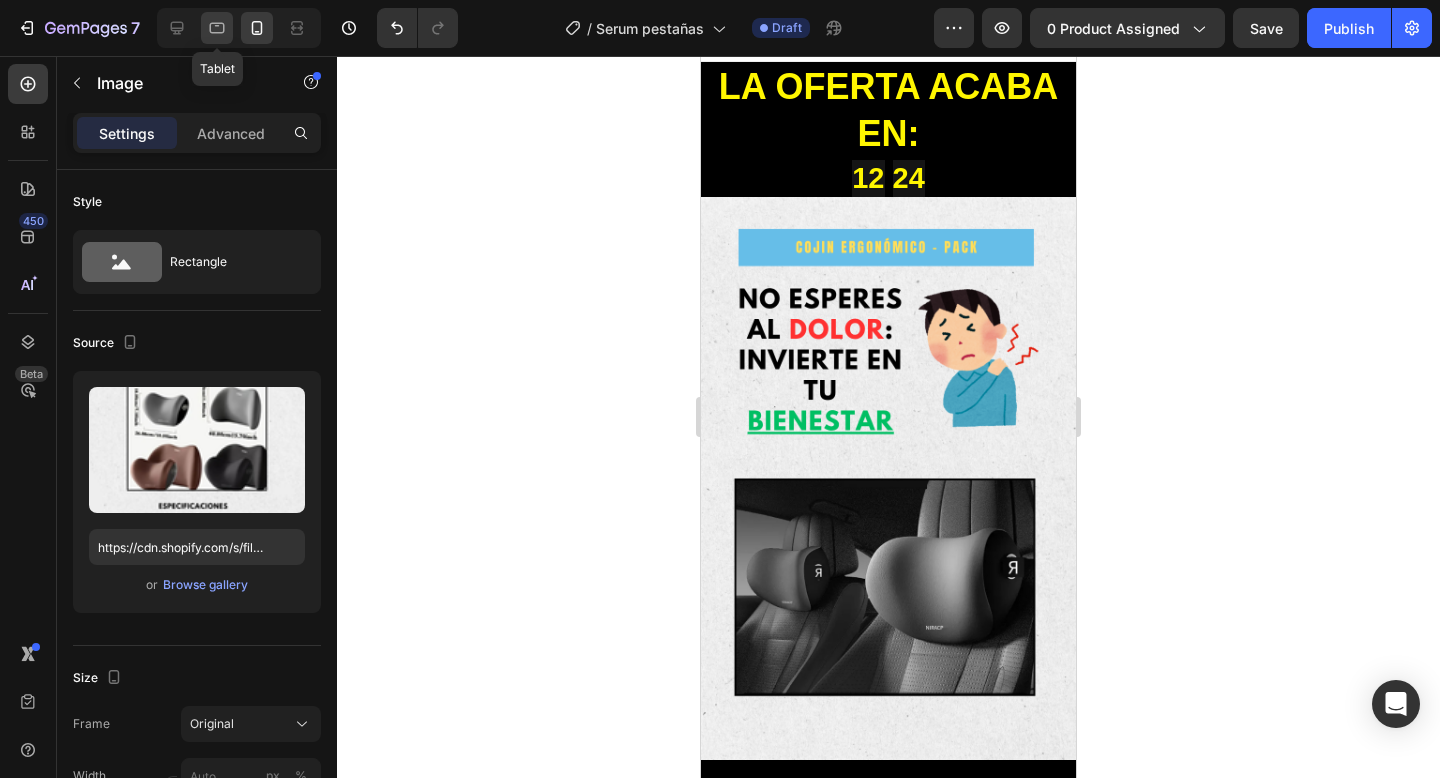 click 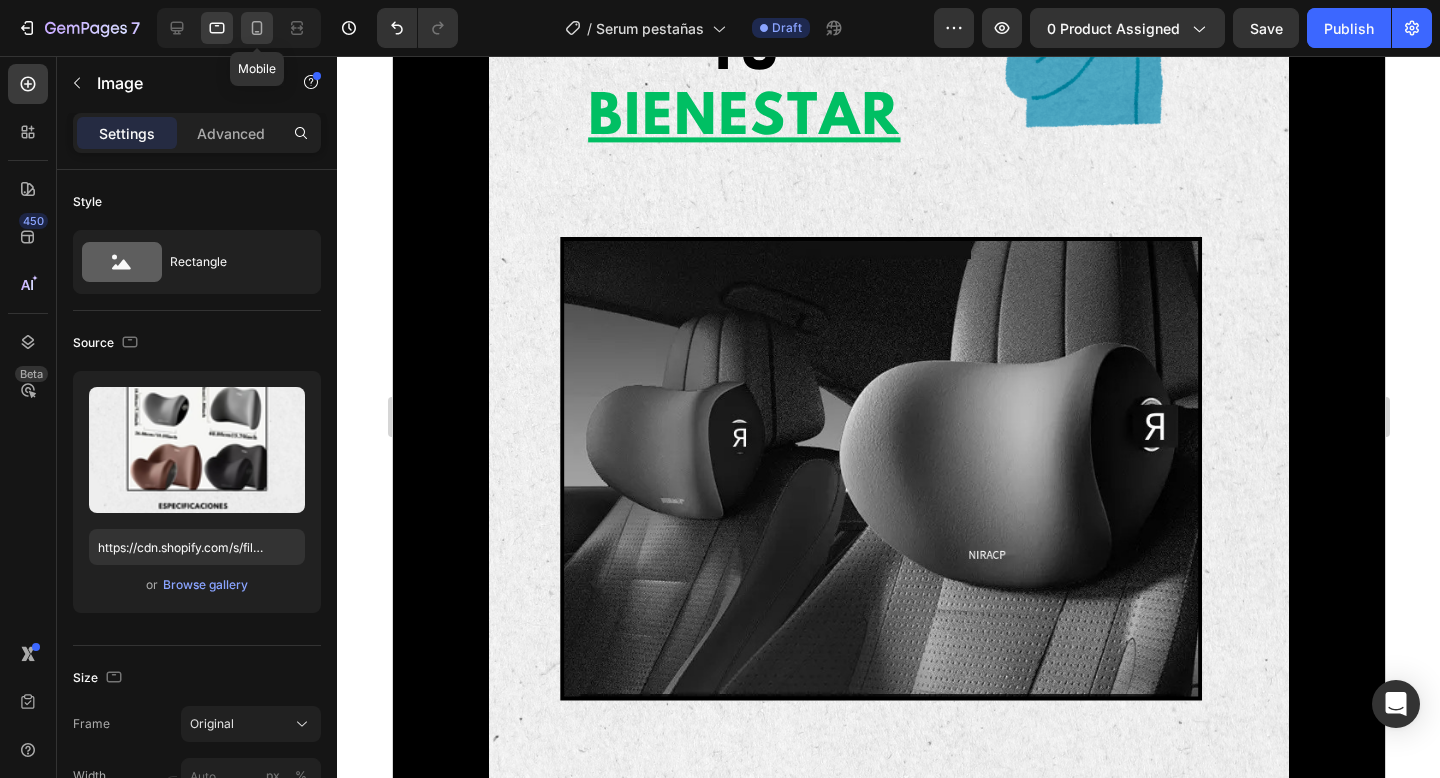 click 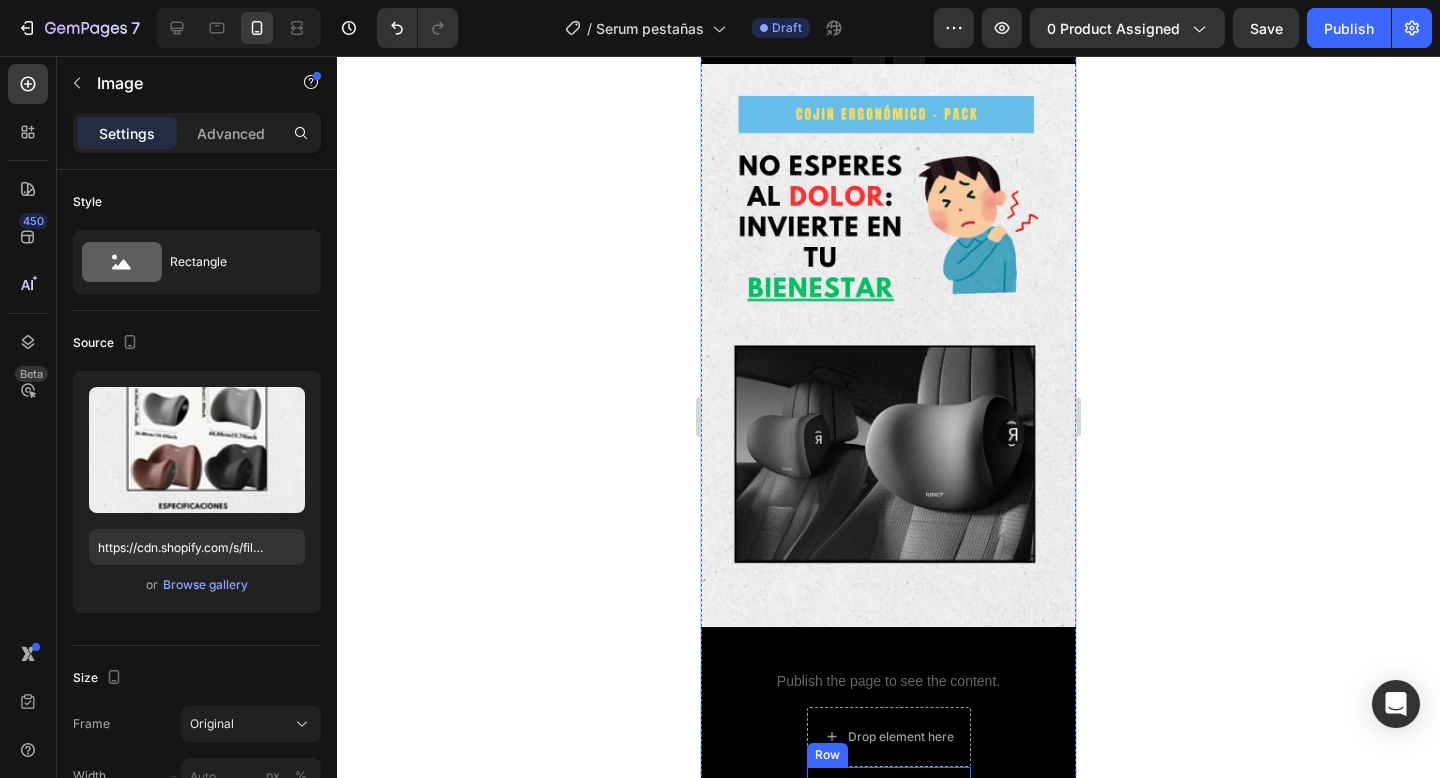 scroll, scrollTop: 0, scrollLeft: 0, axis: both 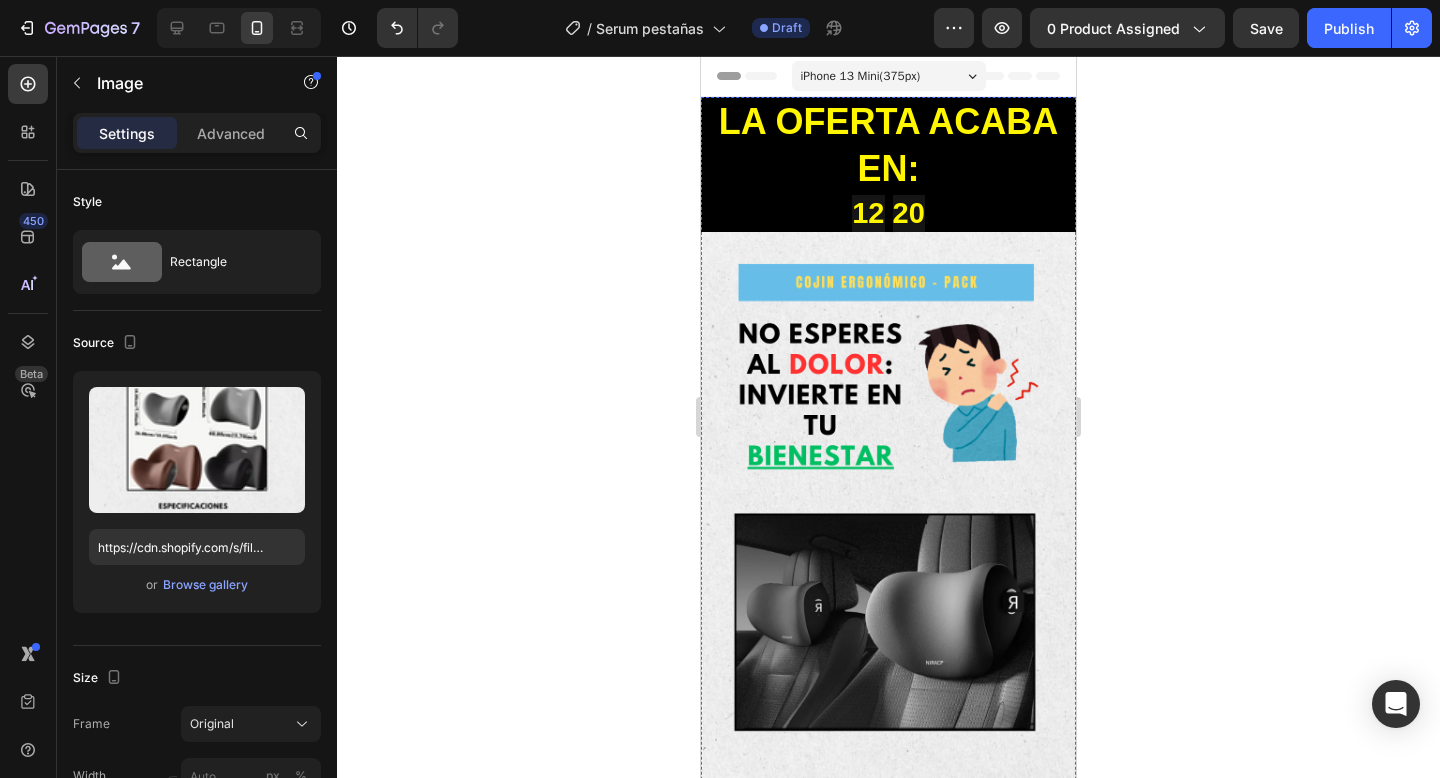 click at bounding box center (888, 513) 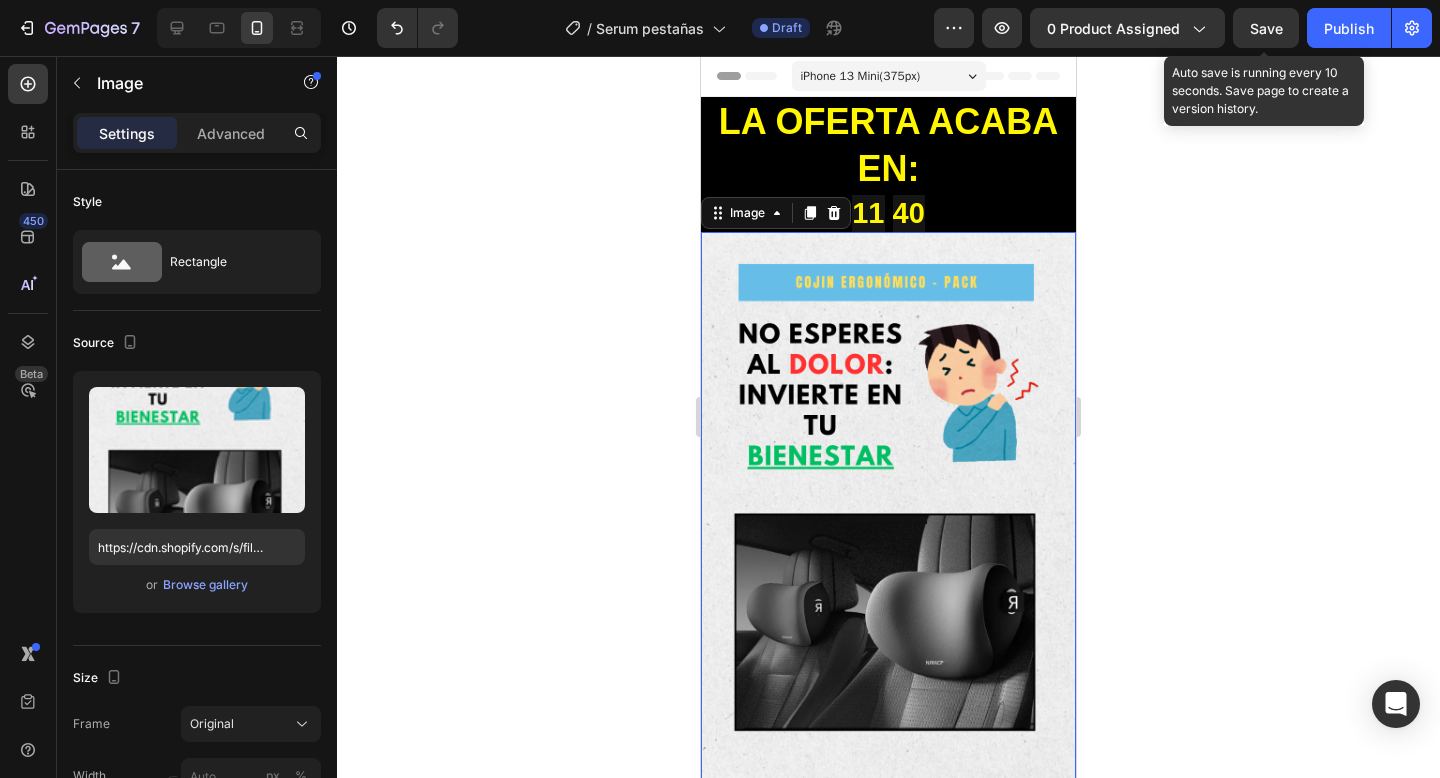 click on "Save" at bounding box center (1266, 28) 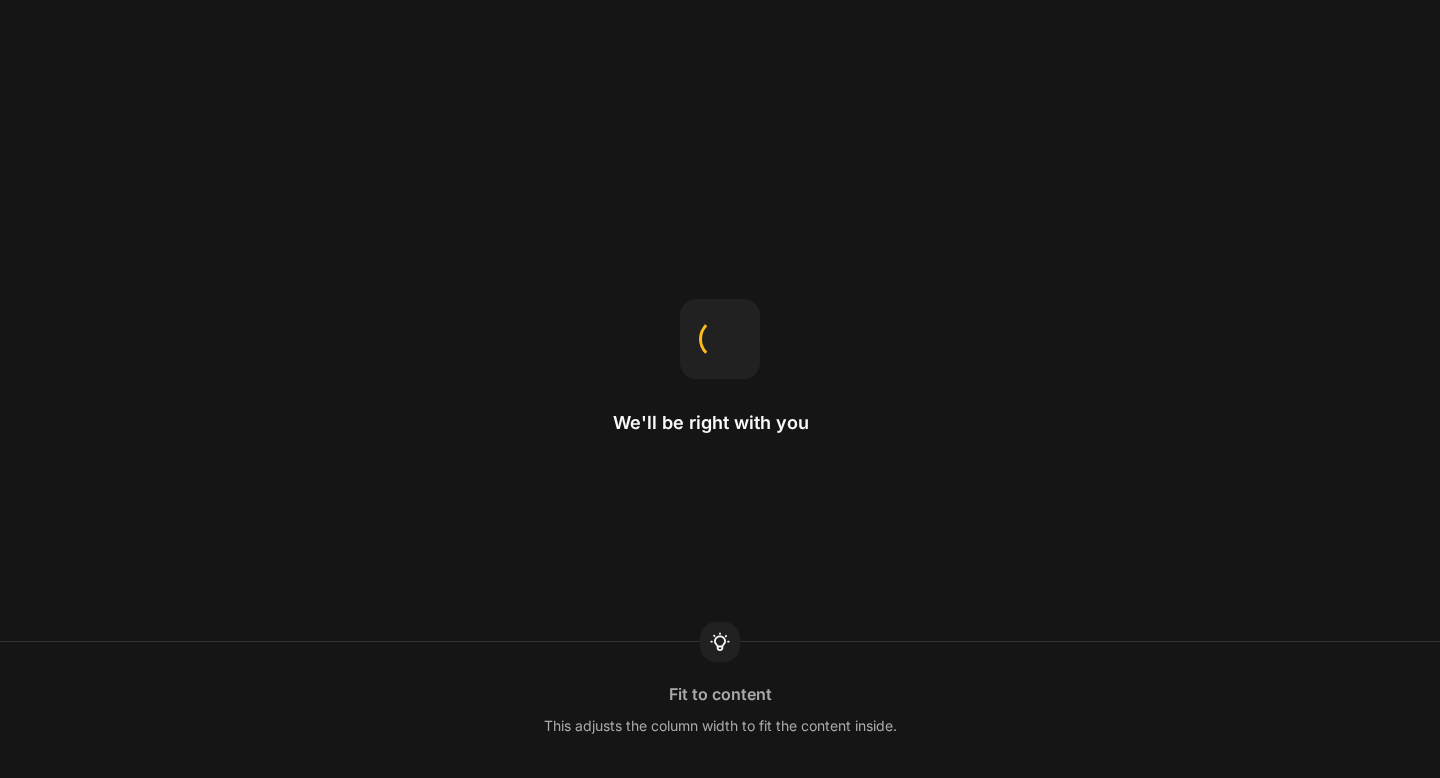 scroll, scrollTop: 0, scrollLeft: 0, axis: both 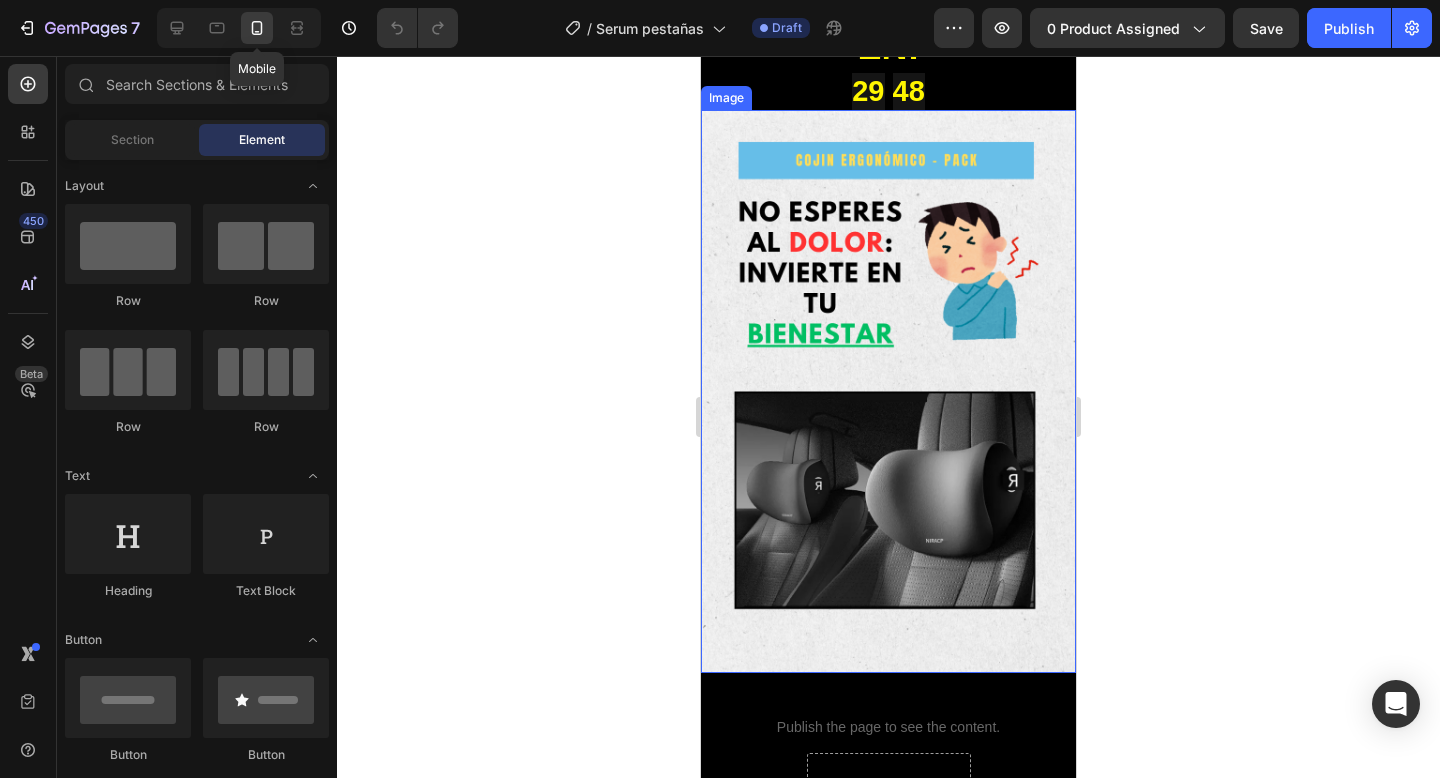 click 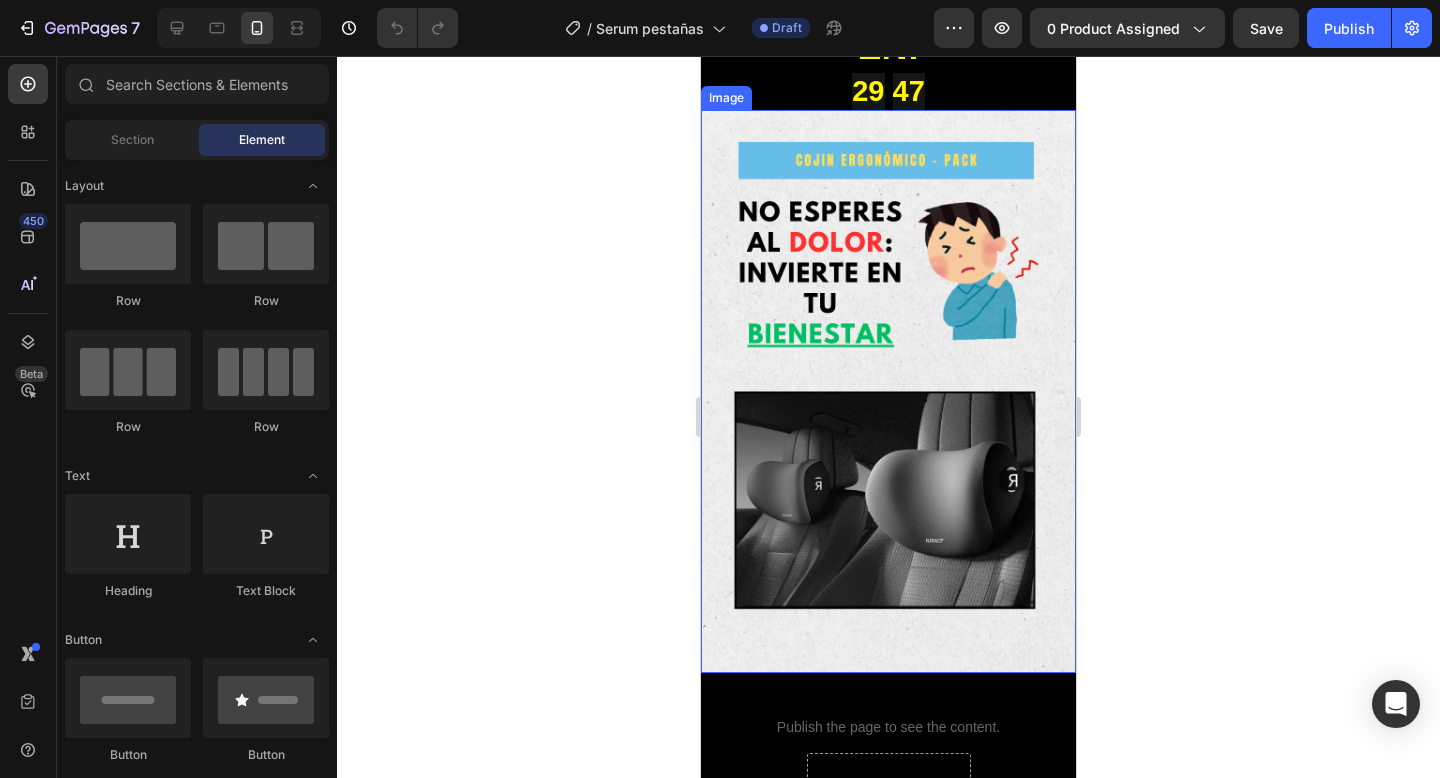 click at bounding box center (888, 391) 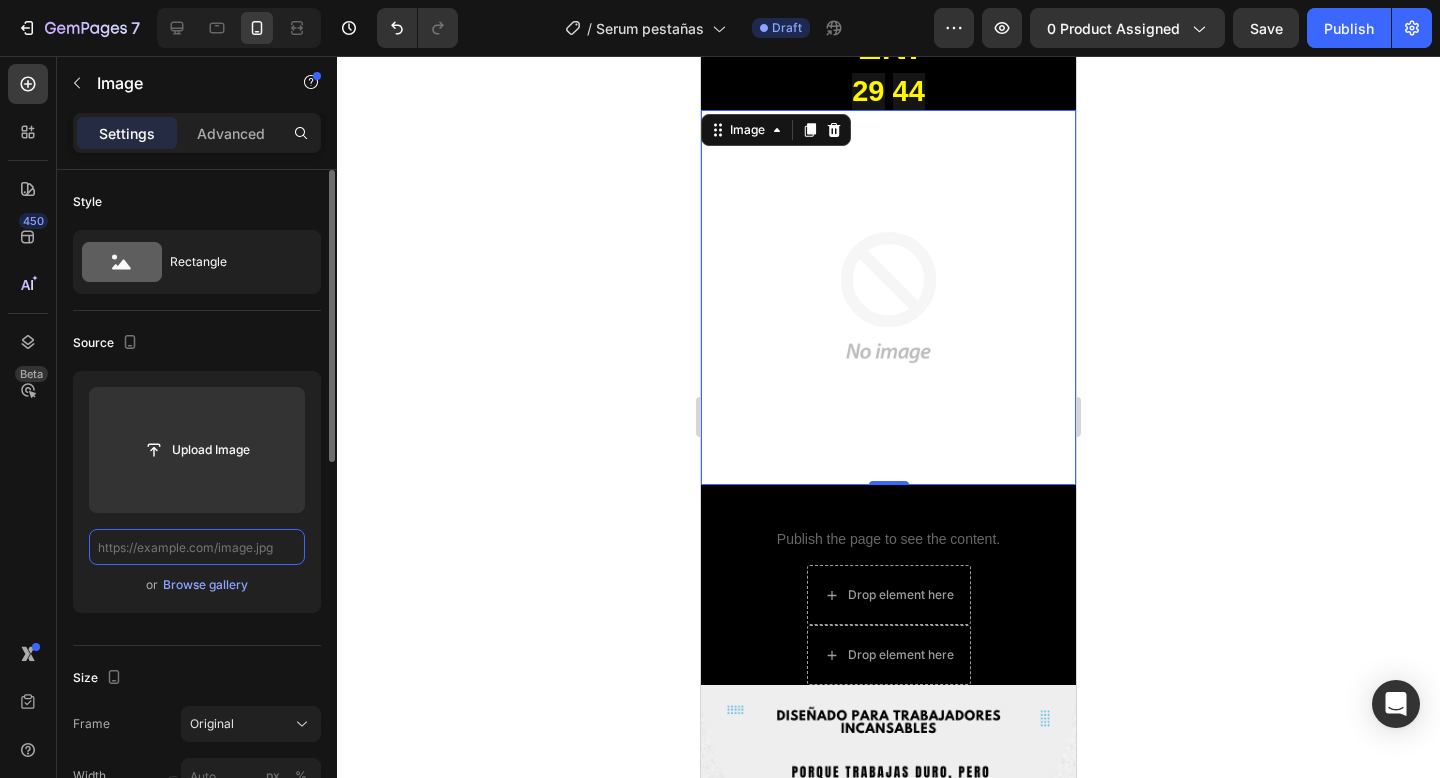 scroll, scrollTop: 0, scrollLeft: 0, axis: both 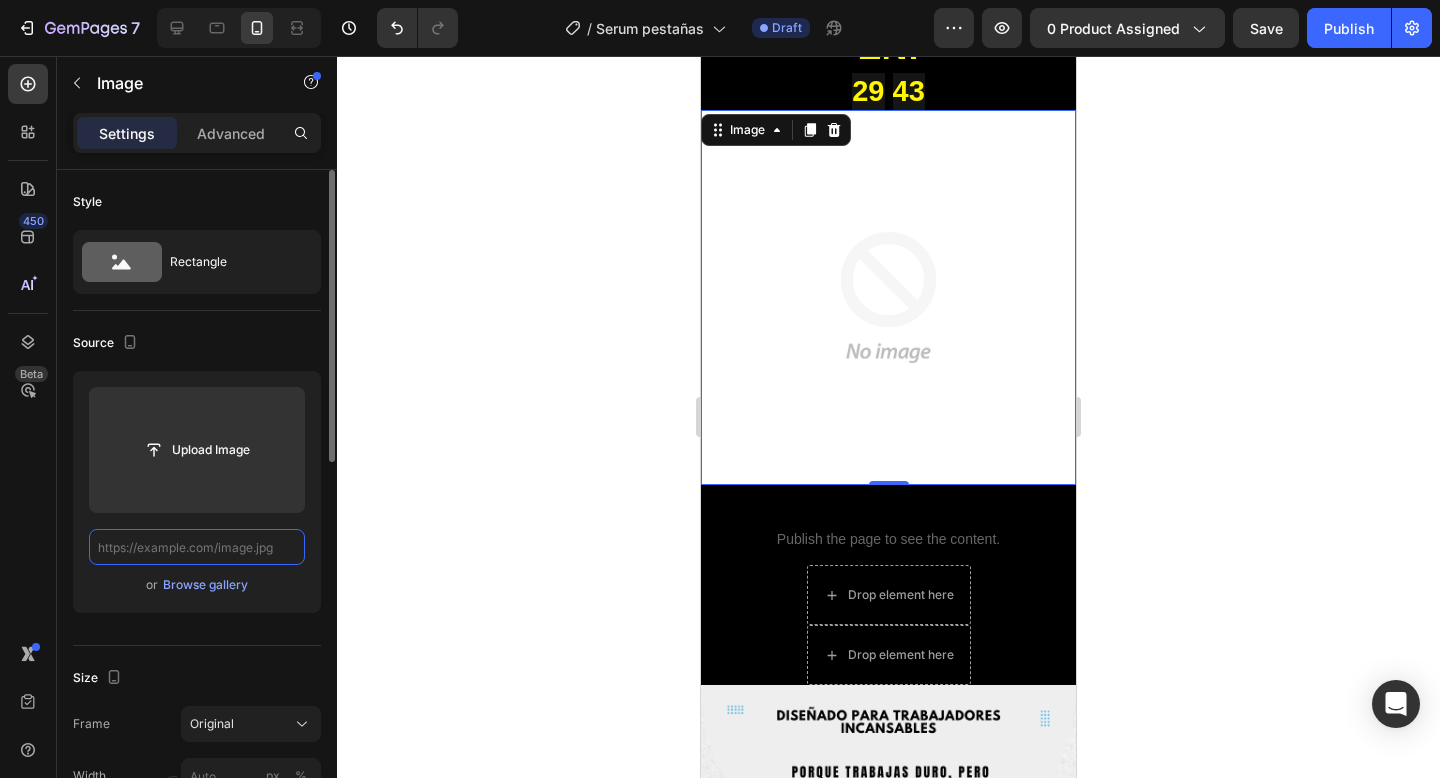 paste on "https://cdn.shopify.com/s/files/1/0711/7265/3214/files/COJIN_ERGONoMICO_-_PACK.png?v=1754157246" 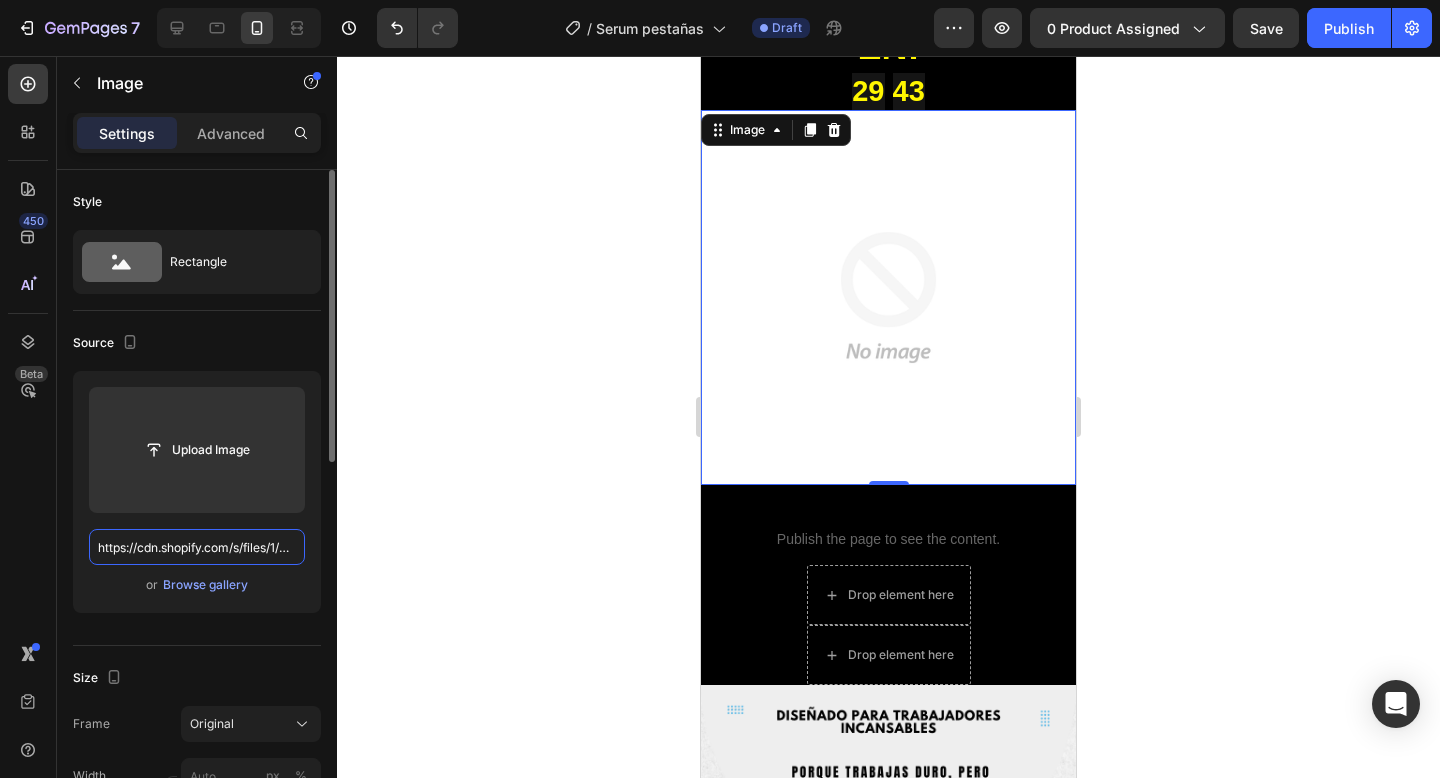 scroll, scrollTop: 0, scrollLeft: 426, axis: horizontal 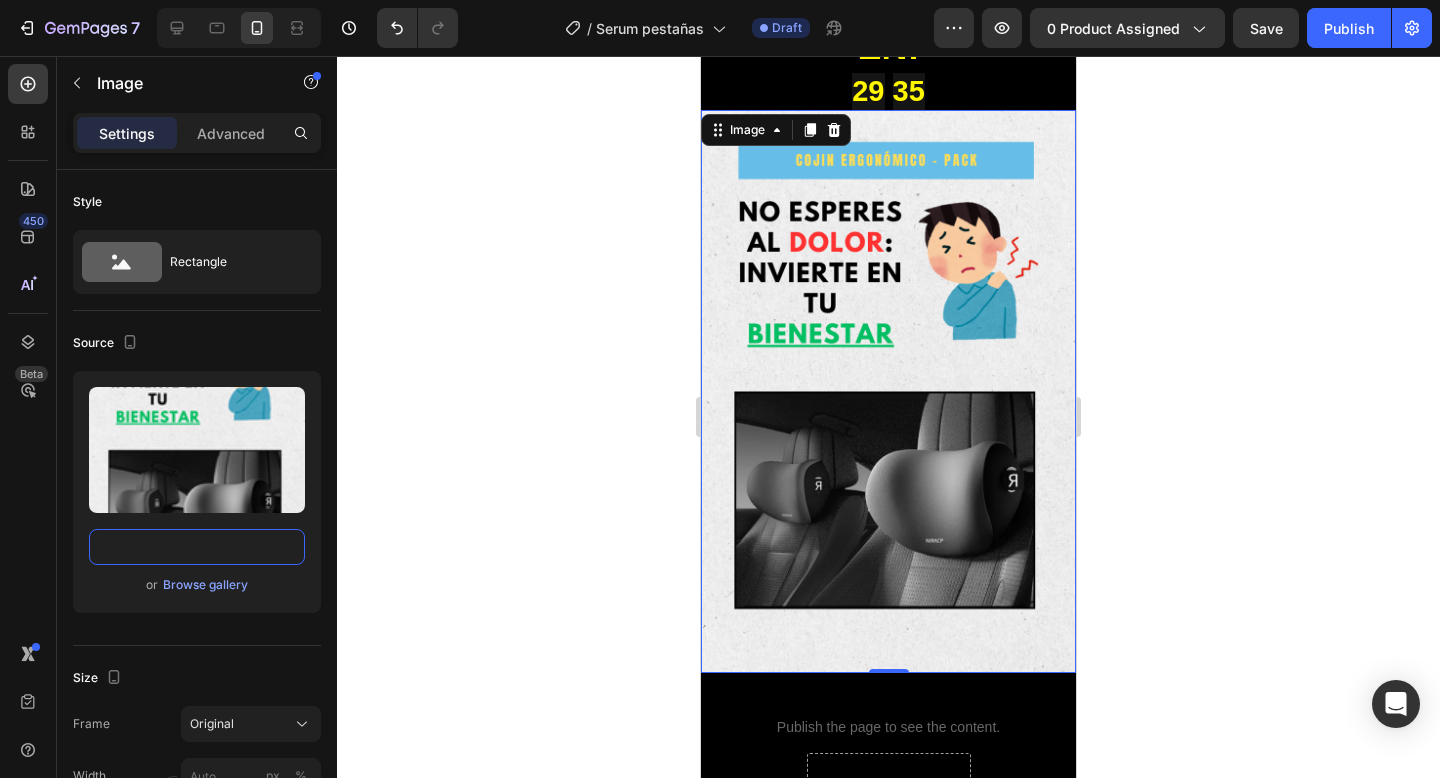 type on "https://cdn.shopify.com/s/files/1/0711/7265/3214/files/COJIN_ERGONoMICO_-_PACK.png?v=1754157246" 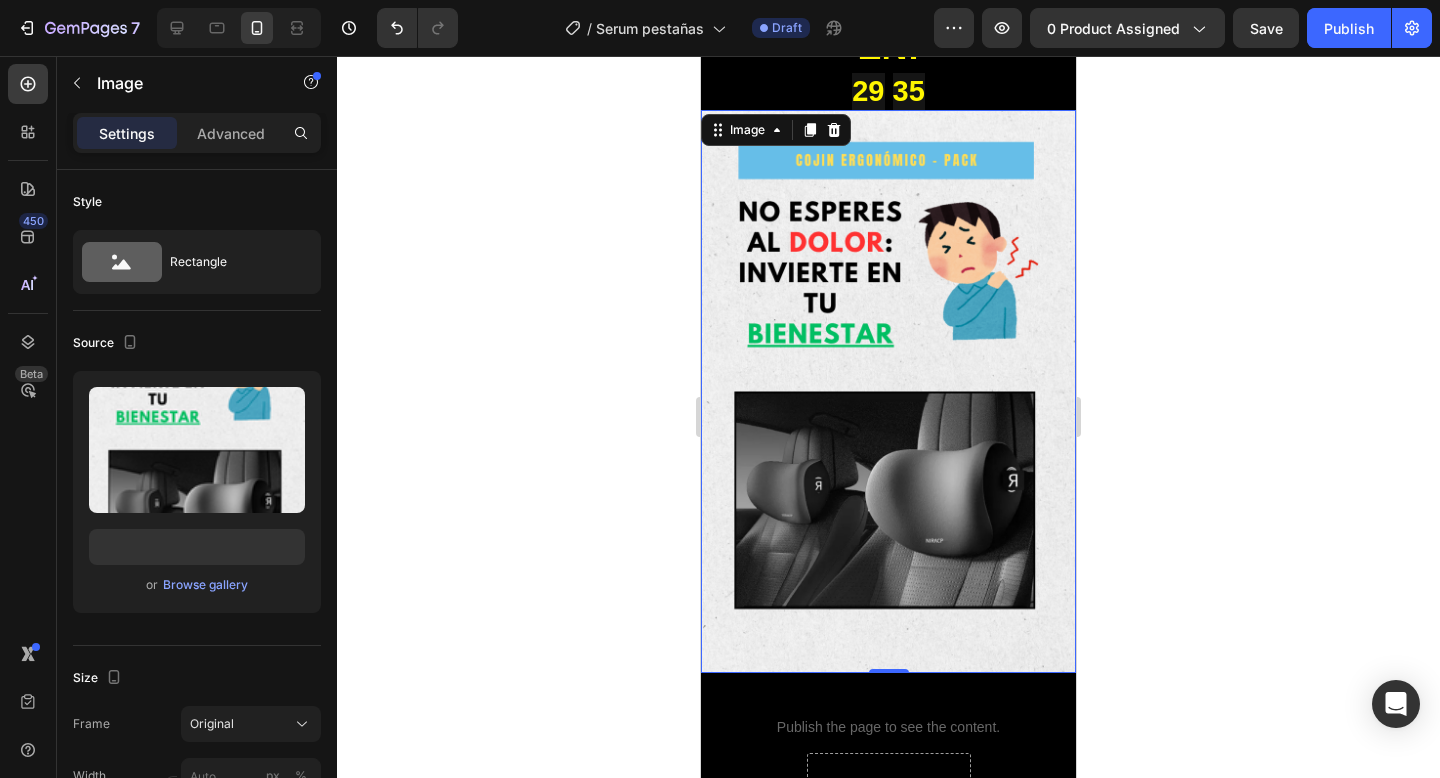 click 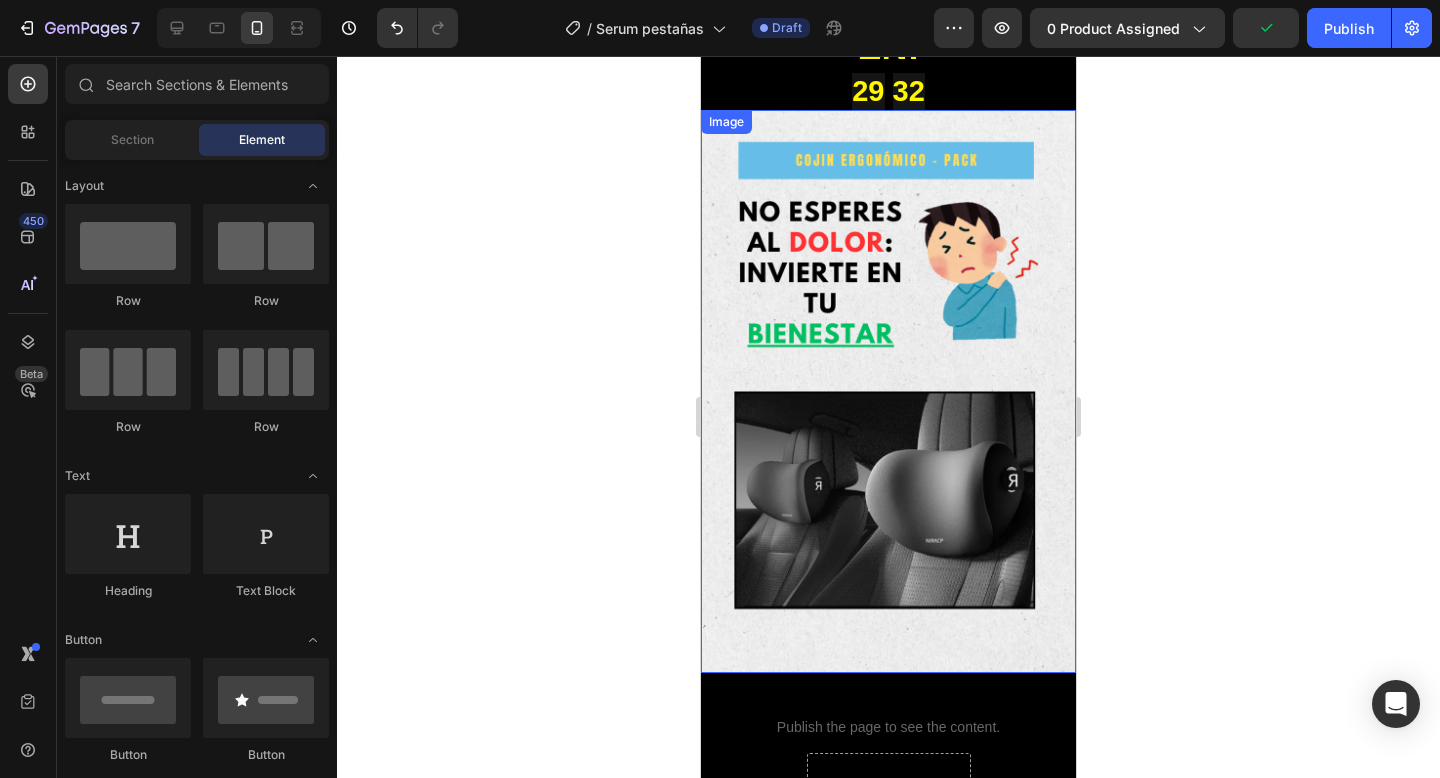 click at bounding box center (888, 391) 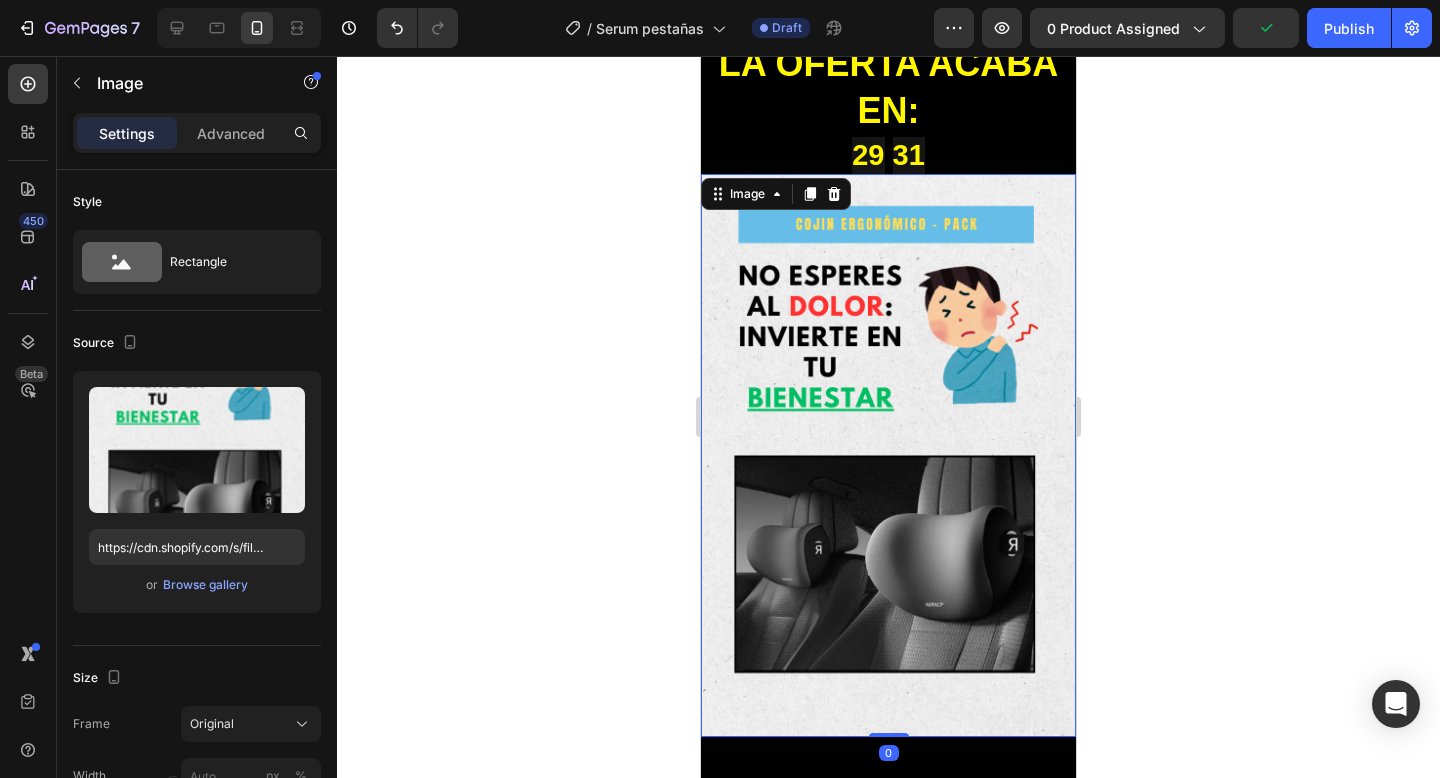 scroll, scrollTop: 0, scrollLeft: 0, axis: both 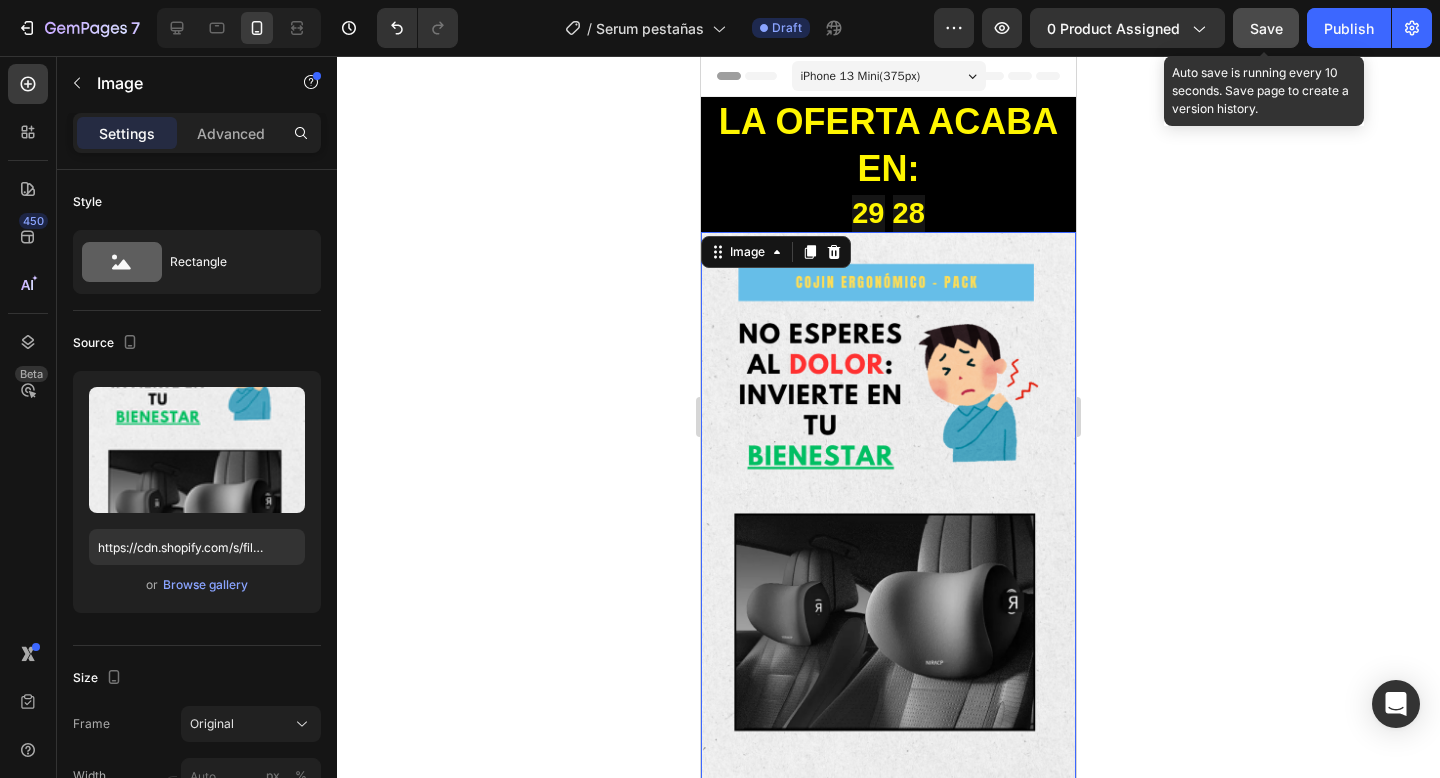 click on "Save" at bounding box center (1266, 28) 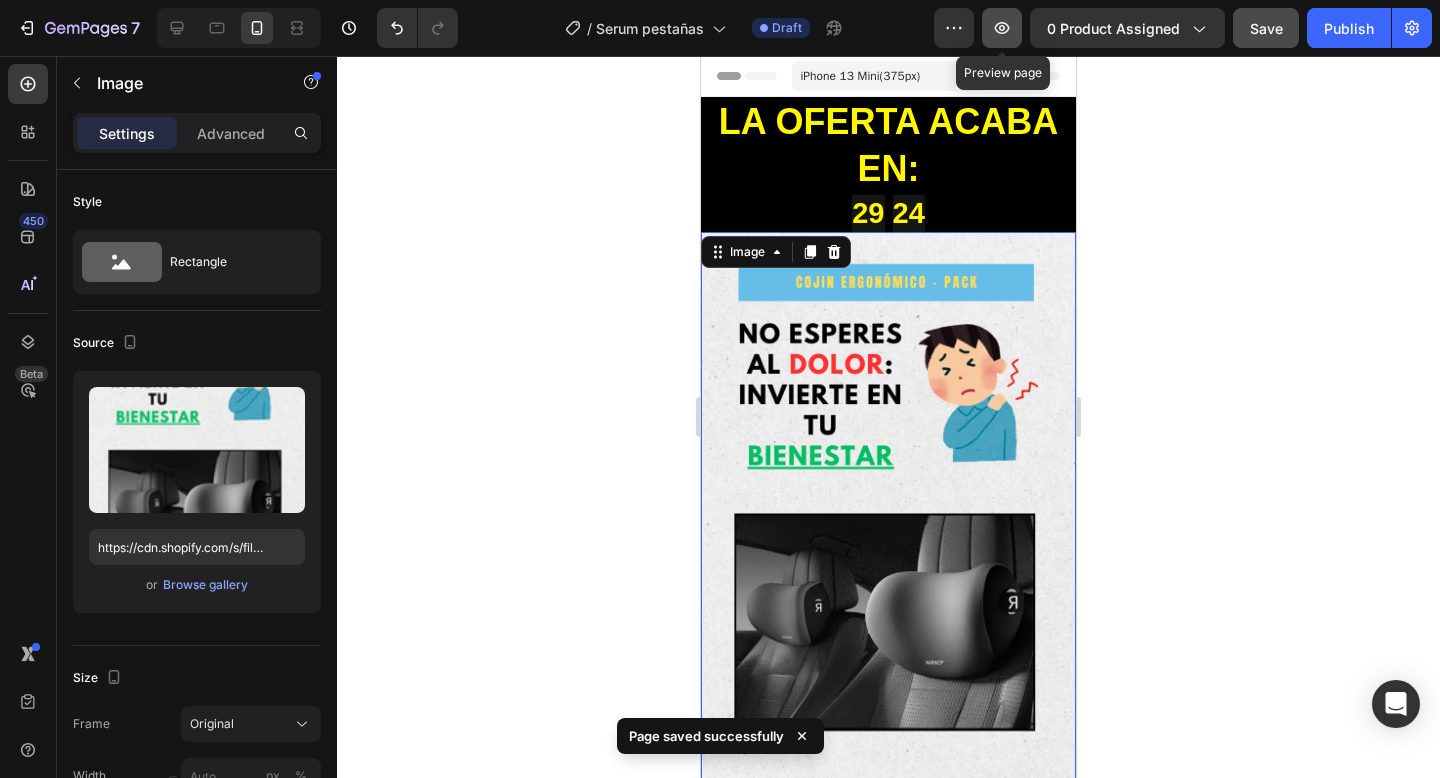 click 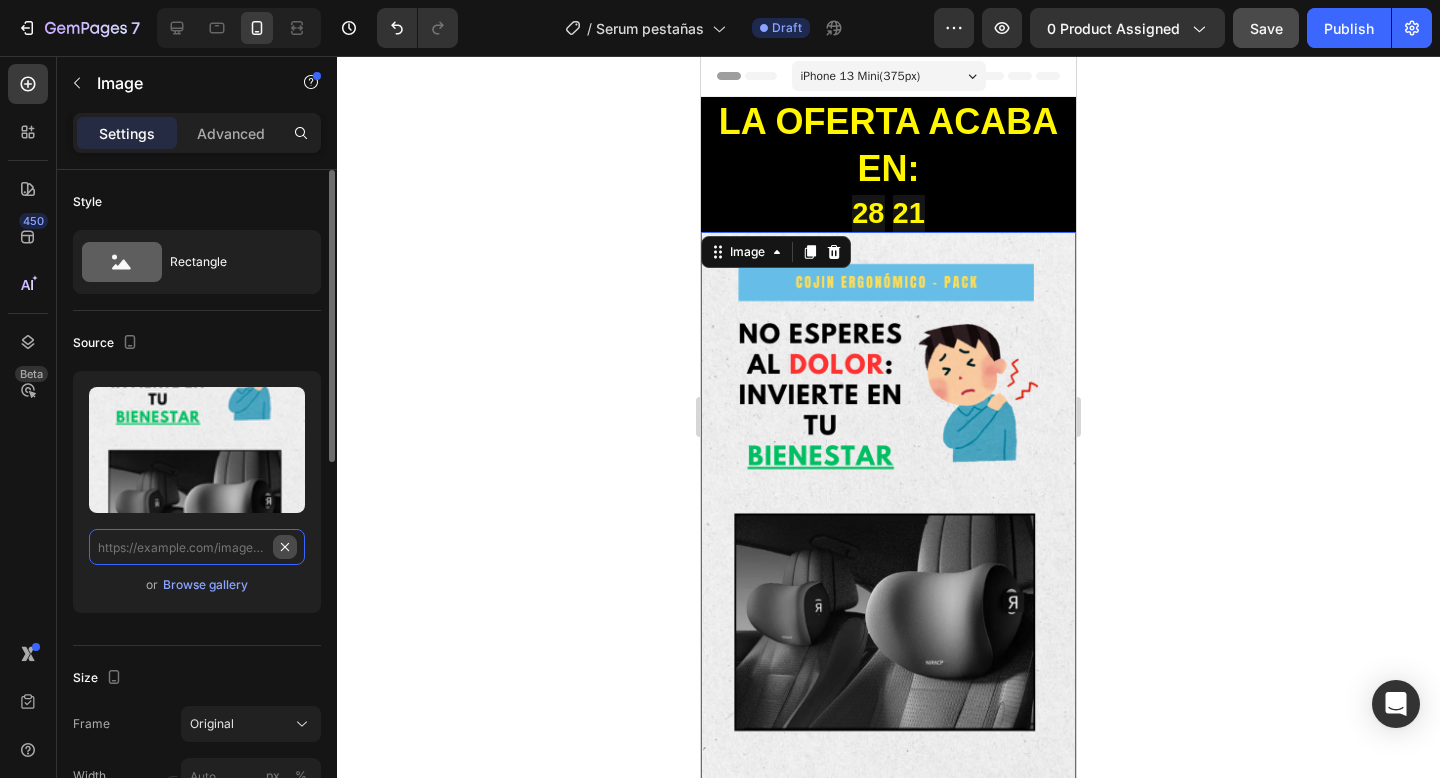 scroll, scrollTop: 0, scrollLeft: 0, axis: both 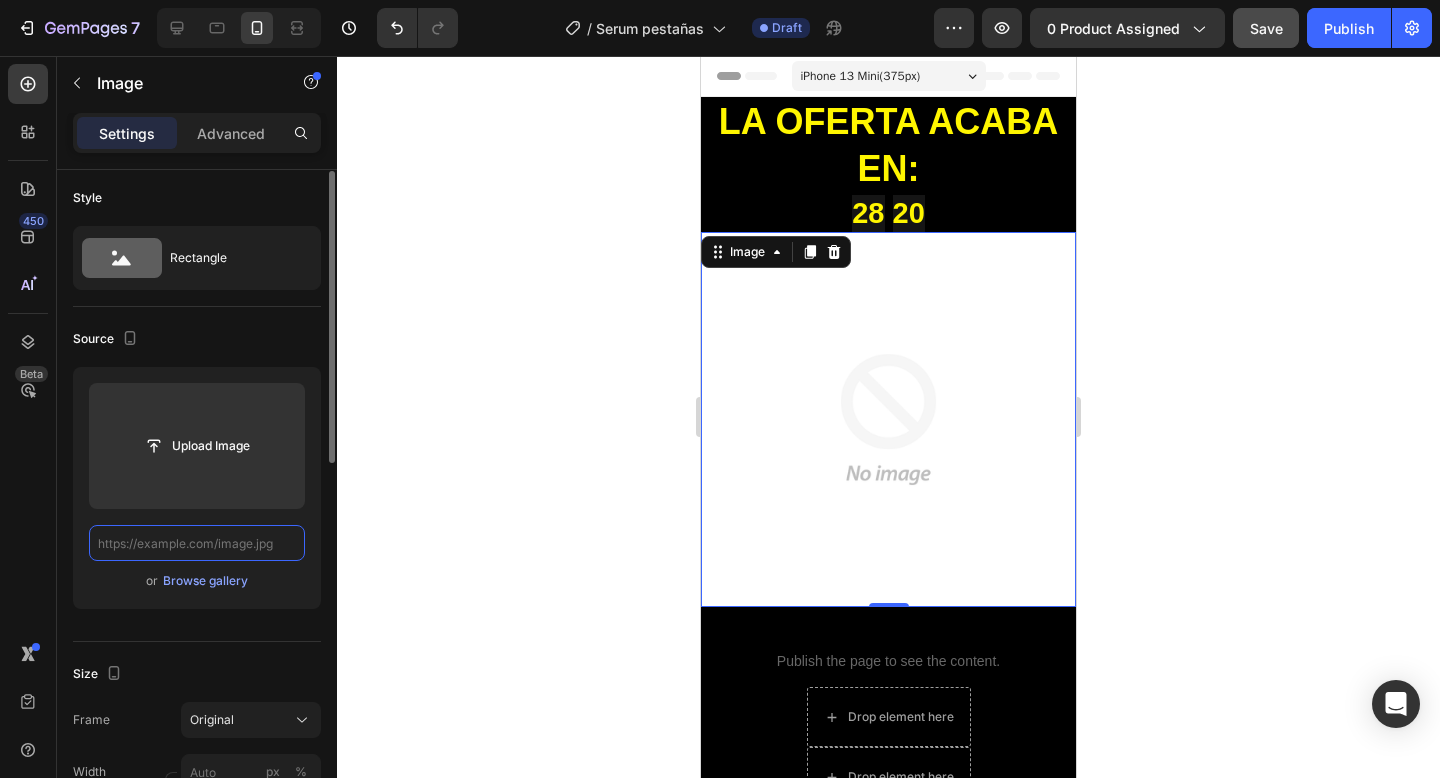 paste on "https://cdn.shopify.com/s/files/1/0711/7265/3214/files/COJIN_ERGONoMICO_-_PACK_copia_3.png?v=1754159816" 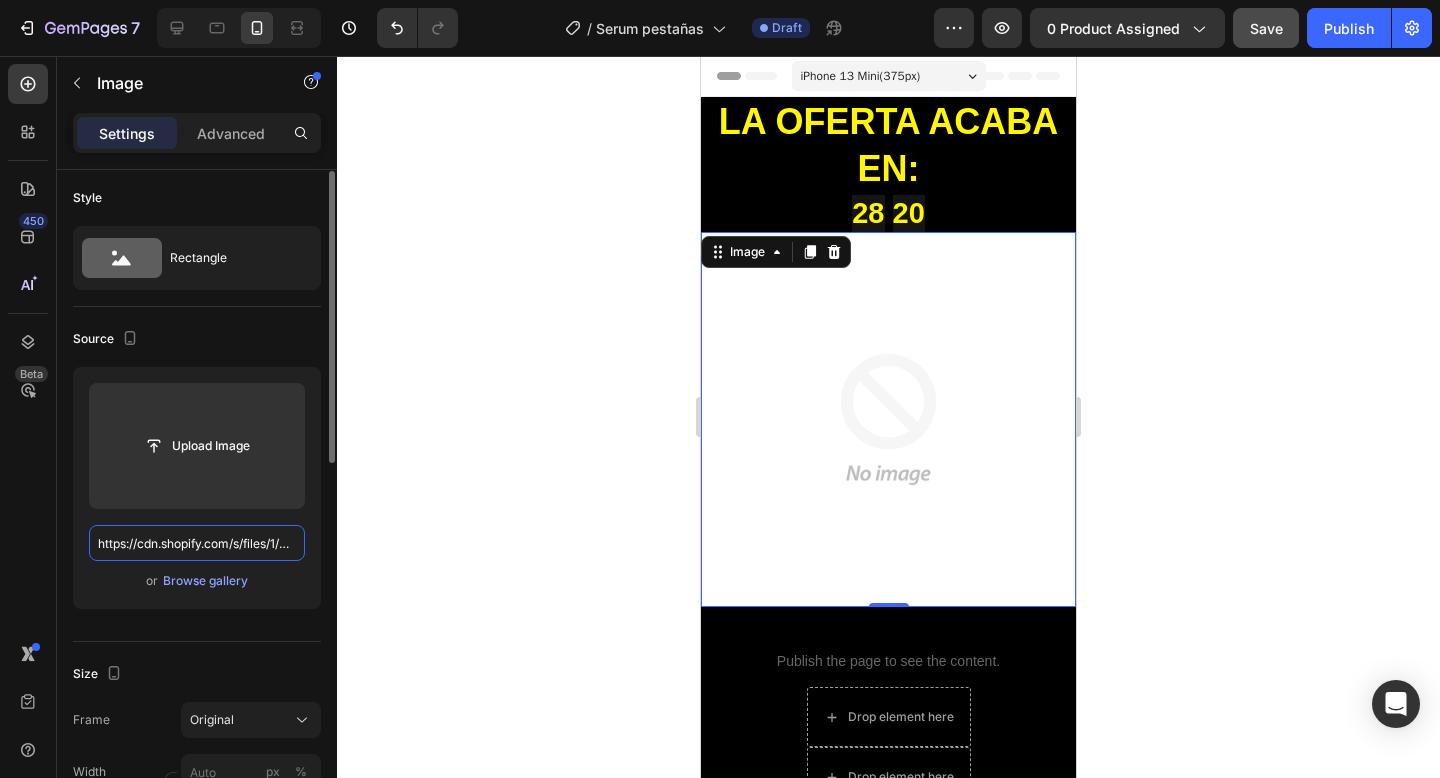 scroll, scrollTop: 0, scrollLeft: 473, axis: horizontal 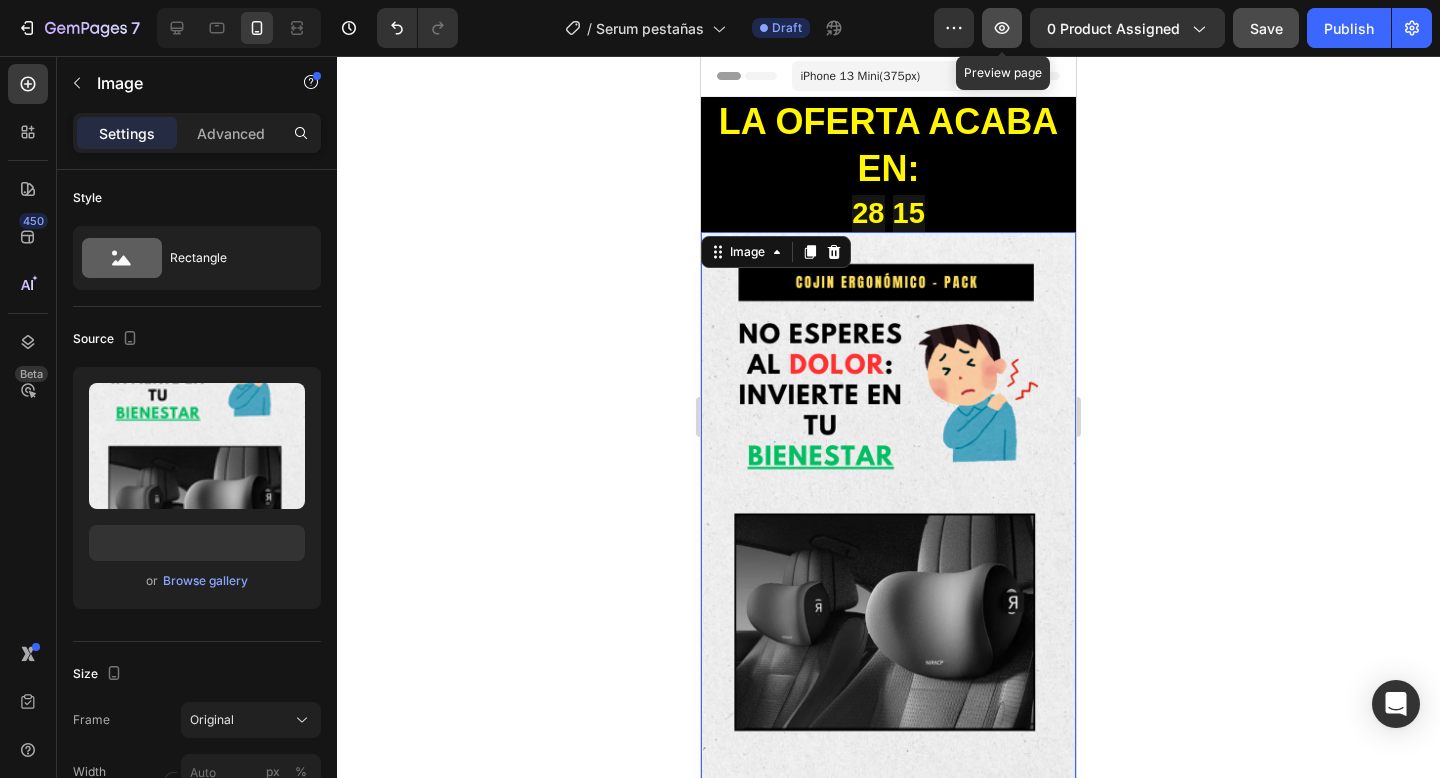 click 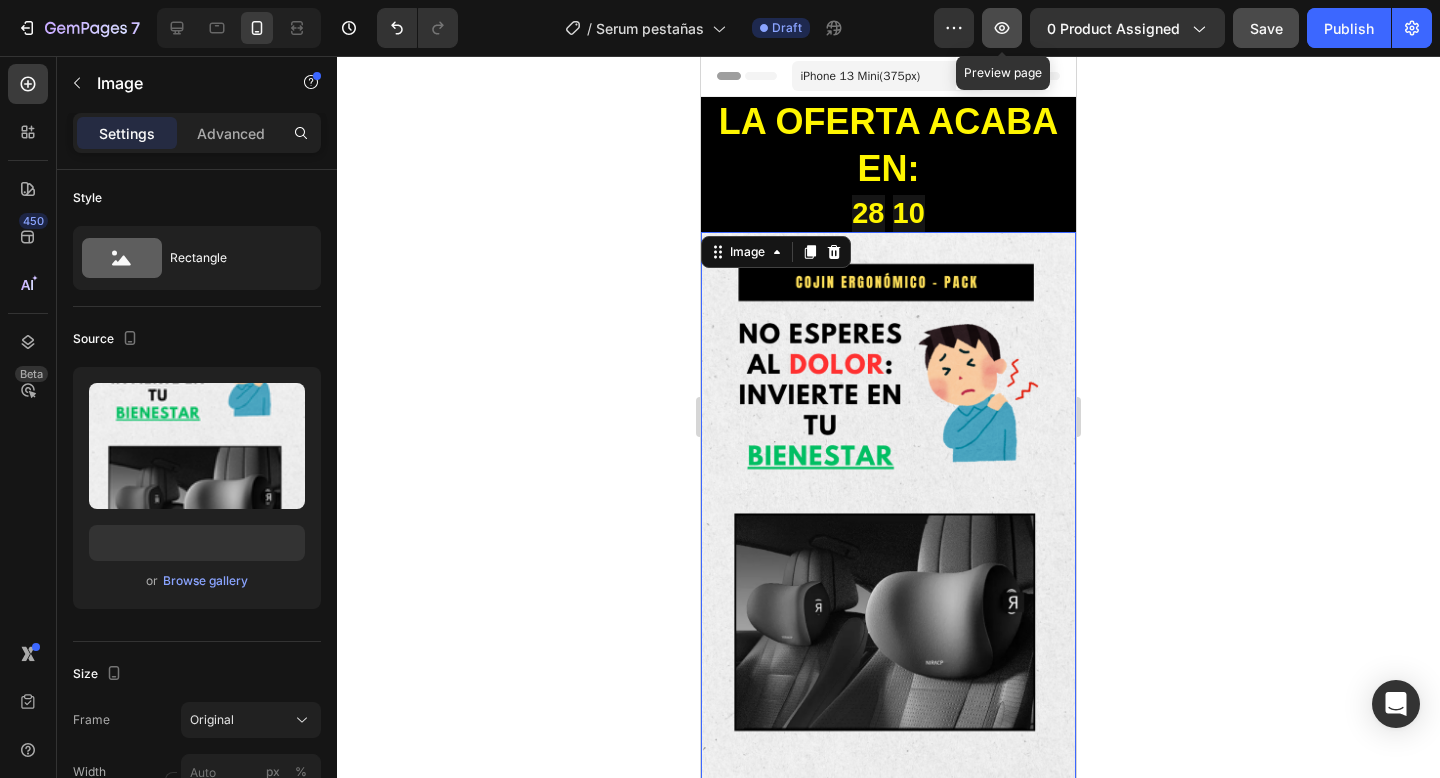 scroll, scrollTop: 0, scrollLeft: 0, axis: both 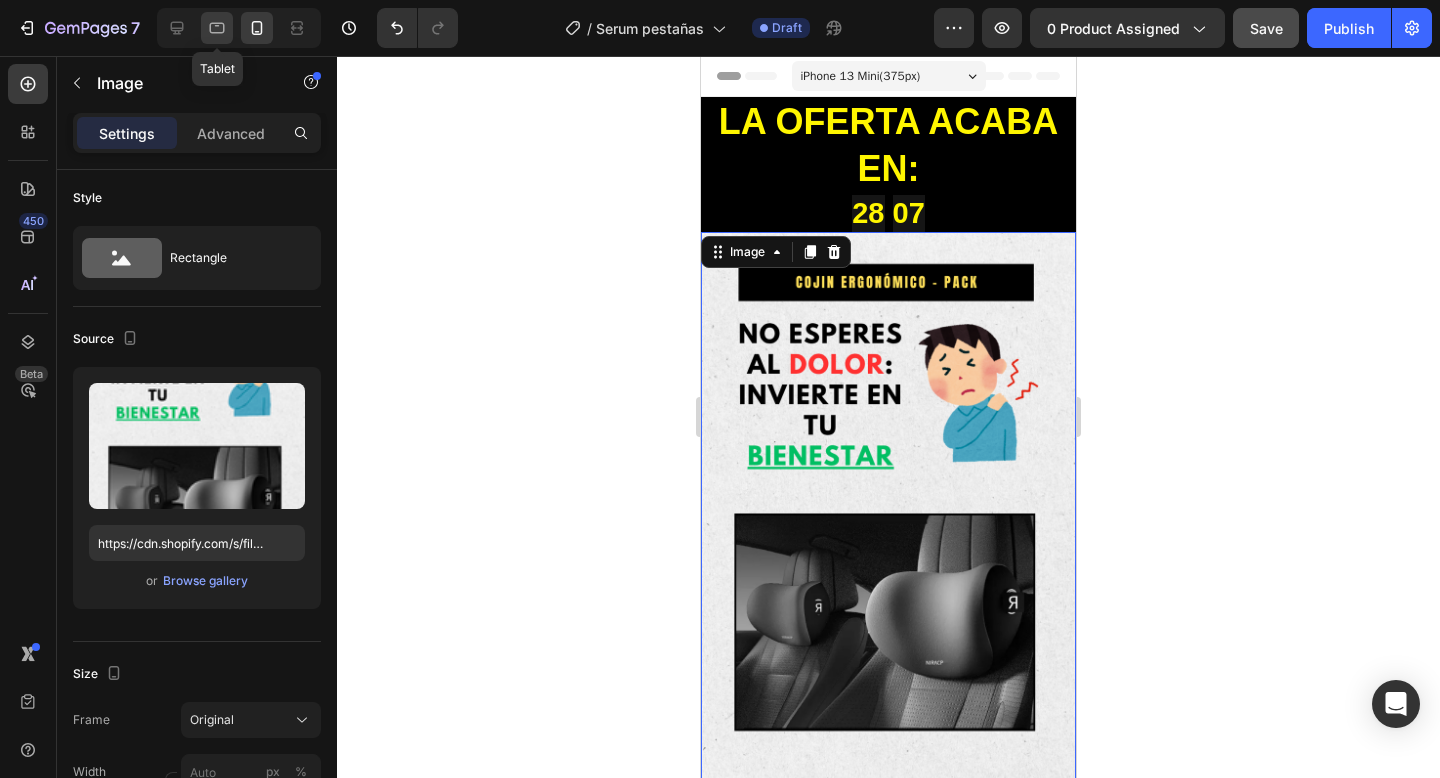 click 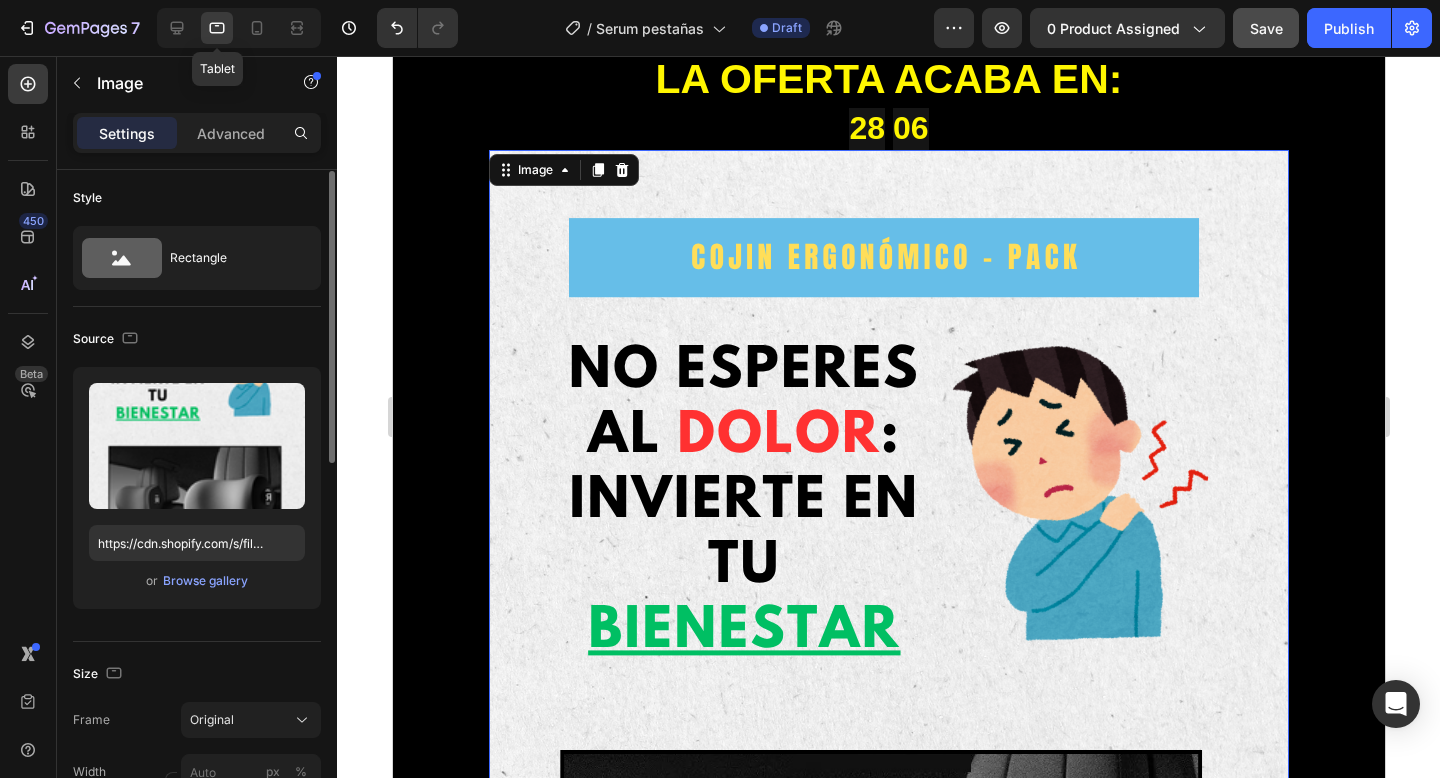 scroll, scrollTop: 70, scrollLeft: 0, axis: vertical 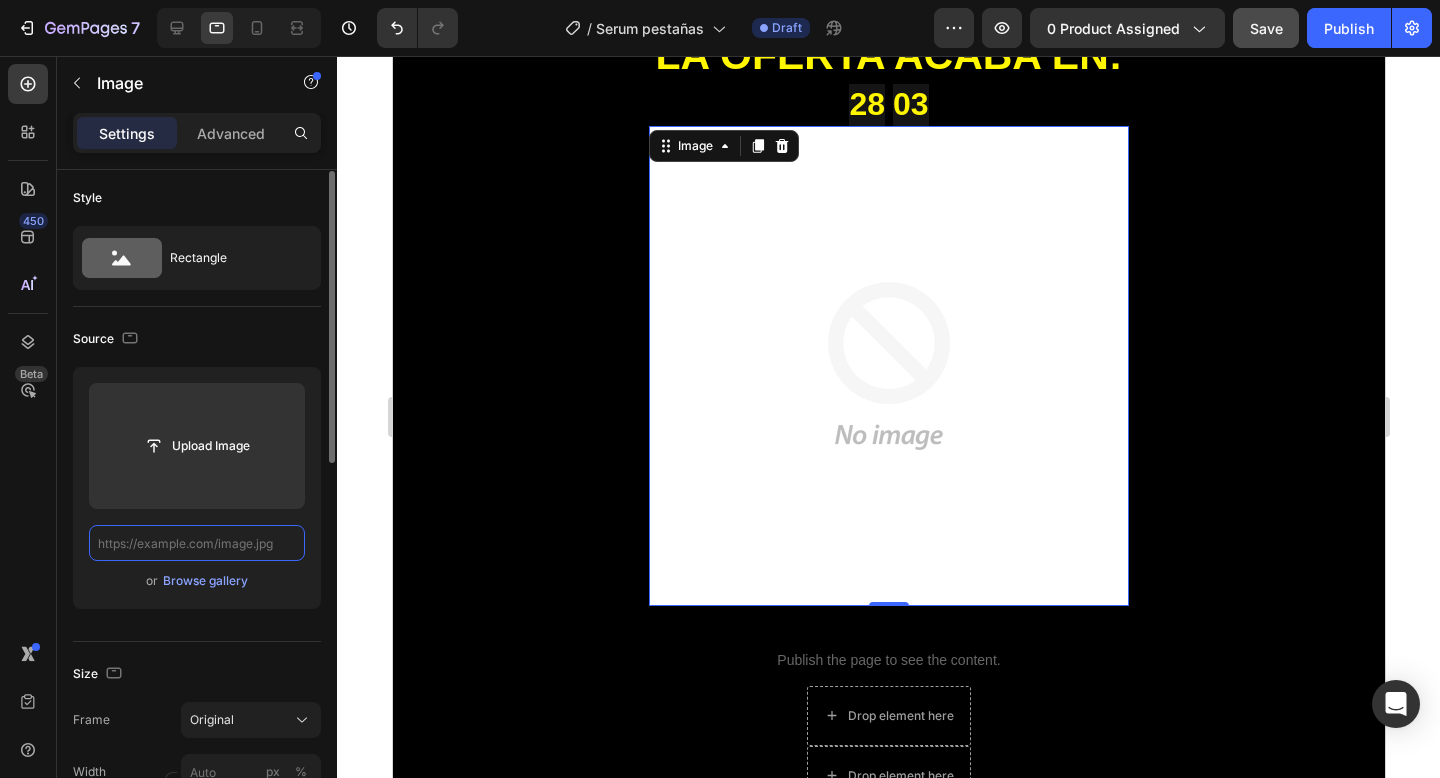 paste on "https://cdn.shopify.com/s/files/1/0711/7265/3214/files/COJIN_ERGONoMICO_-_PACK_copia_3.png?v=1754159816" 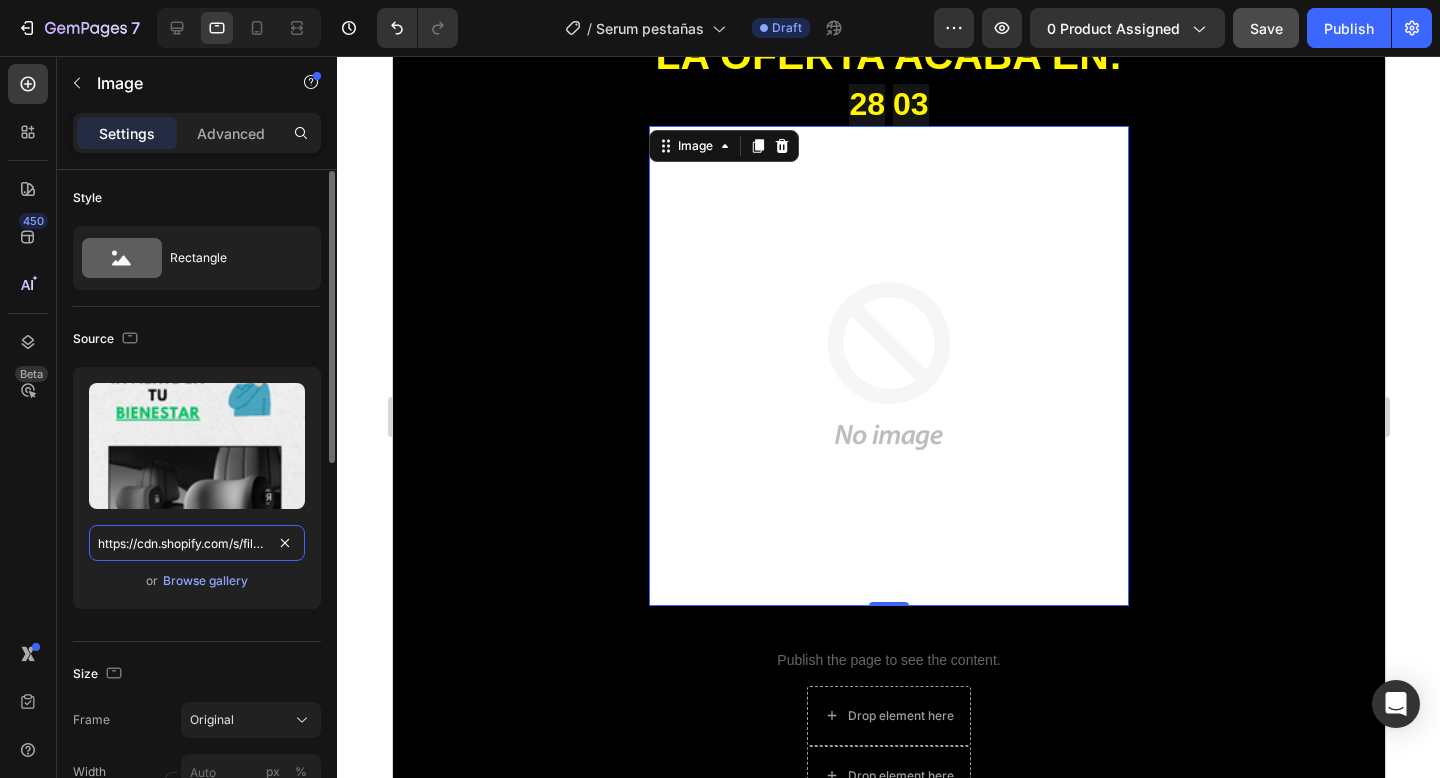 scroll, scrollTop: 0, scrollLeft: 473, axis: horizontal 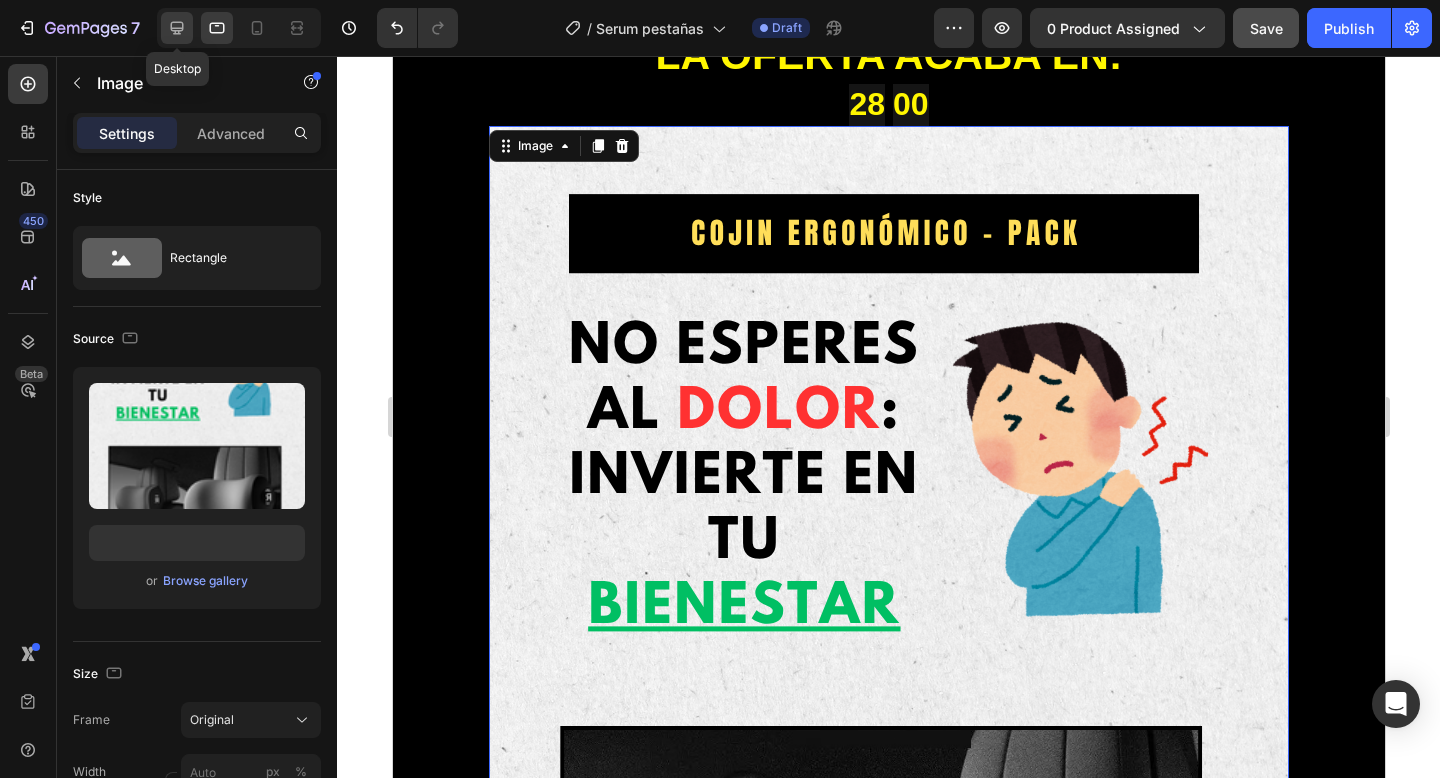 click 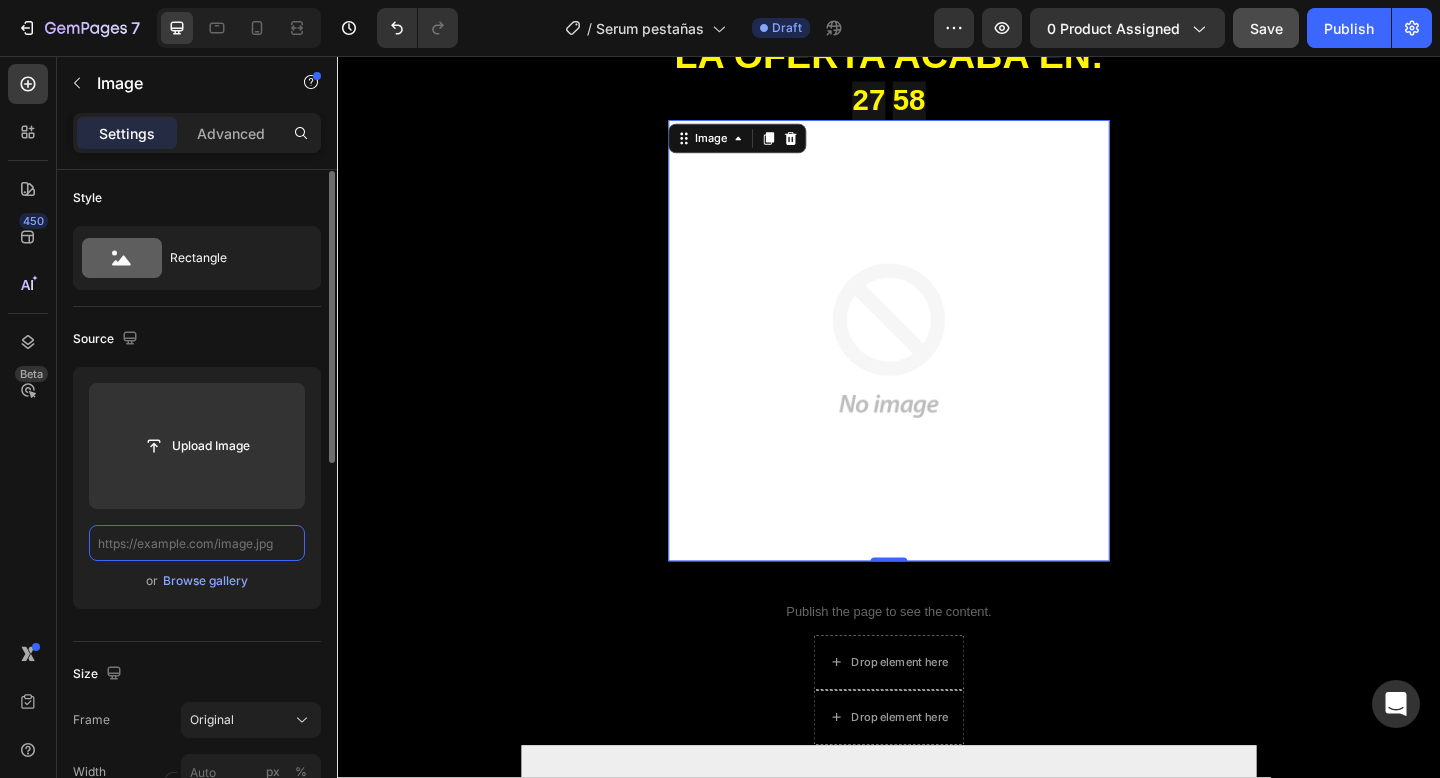 click at bounding box center [197, 543] 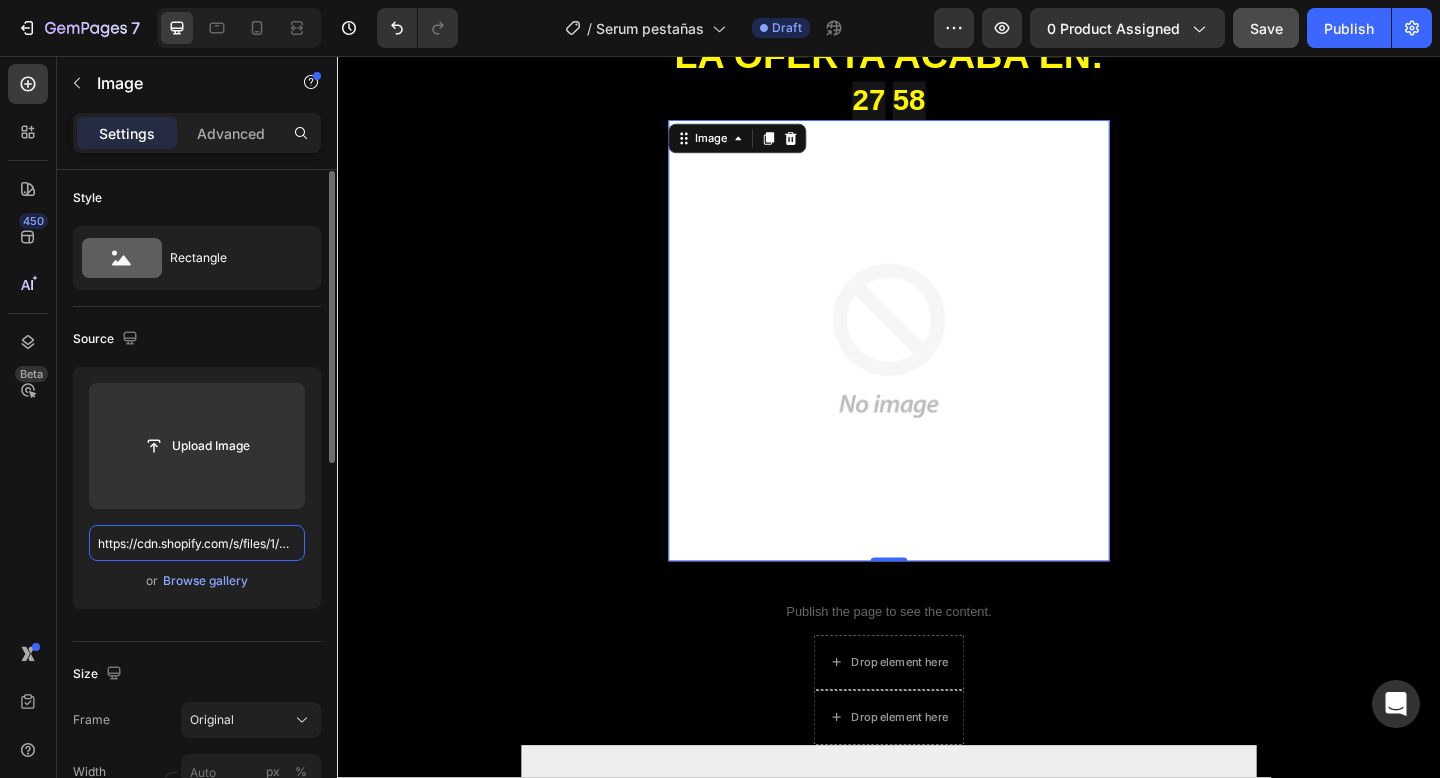 scroll, scrollTop: 0, scrollLeft: 473, axis: horizontal 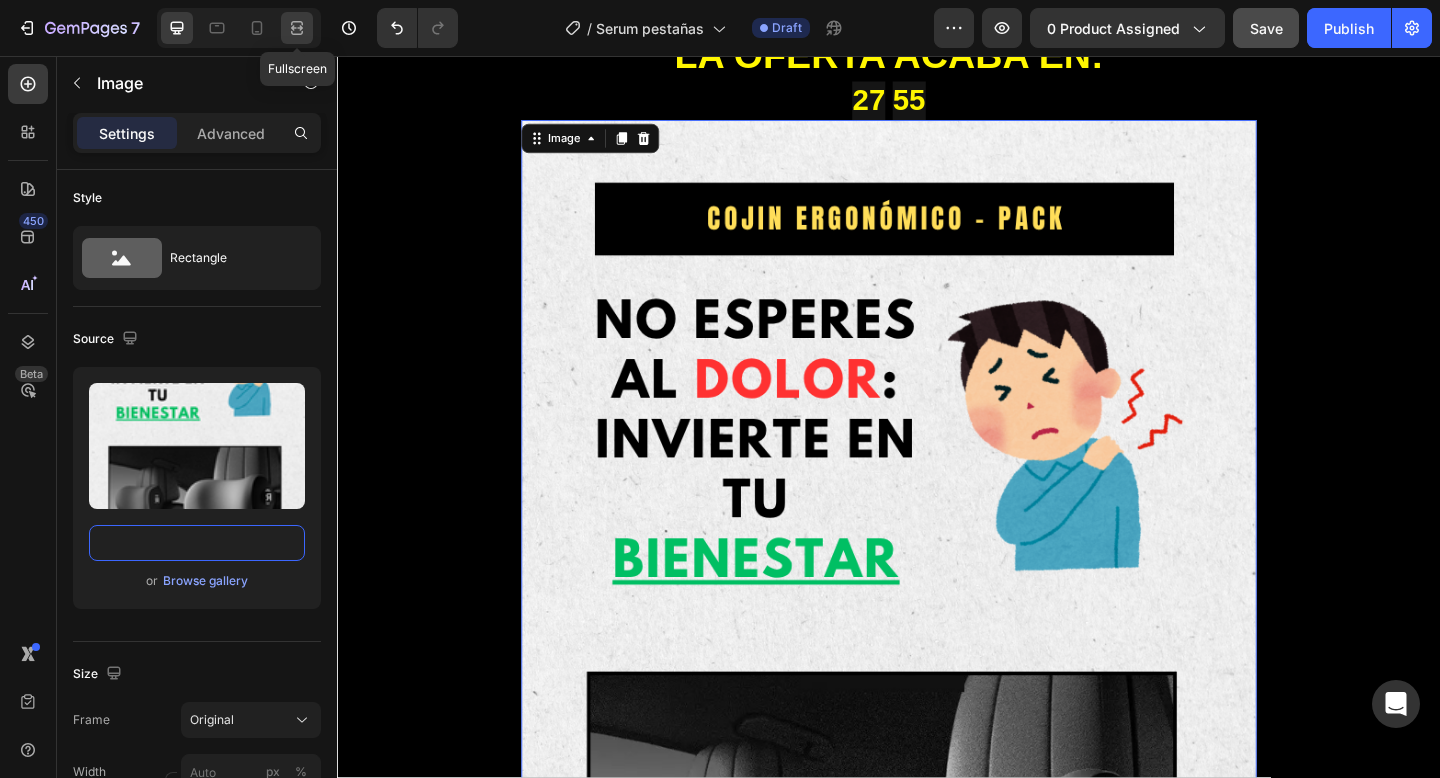 type on "https://cdn.shopify.com/s/files/1/0711/7265/3214/files/COJIN_ERGONoMICO_-_PACK_copia_3.png?v=1754159816" 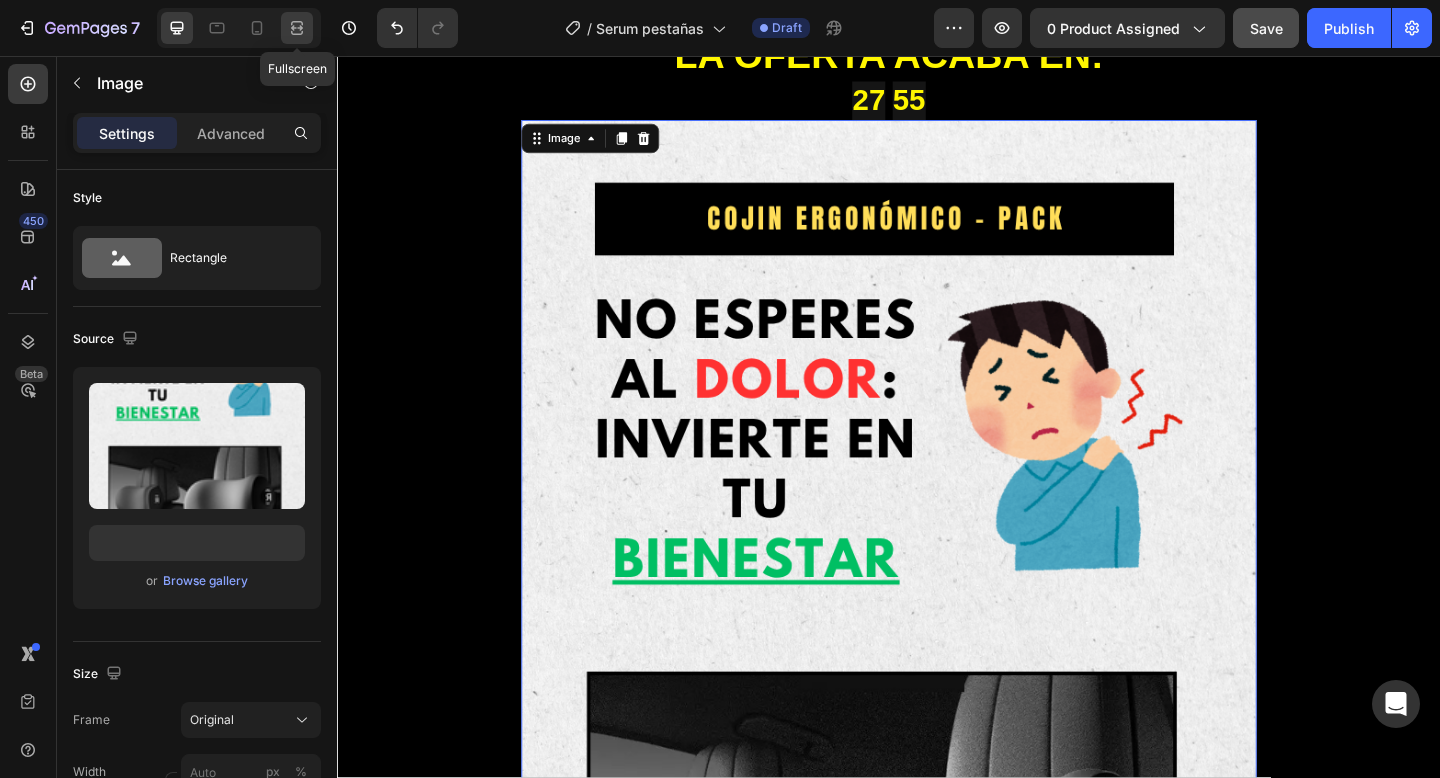click 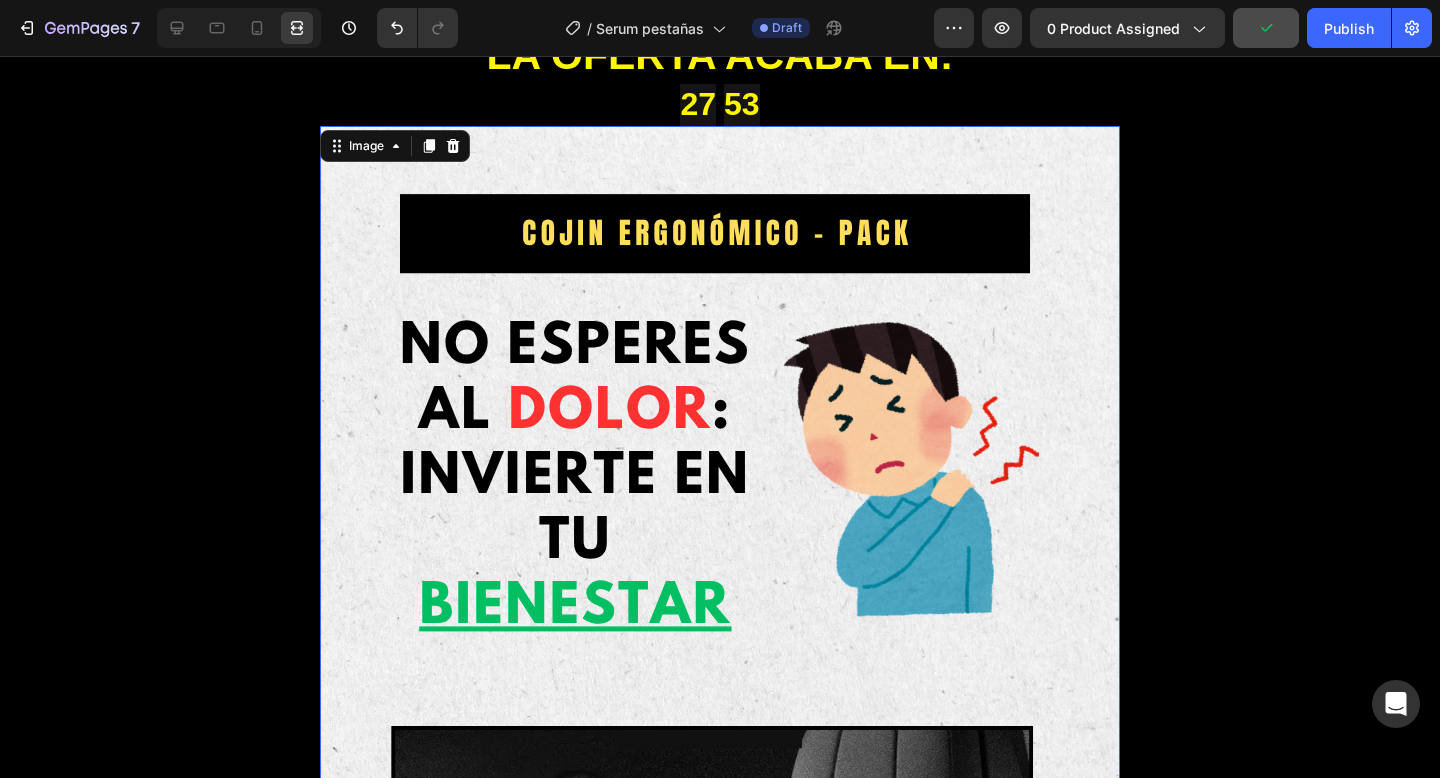 scroll, scrollTop: 0, scrollLeft: 0, axis: both 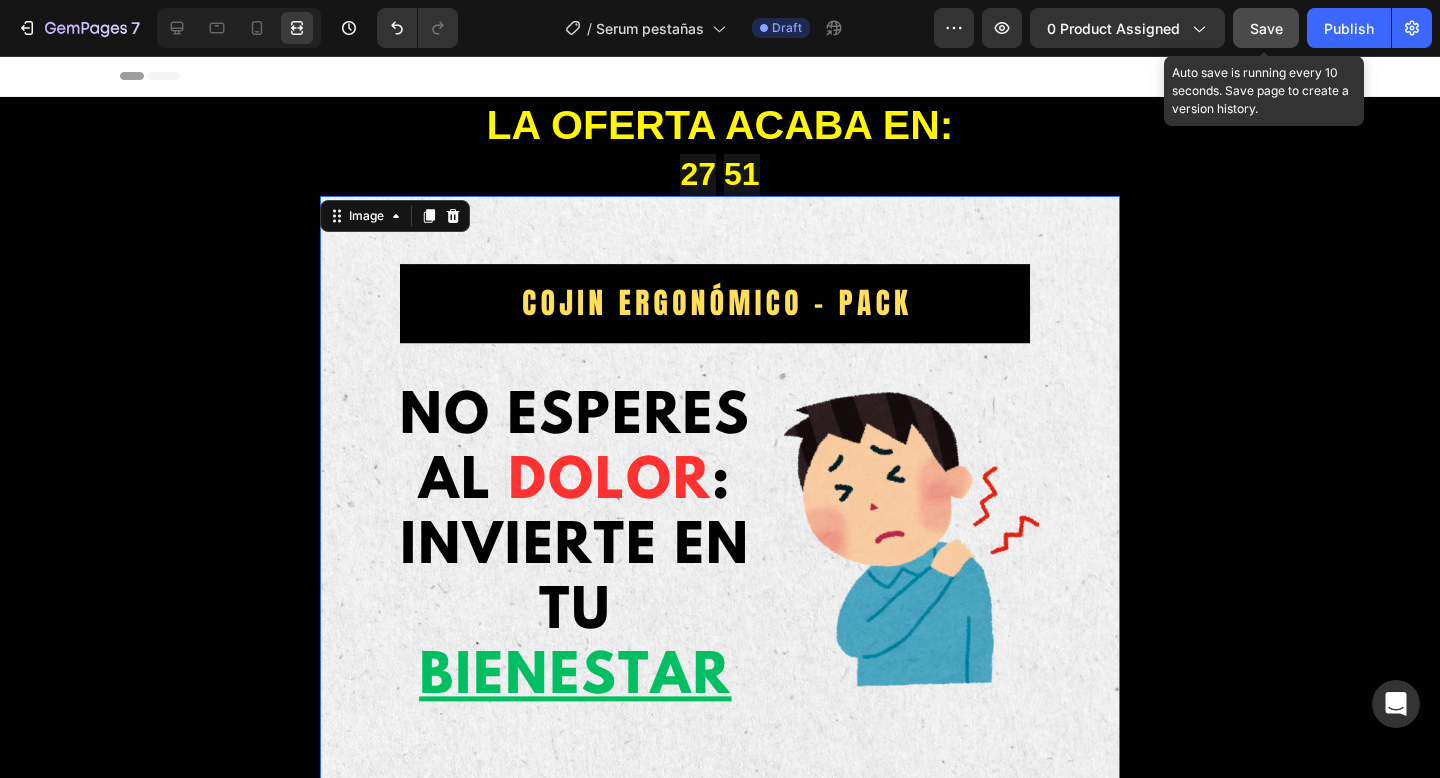 click on "Save" 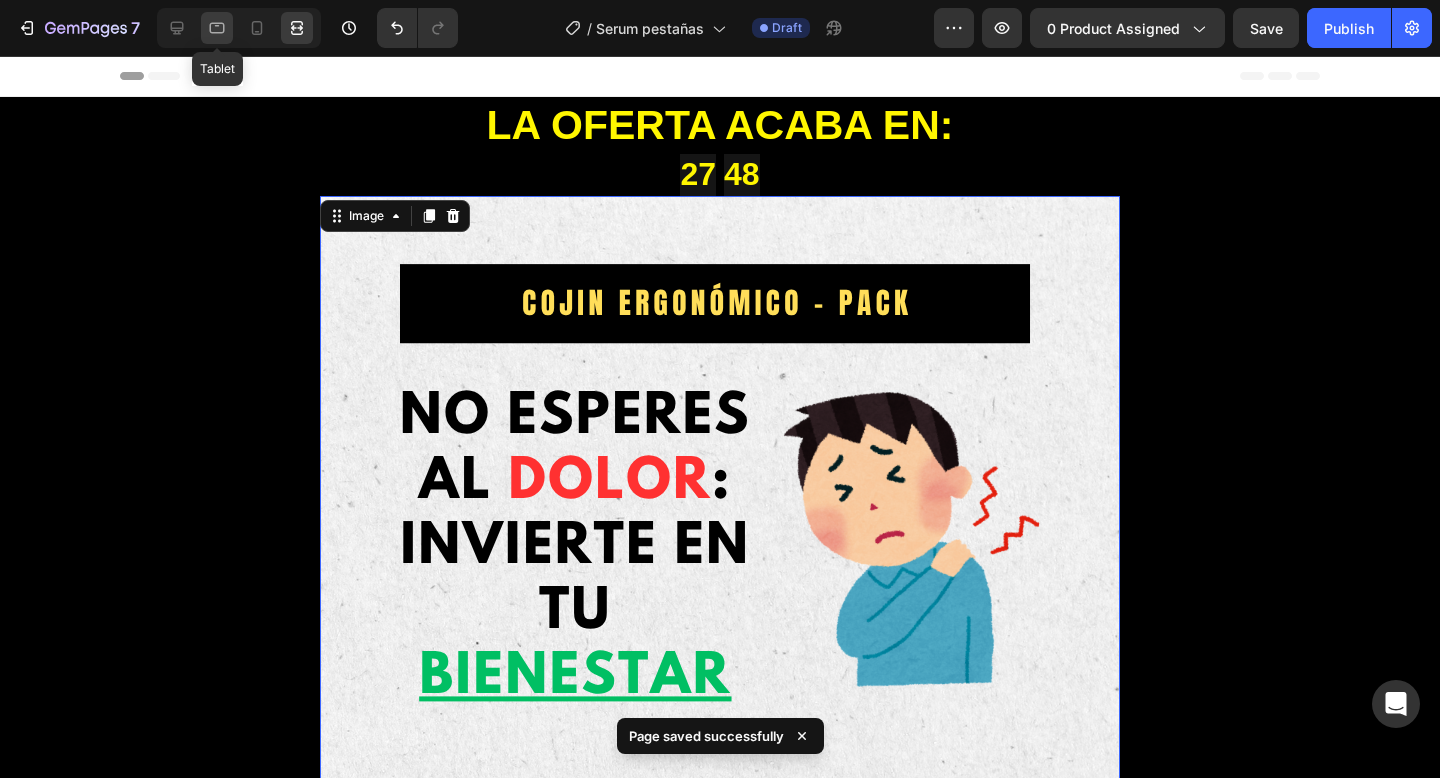 click 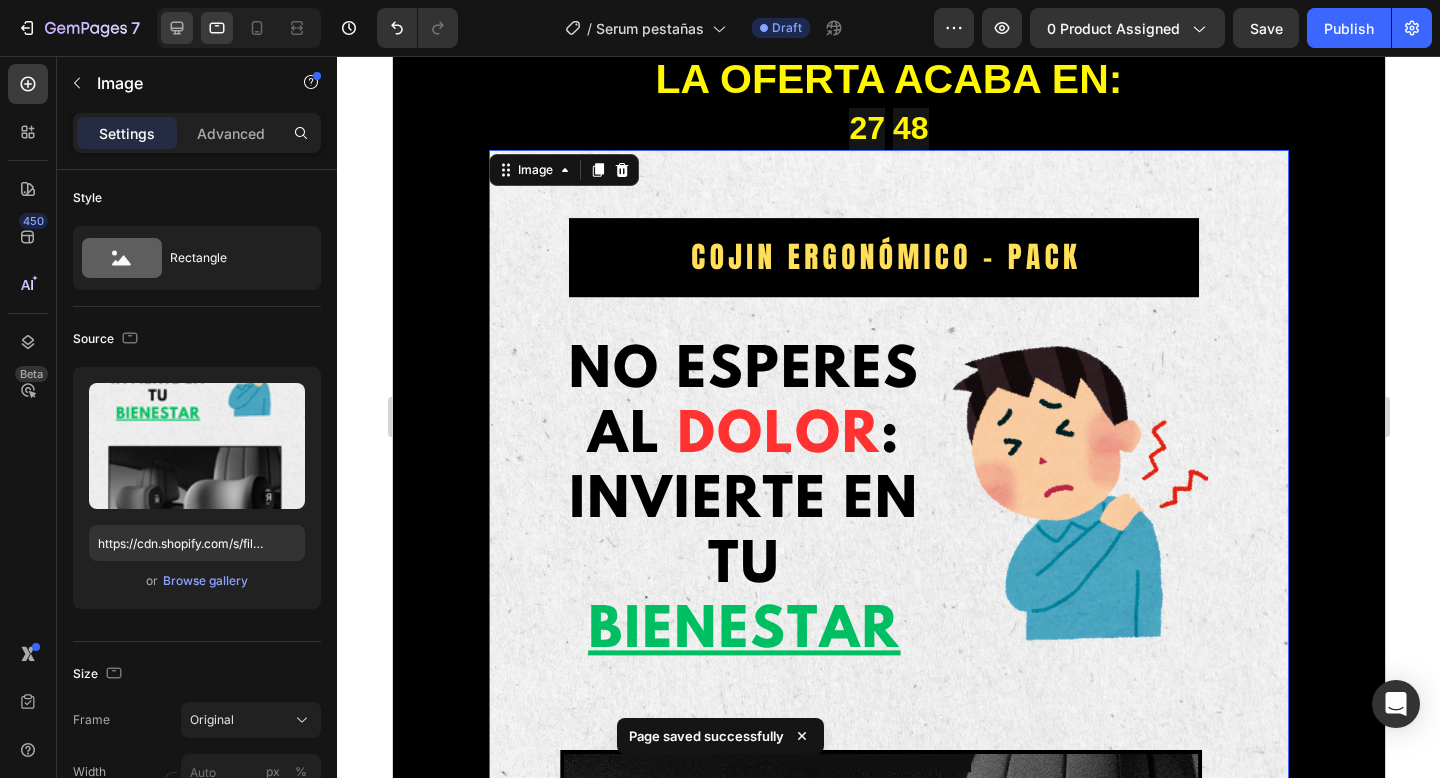 scroll, scrollTop: 70, scrollLeft: 0, axis: vertical 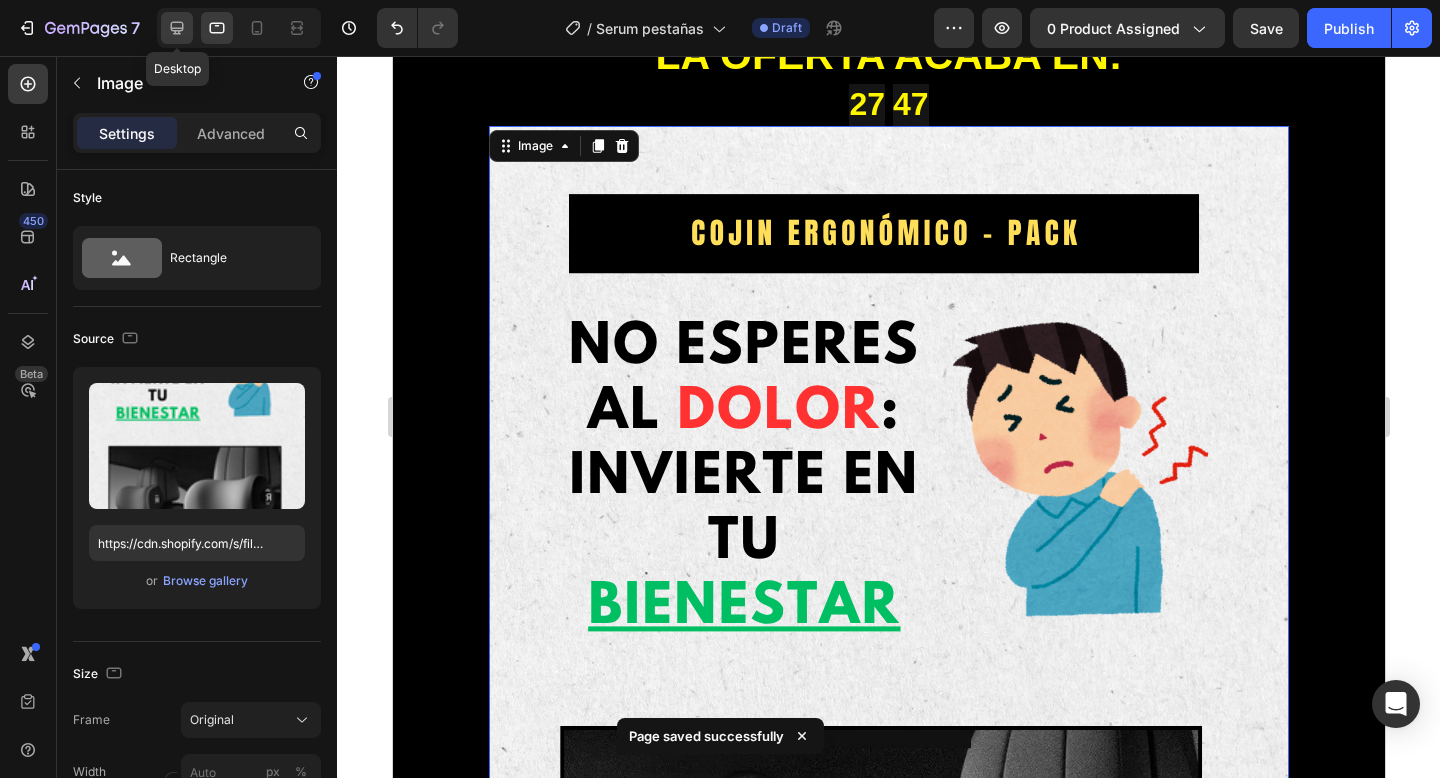 click 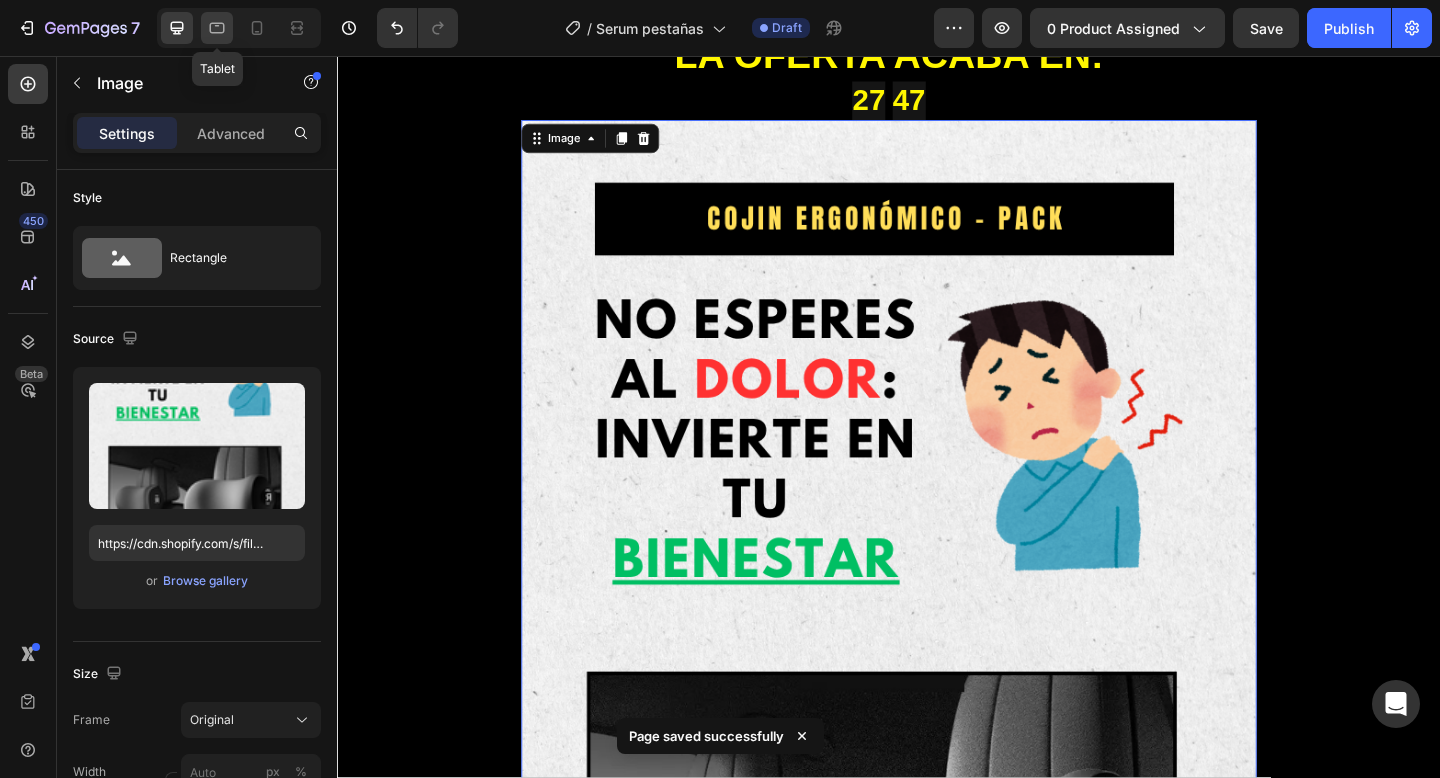 click 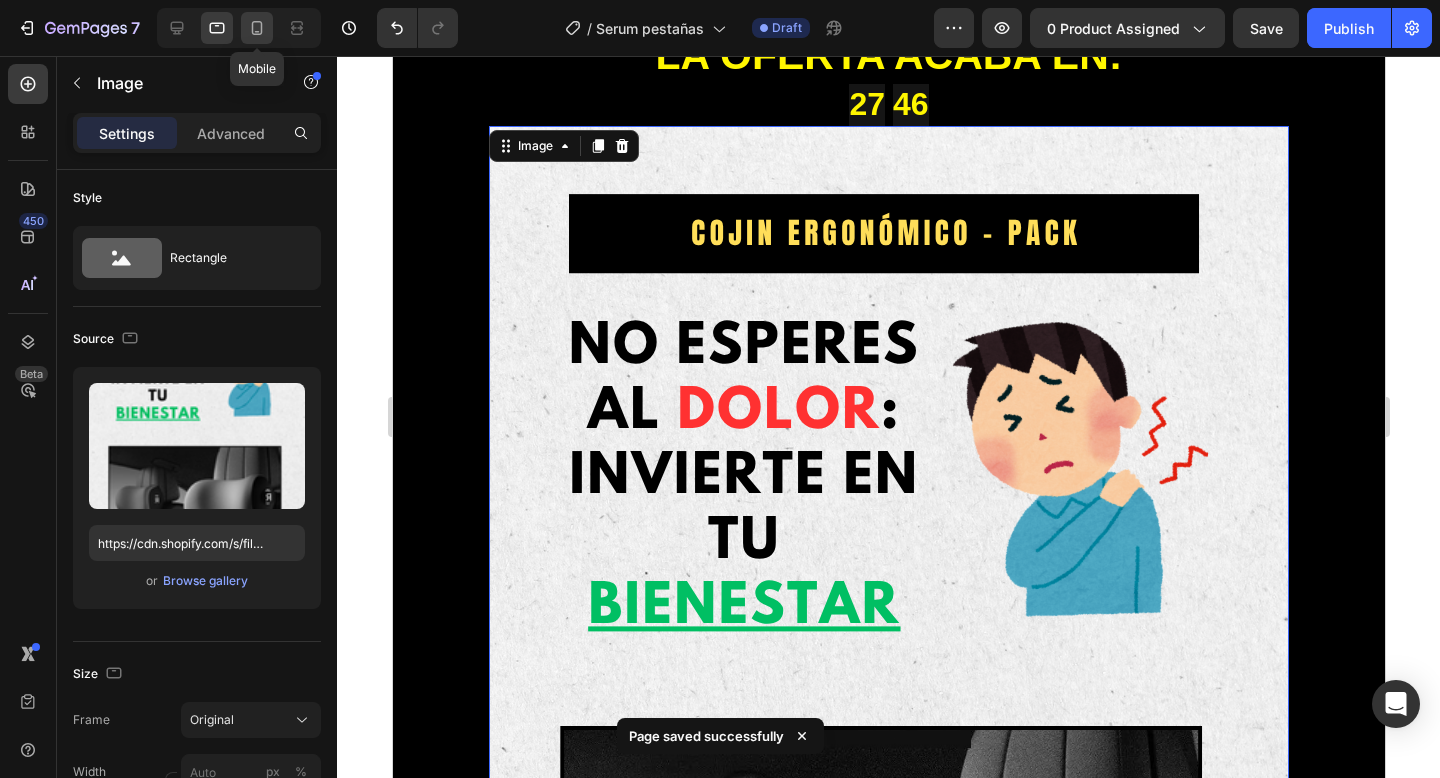 click 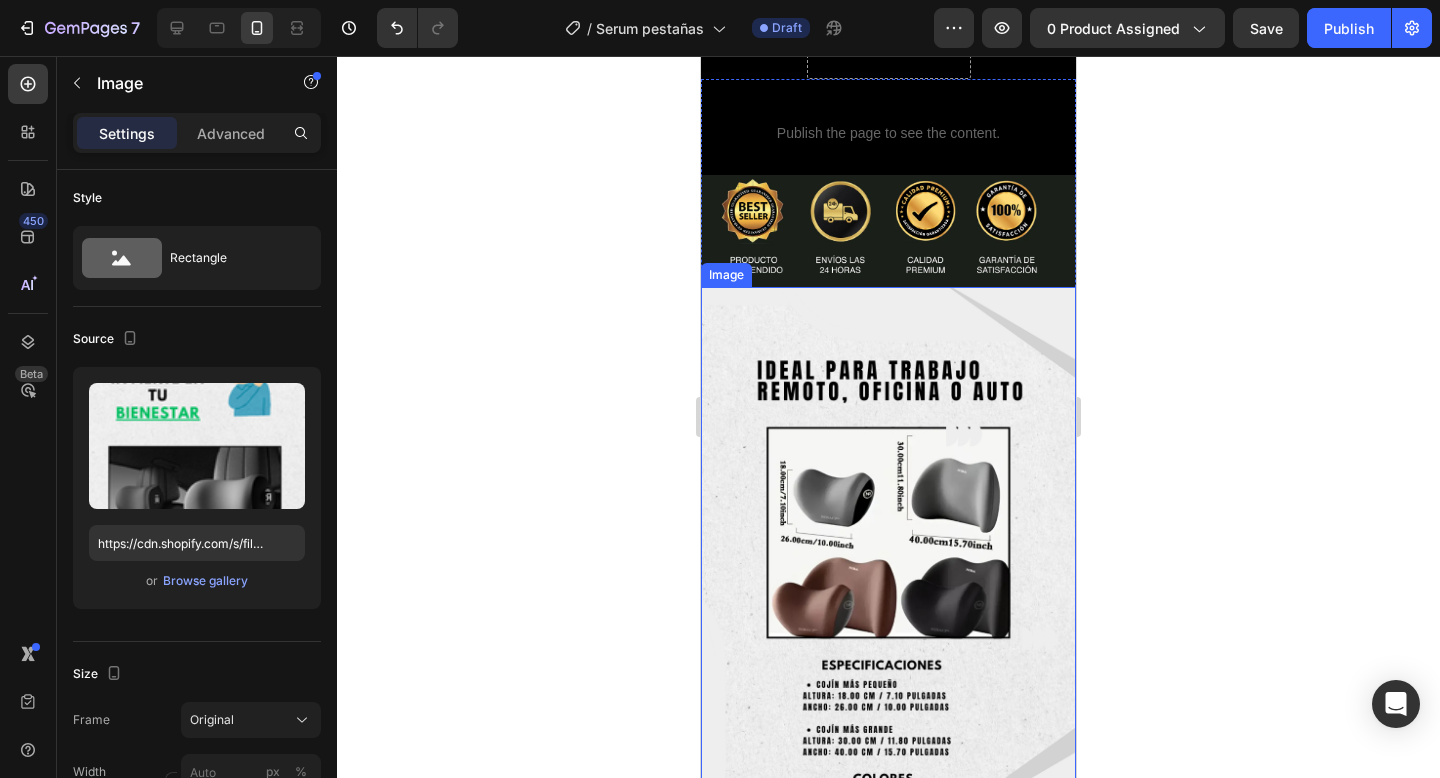 scroll, scrollTop: 1539, scrollLeft: 0, axis: vertical 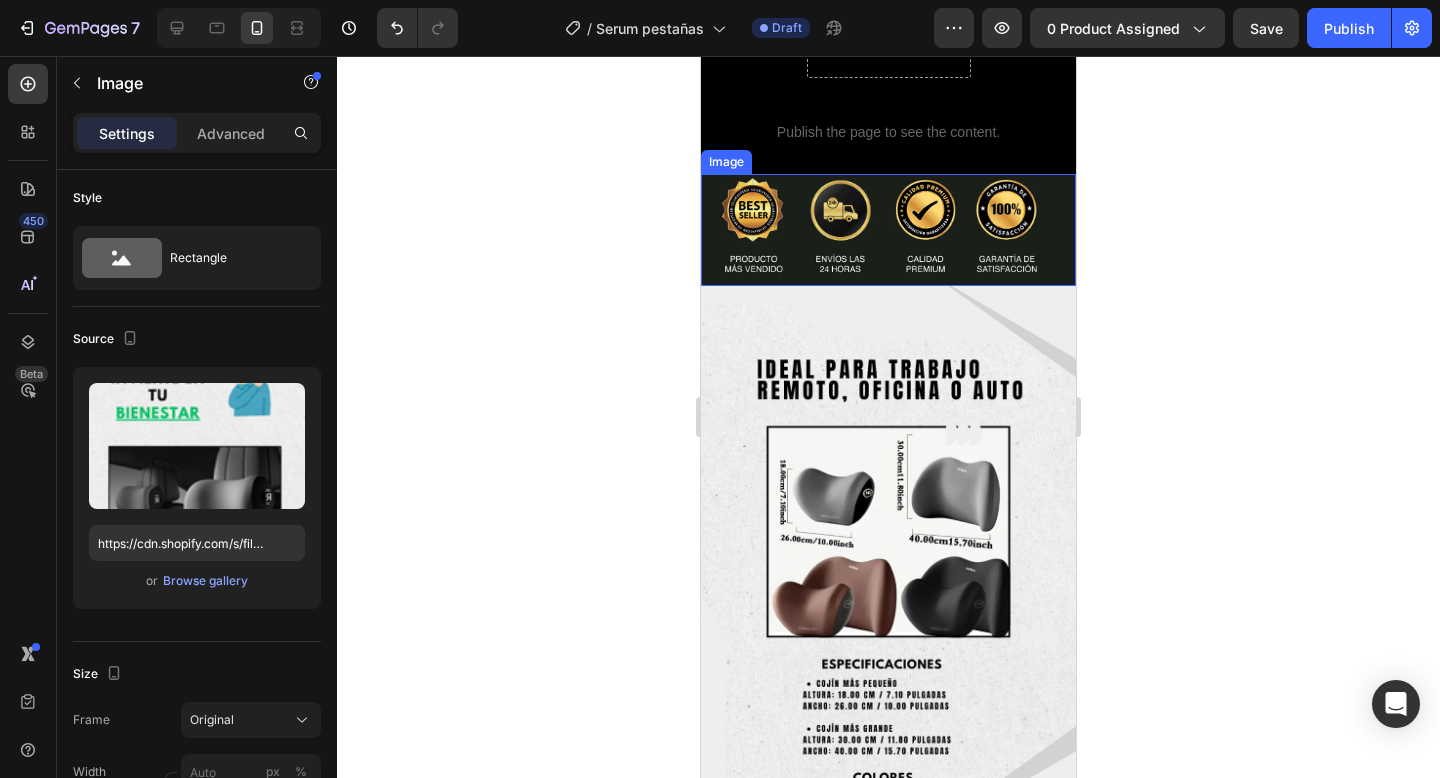 click at bounding box center (888, 230) 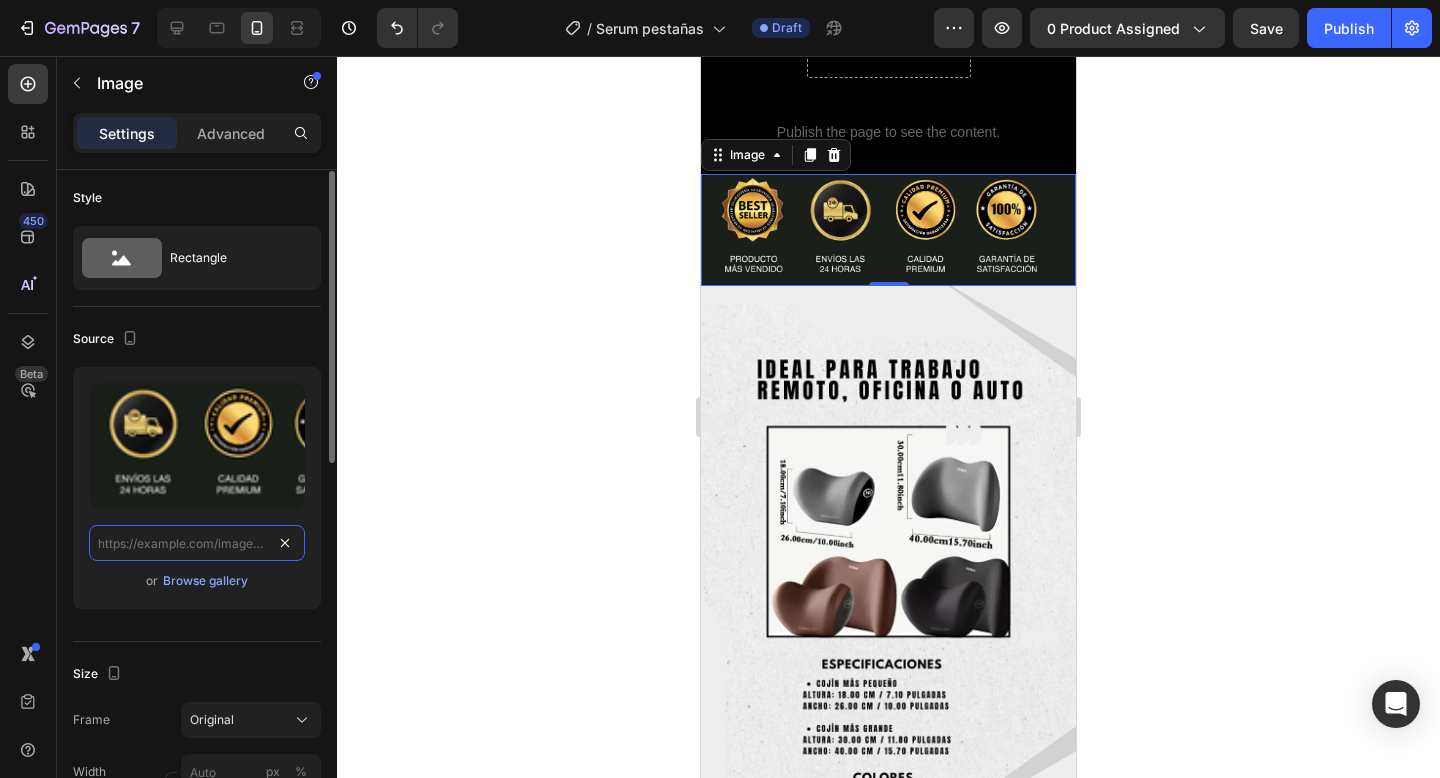 scroll, scrollTop: 0, scrollLeft: 0, axis: both 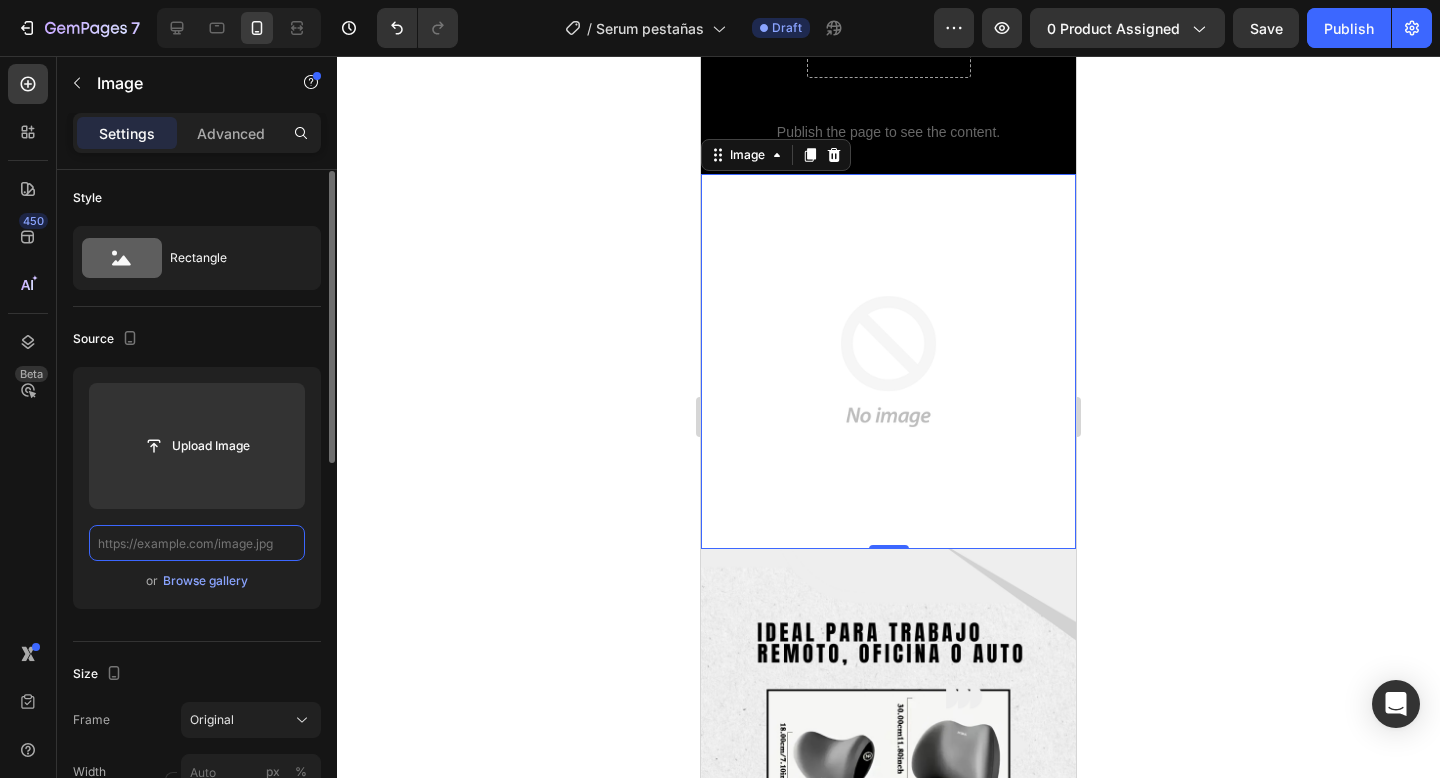 paste on "https://cdn.shopify.com/s/files/1/0711/7265/3214/files/COMO_REALIZO_MI_PEDIDO.png?v=1752115079" 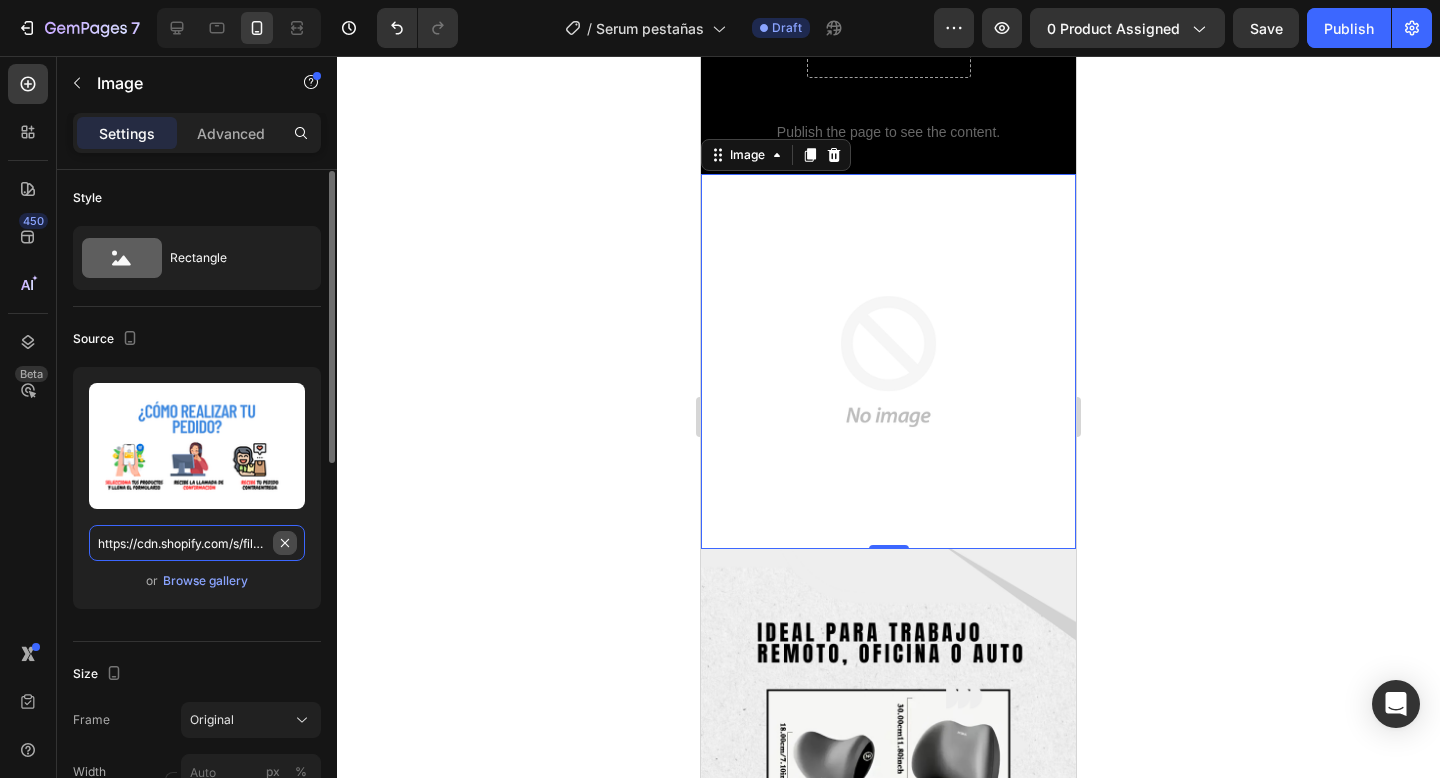 scroll, scrollTop: 0, scrollLeft: 414, axis: horizontal 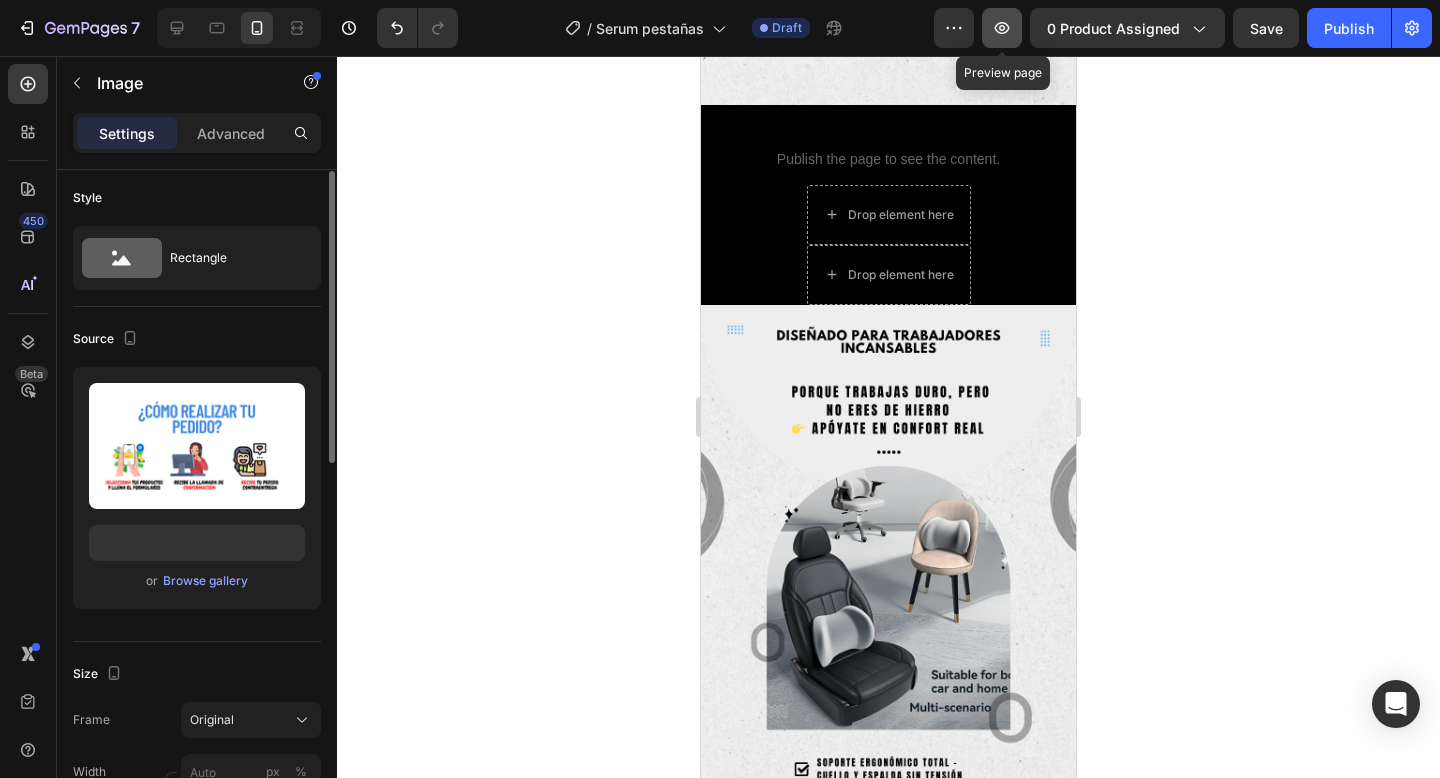 click 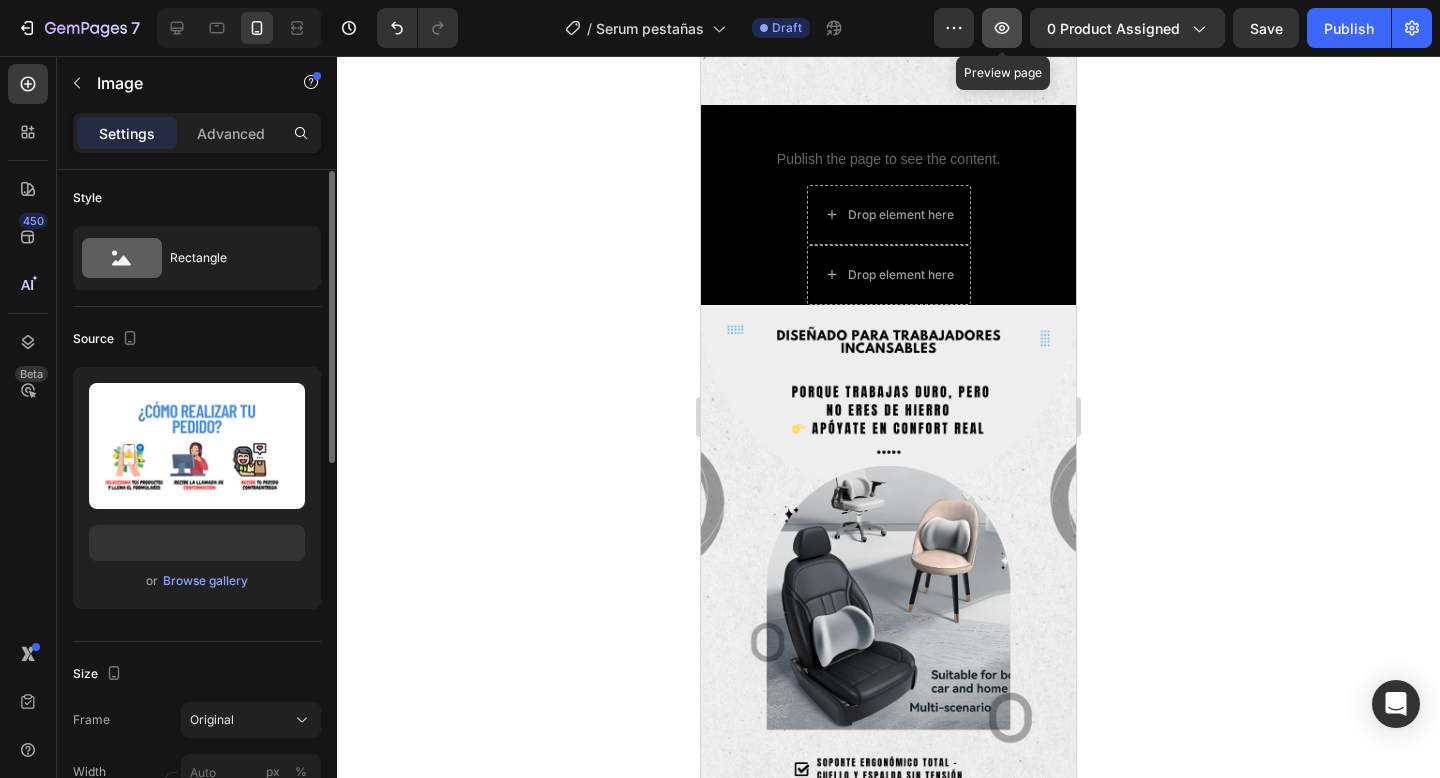 scroll, scrollTop: 0, scrollLeft: 0, axis: both 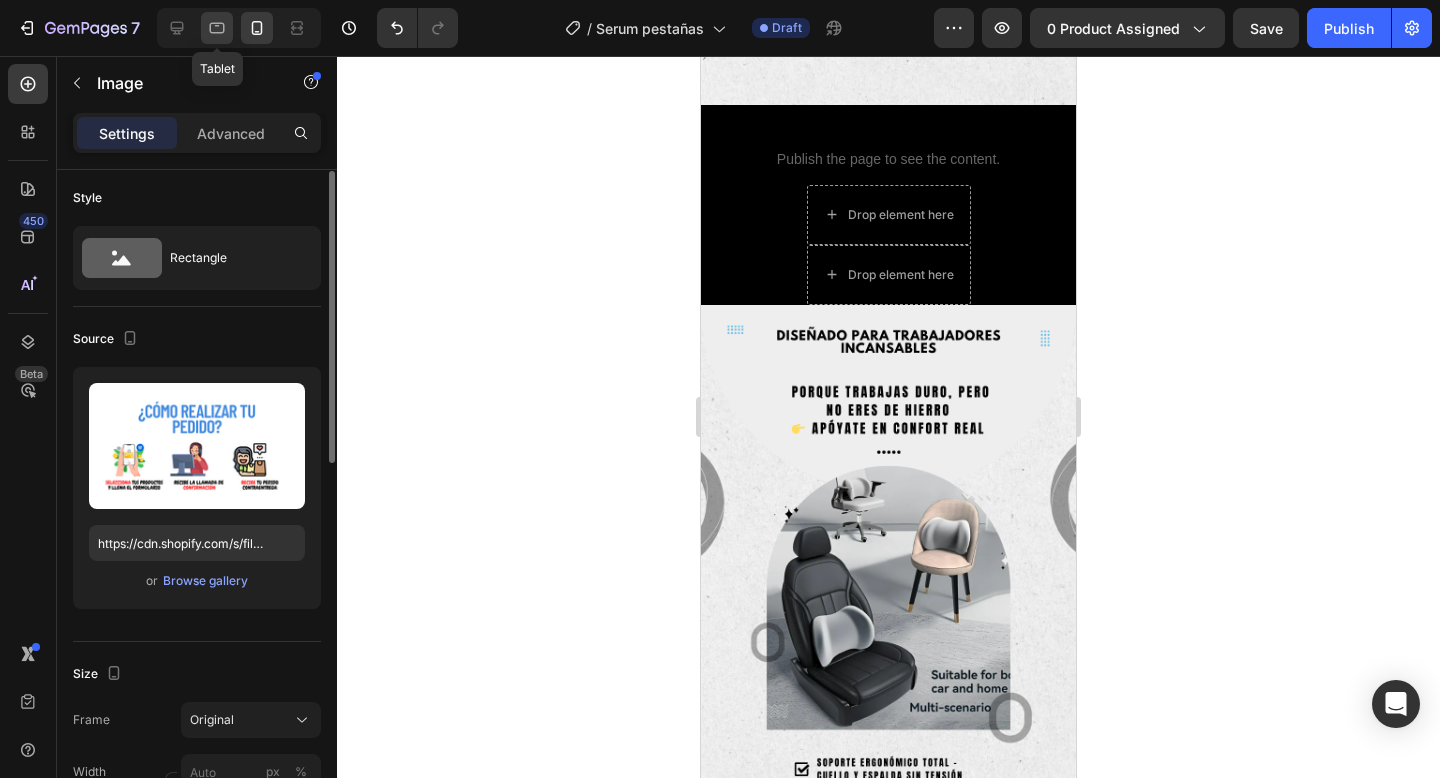 click 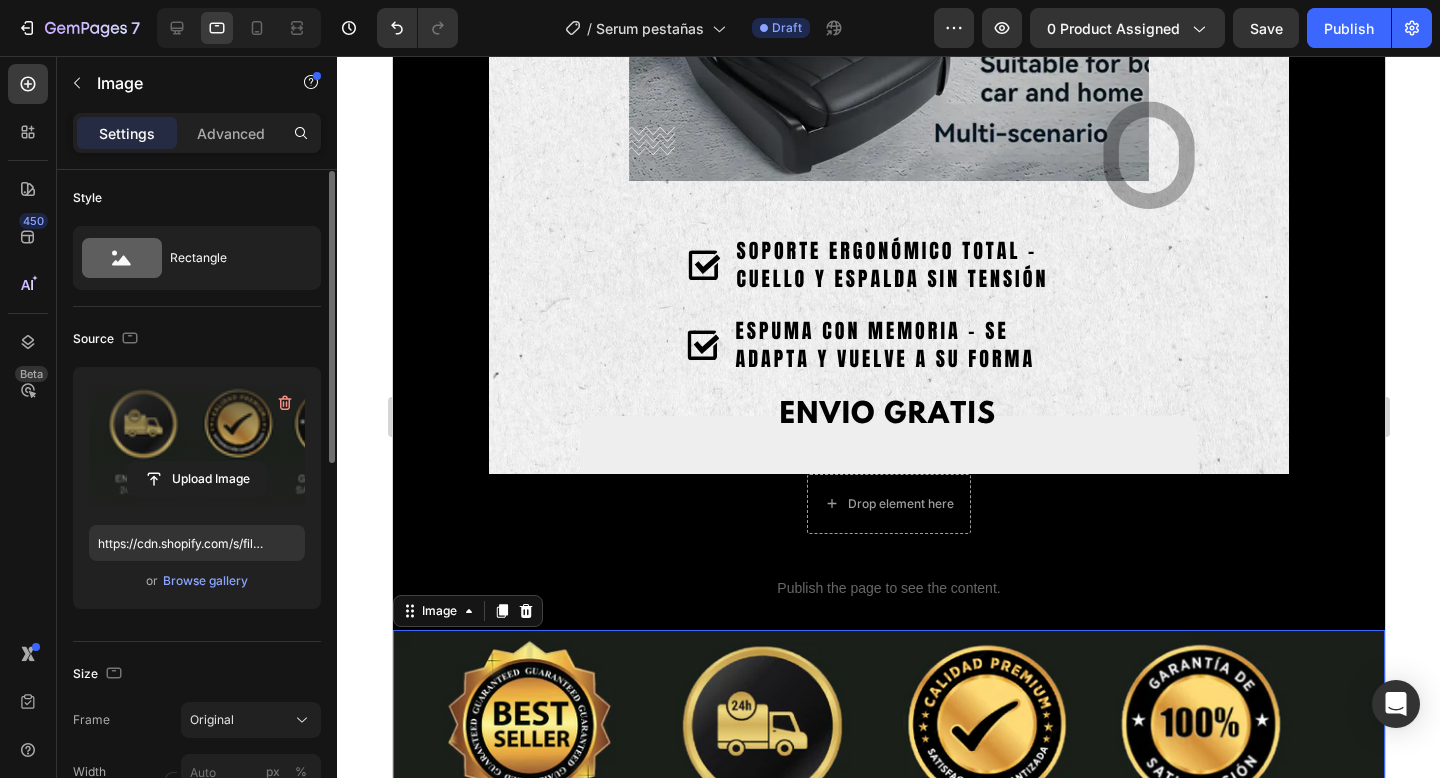 scroll, scrollTop: 2826, scrollLeft: 0, axis: vertical 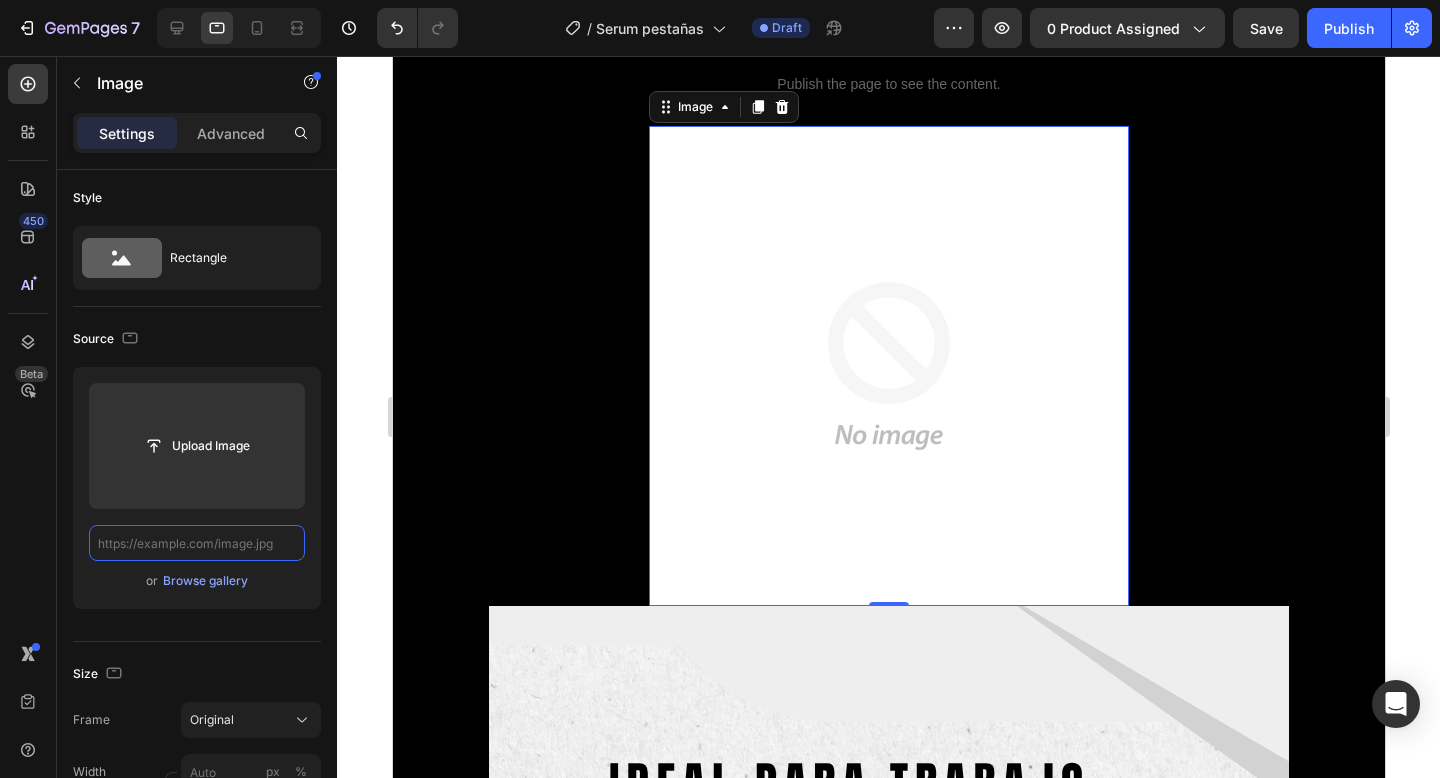 paste on "https://cdn.shopify.com/s/files/1/0711/7265/3214/files/COMO_REALIZO_MI_PEDIDO.png?v=1752115079" 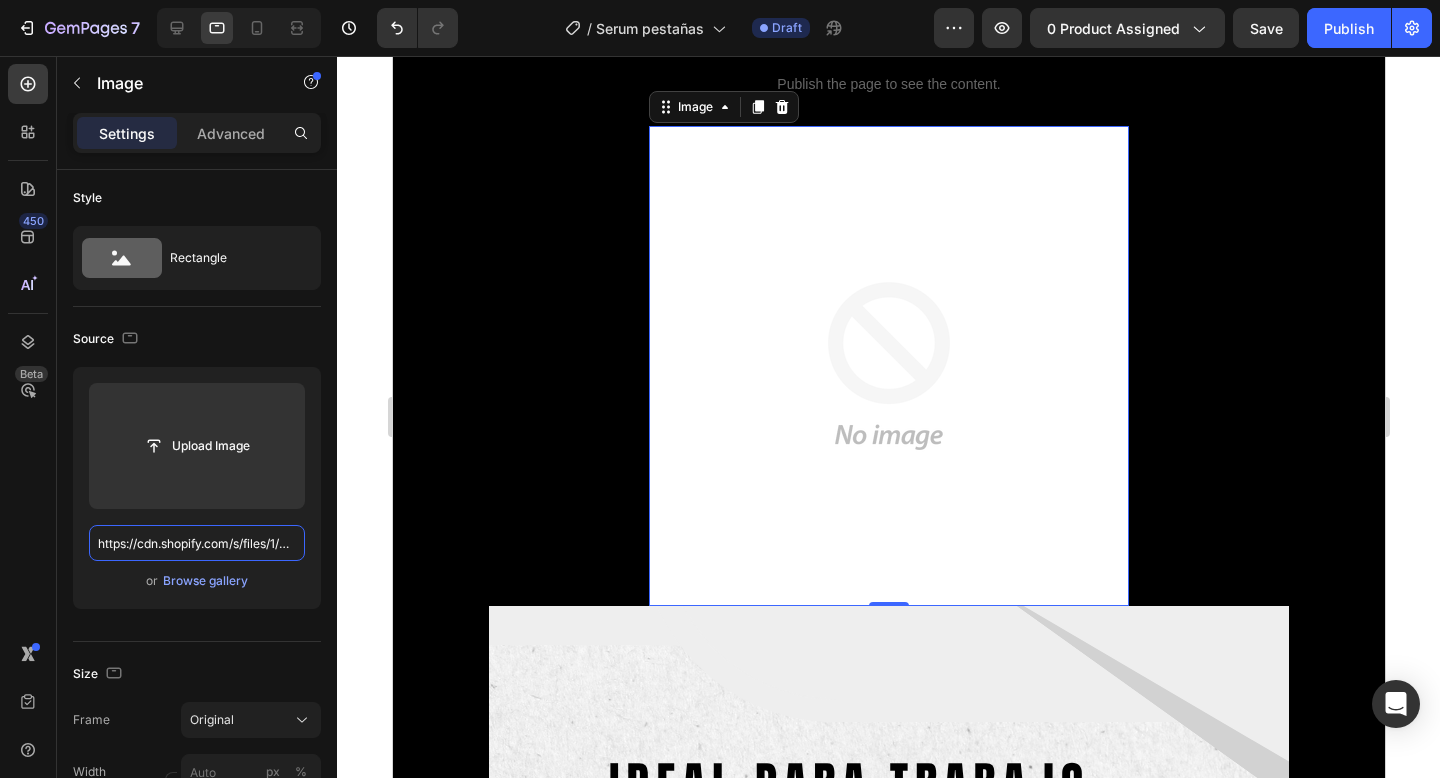scroll, scrollTop: 0, scrollLeft: 414, axis: horizontal 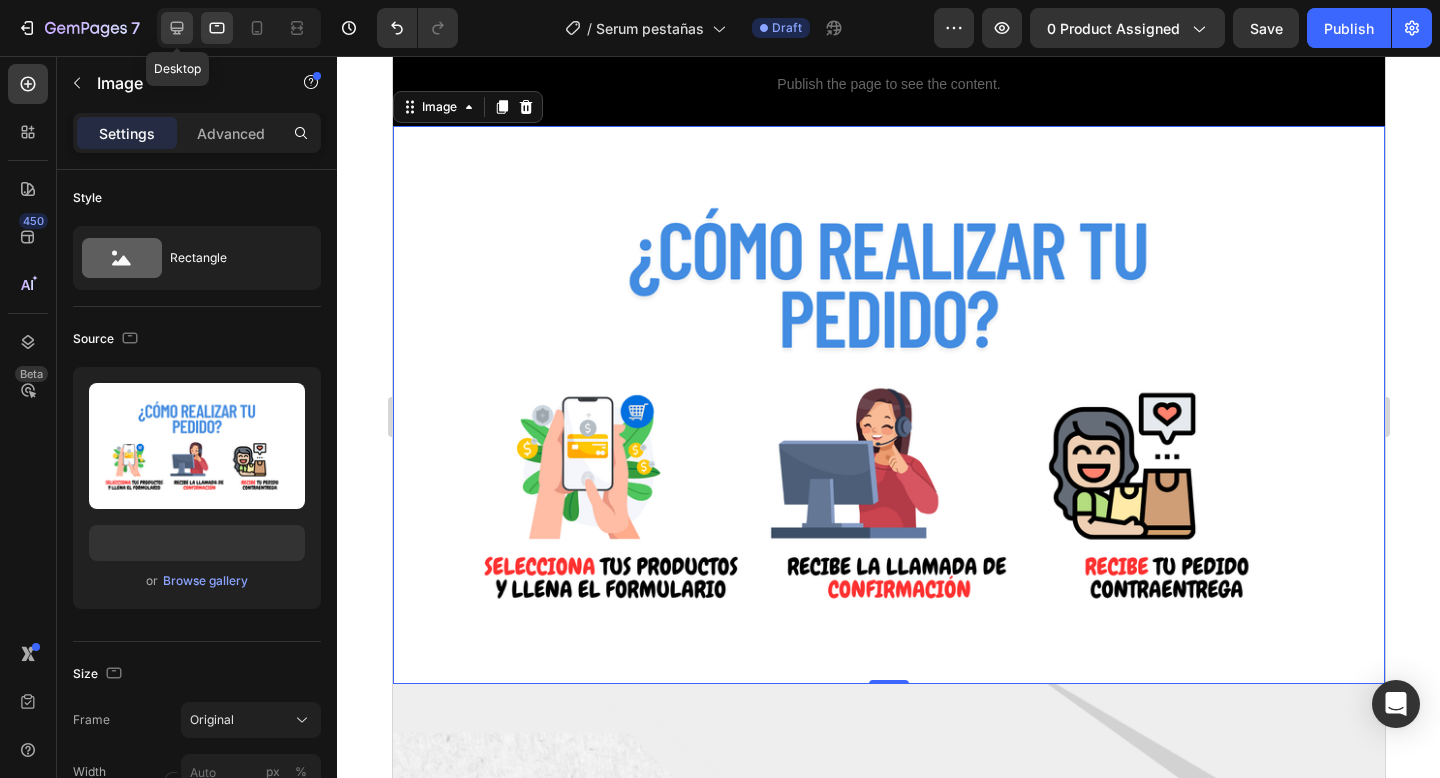 click 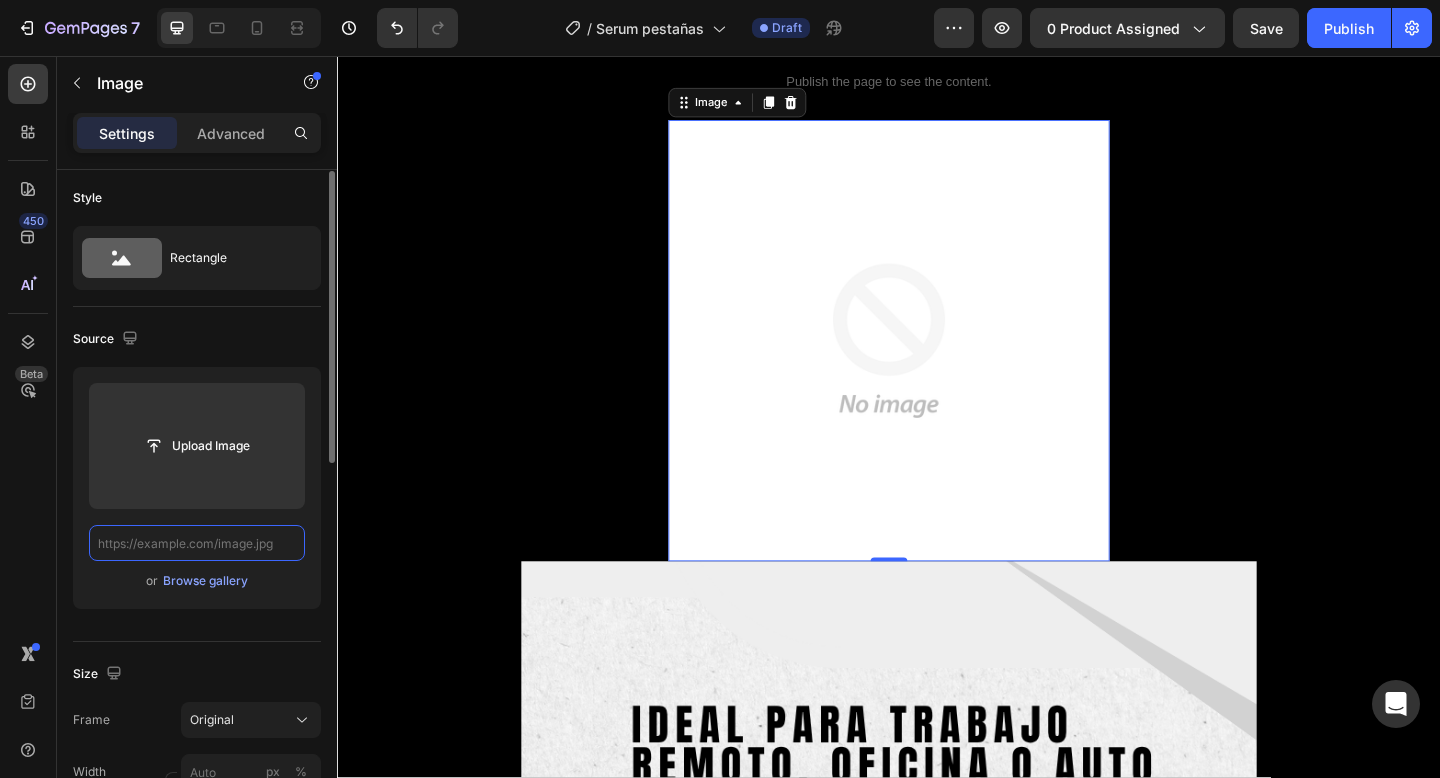 click at bounding box center [197, 543] 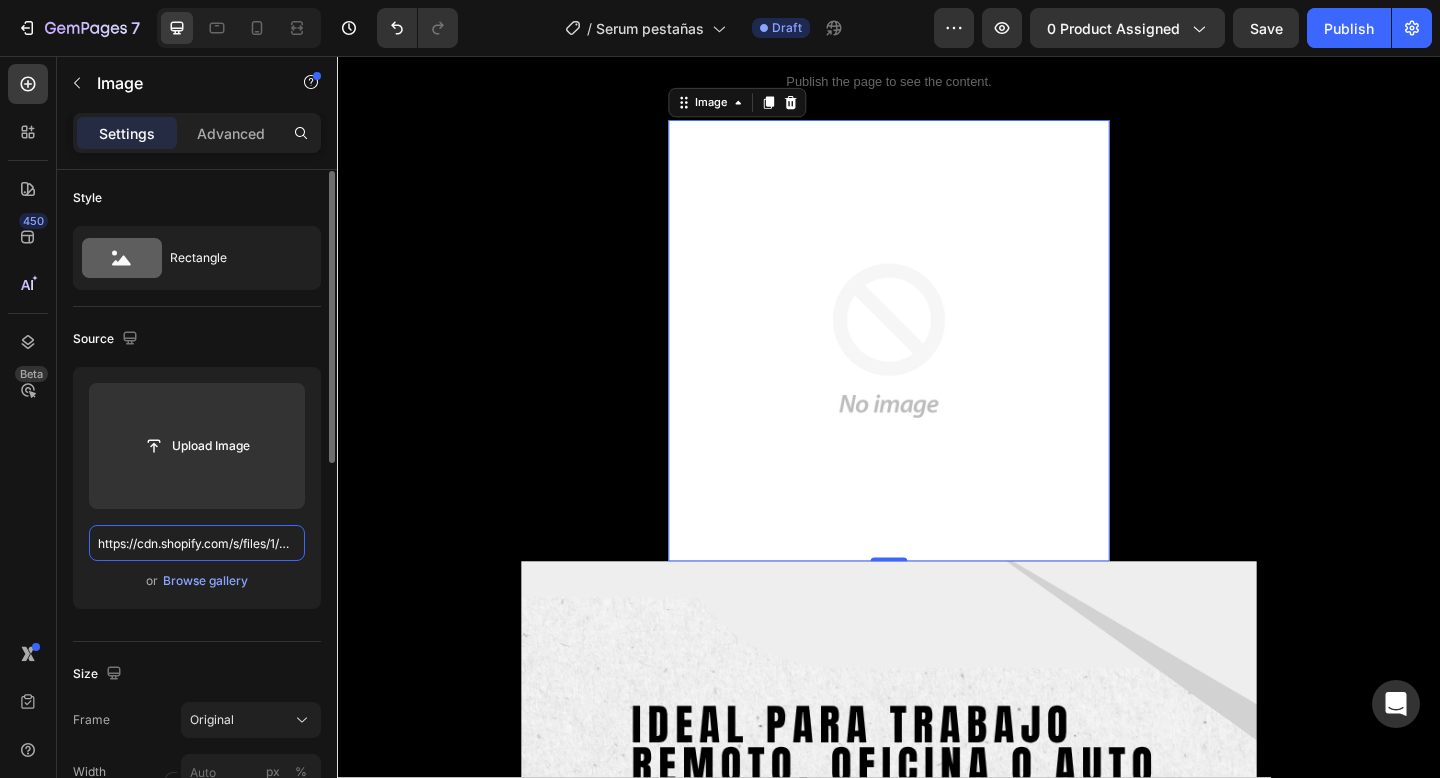 scroll, scrollTop: 0, scrollLeft: 414, axis: horizontal 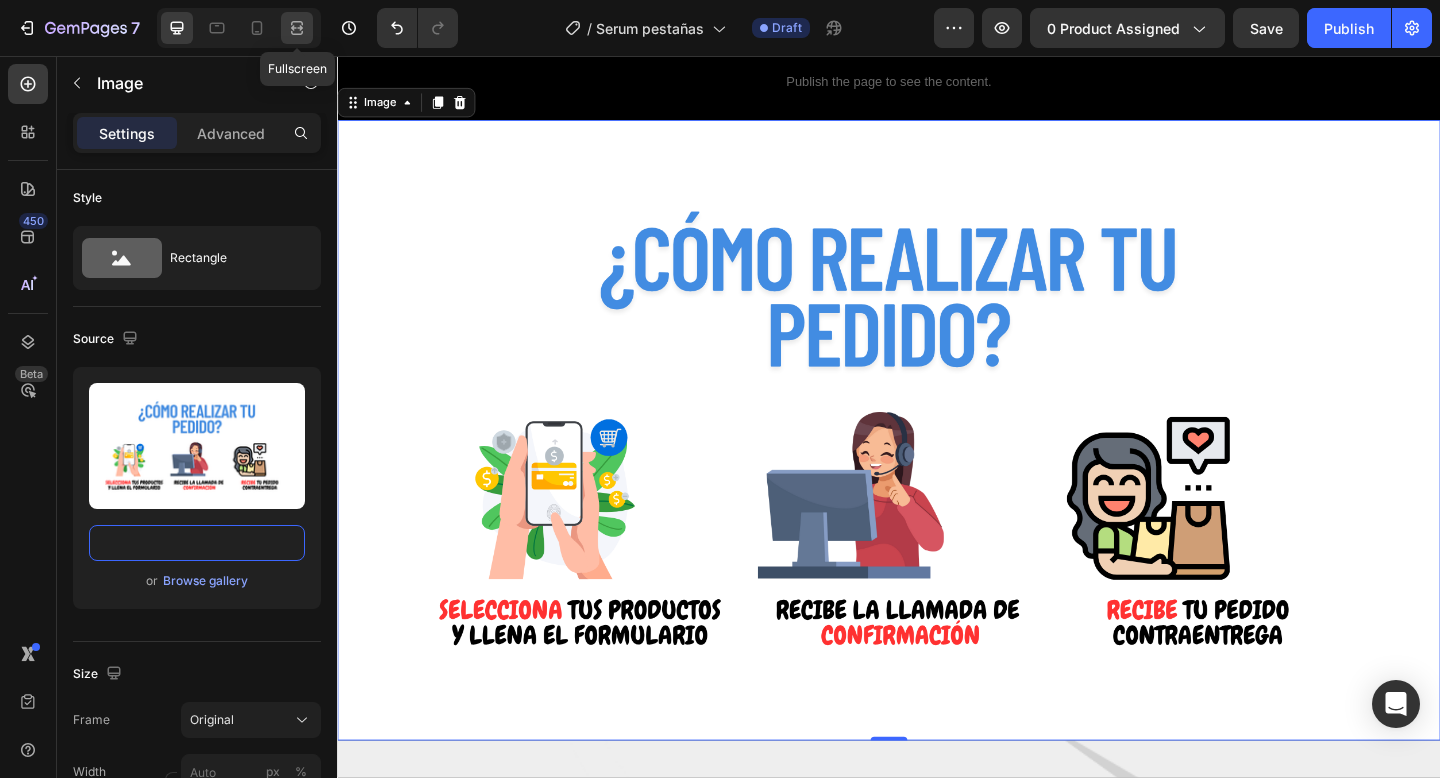 type on "https://cdn.shopify.com/s/files/1/0711/7265/3214/files/COMO_REALIZO_MI_PEDIDO.png?v=1752115079" 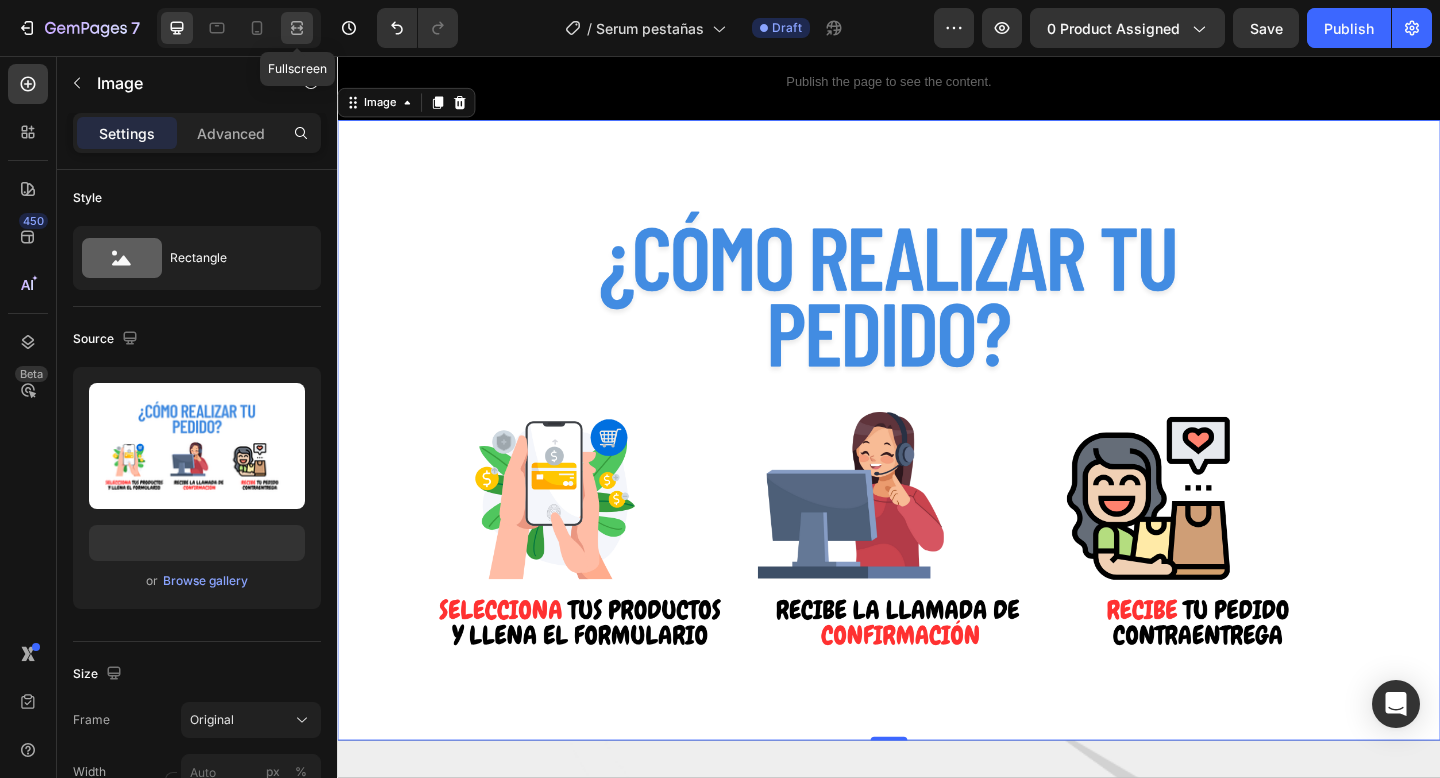 click 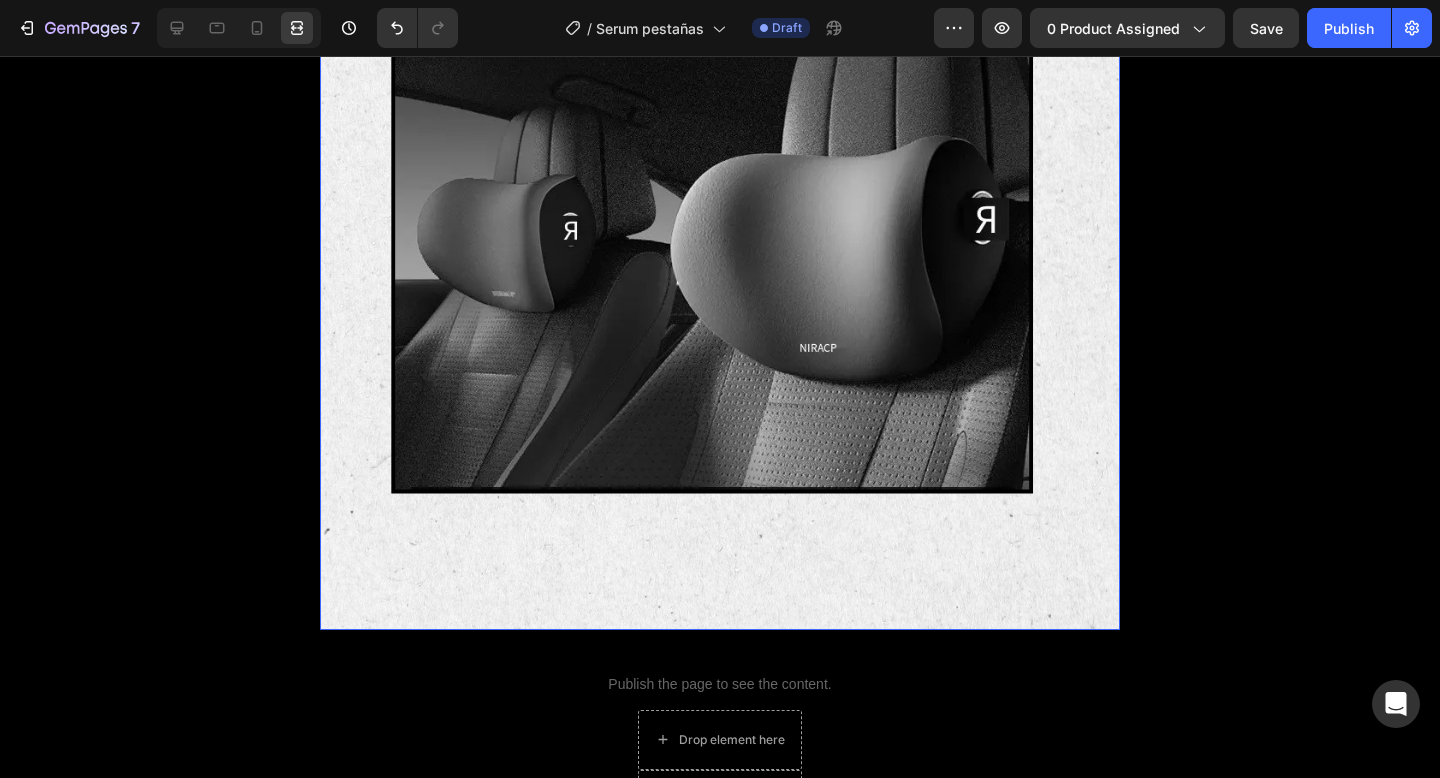 scroll, scrollTop: 672, scrollLeft: 0, axis: vertical 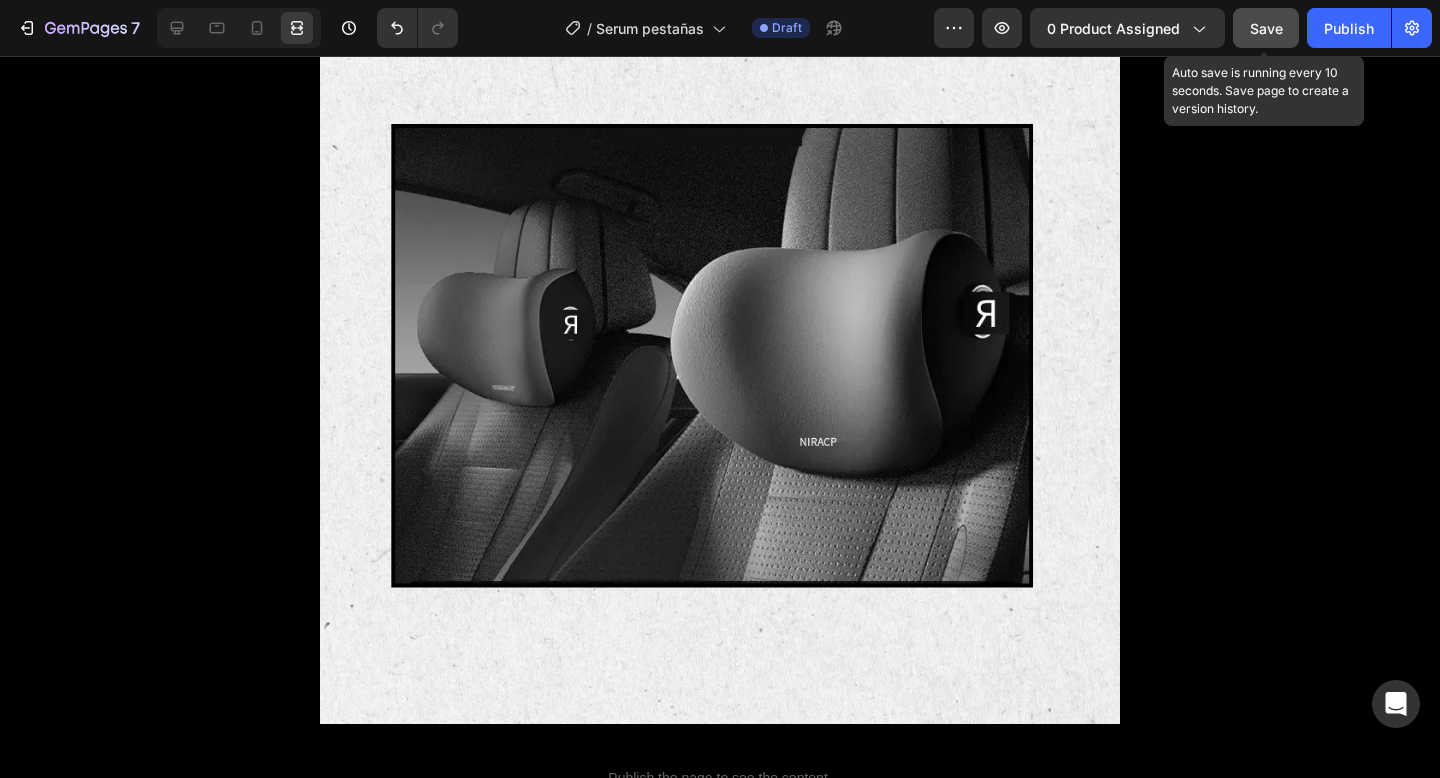 click on "Save" 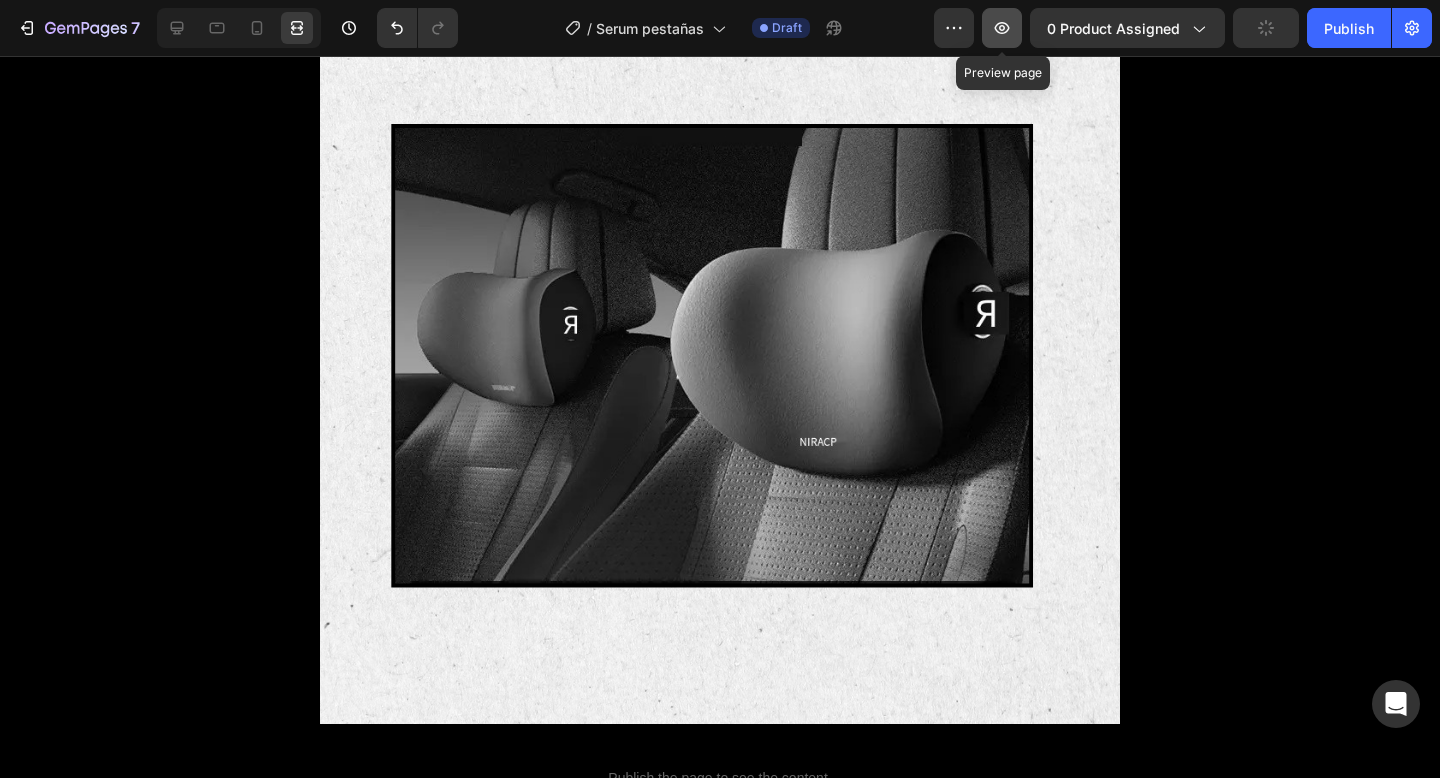 click 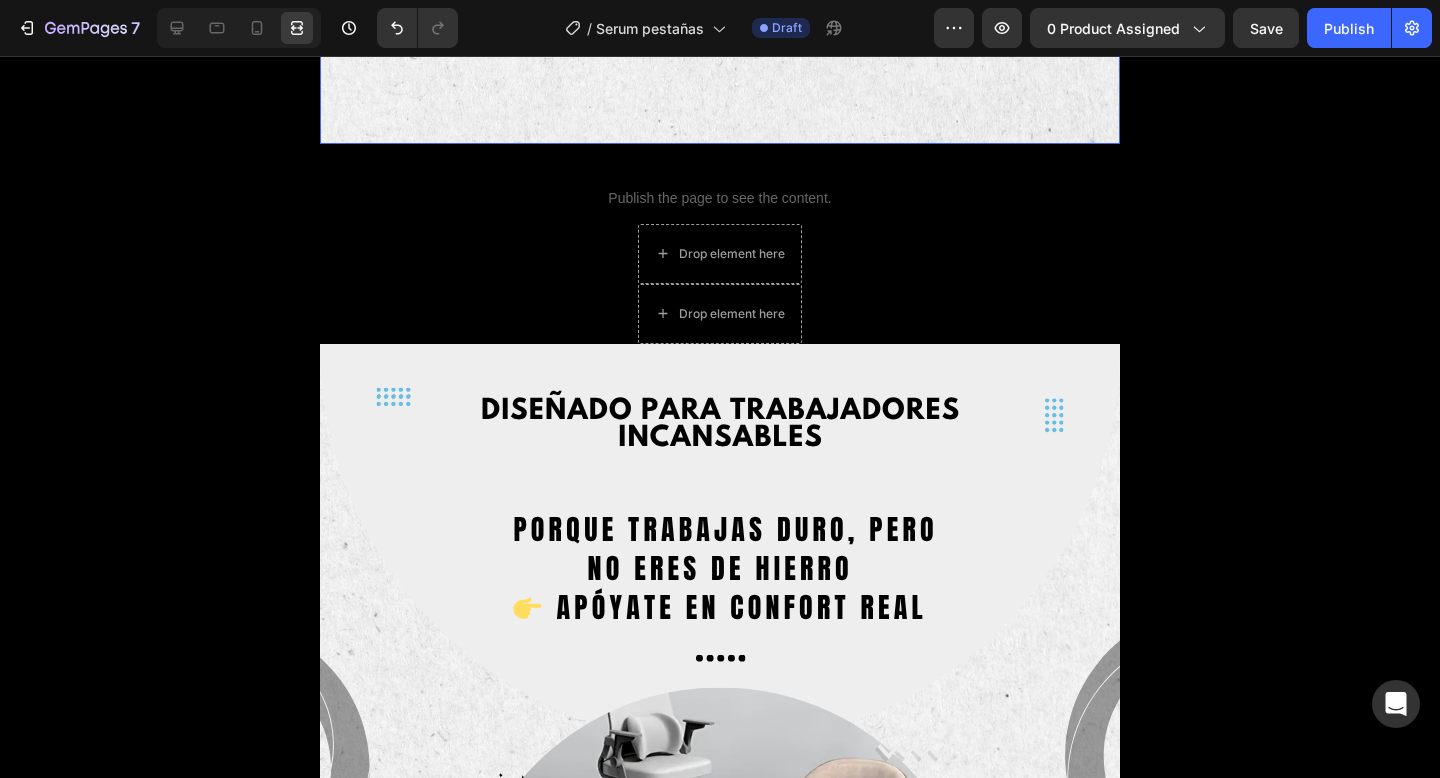 scroll, scrollTop: 1253, scrollLeft: 0, axis: vertical 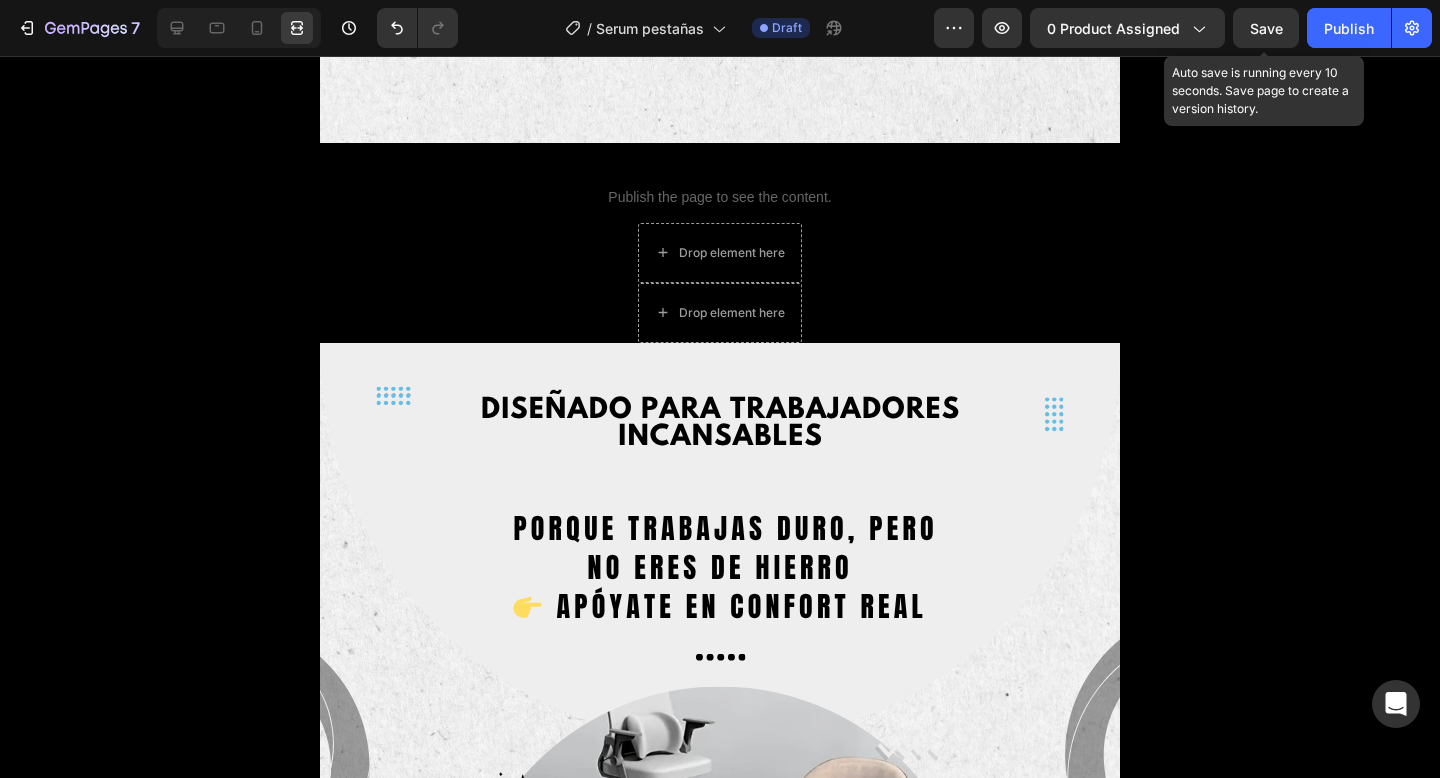 click on "Save" at bounding box center (1266, 28) 